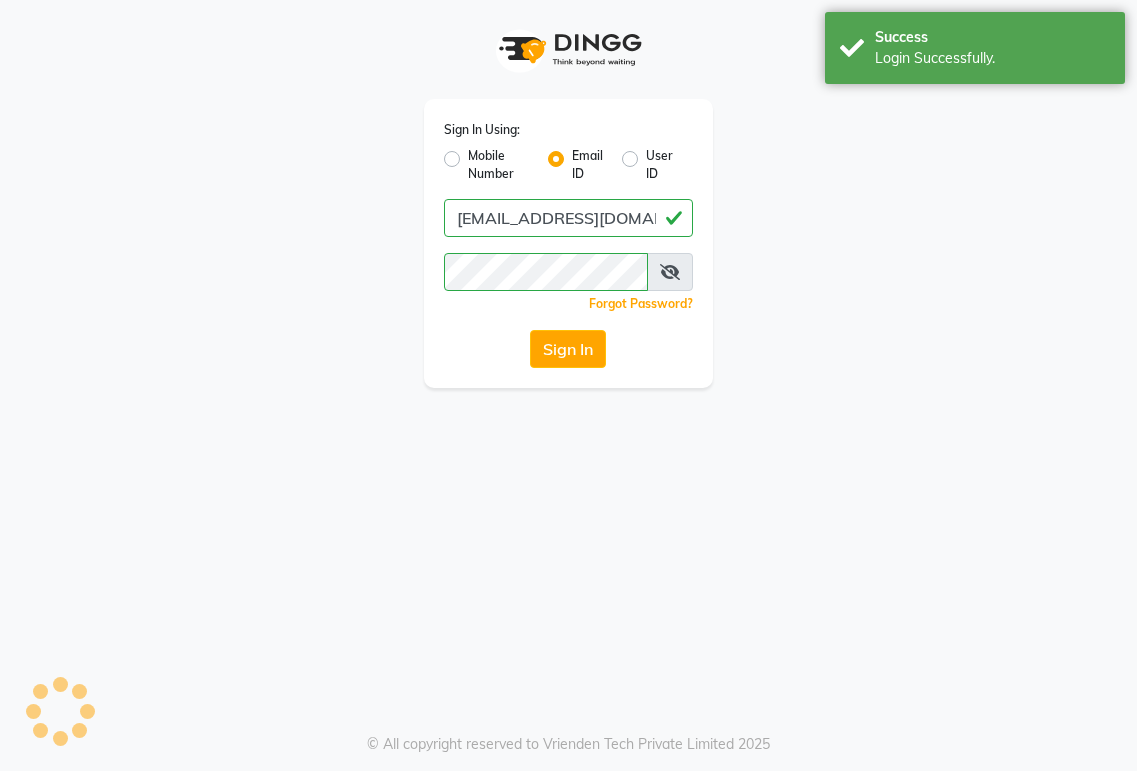 scroll, scrollTop: 0, scrollLeft: 0, axis: both 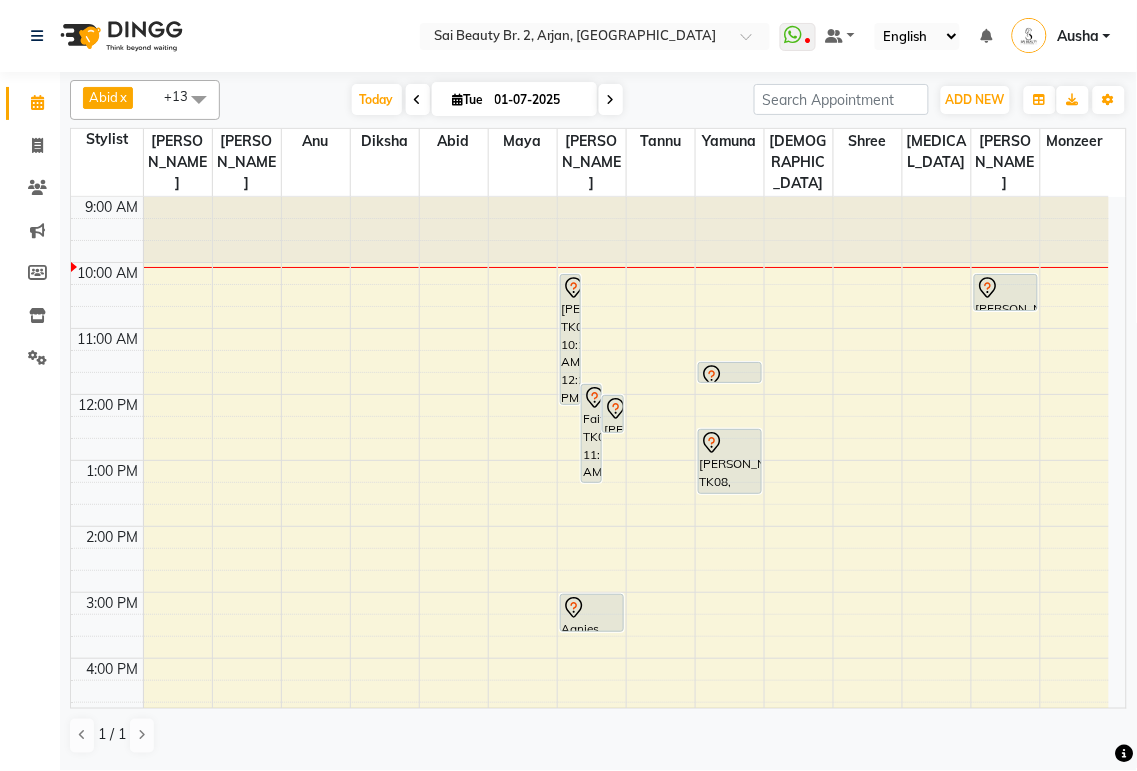 click on "Faith, TK06, 11:50 AM-01:20 PM, Hard gel refil in own nail" at bounding box center [591, 433] 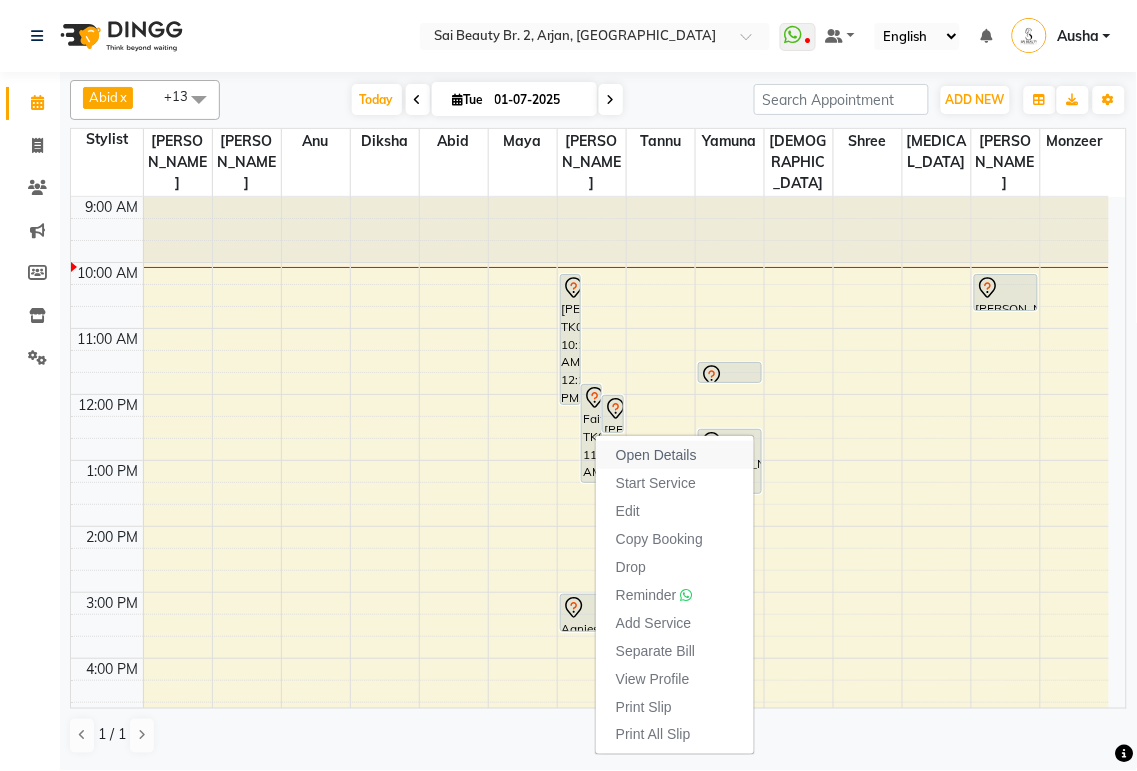click on "Open Details" at bounding box center (656, 455) 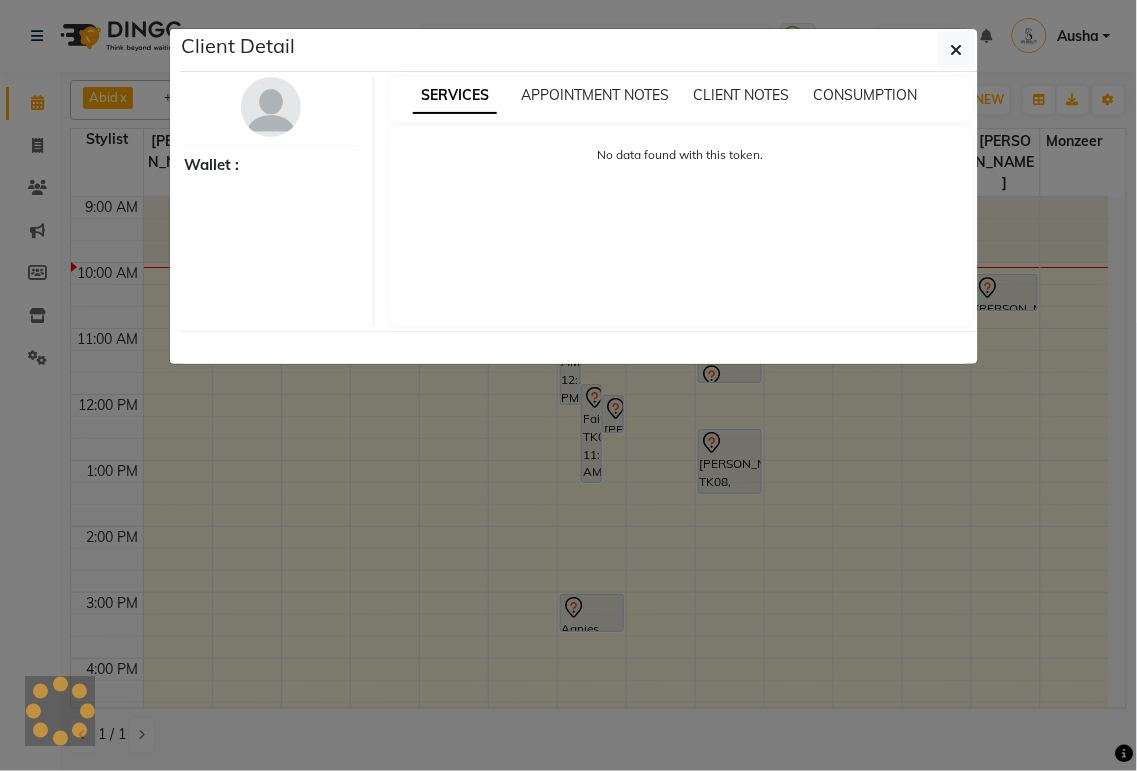select on "7" 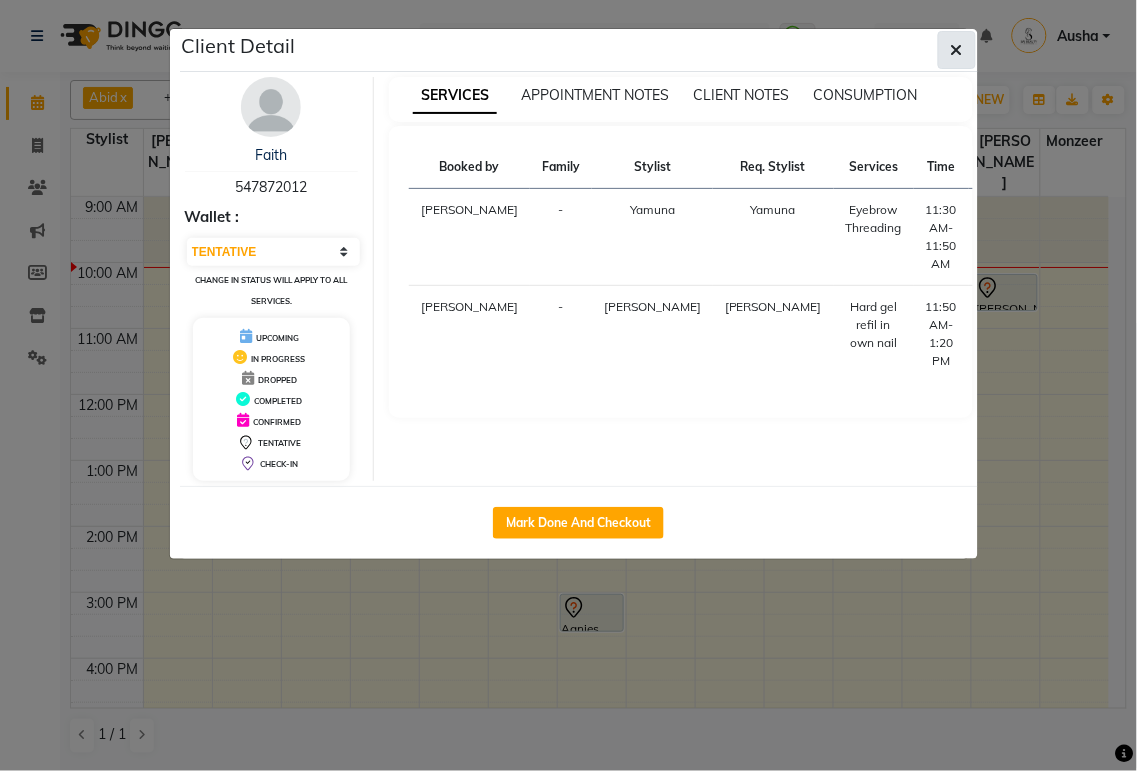 click 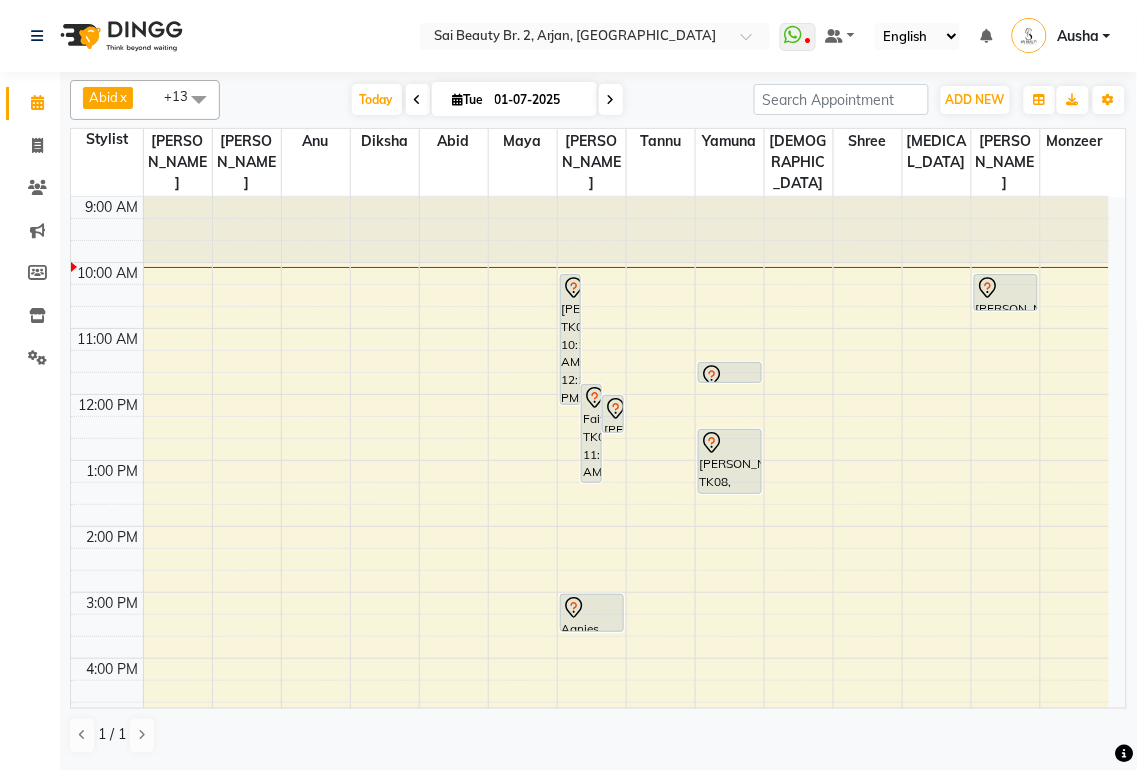 click 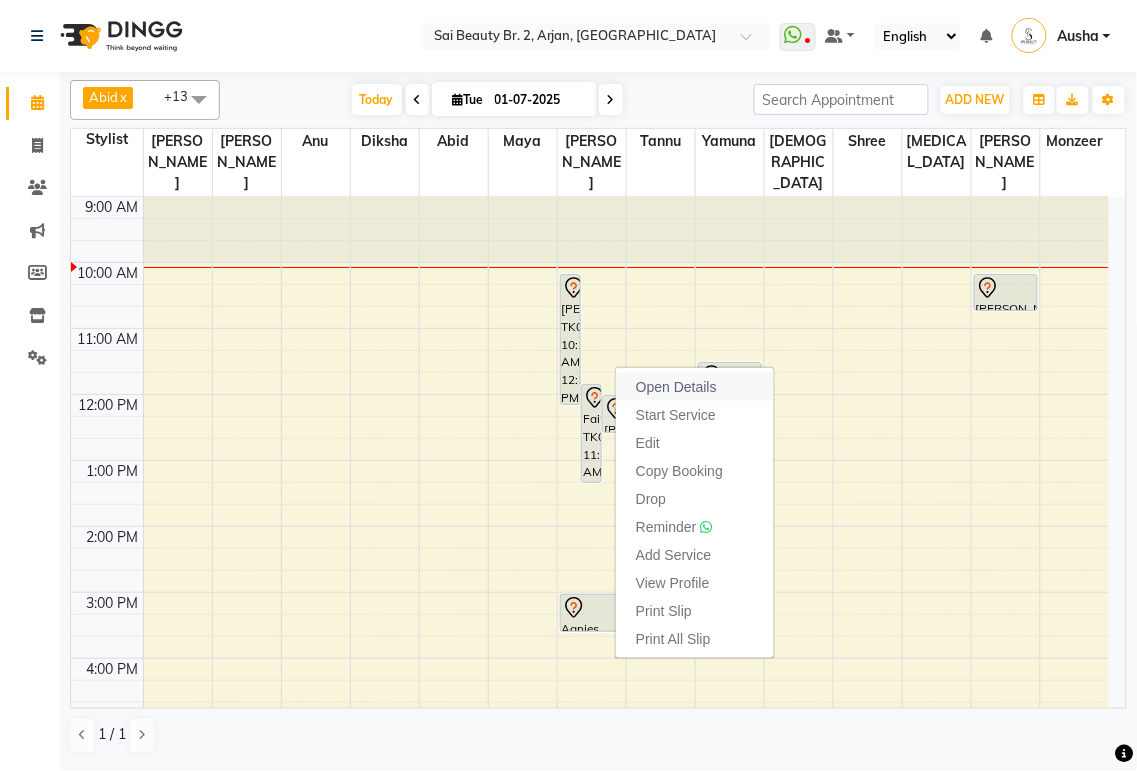 click on "Open Details" at bounding box center (676, 387) 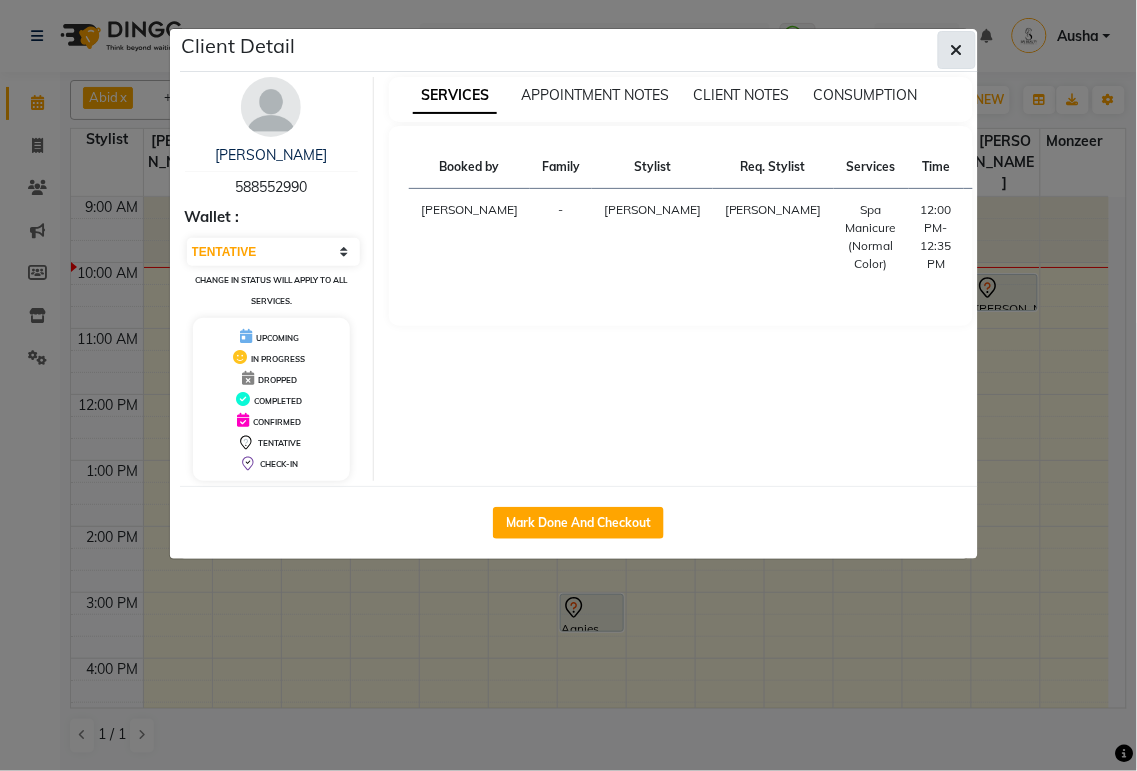 click 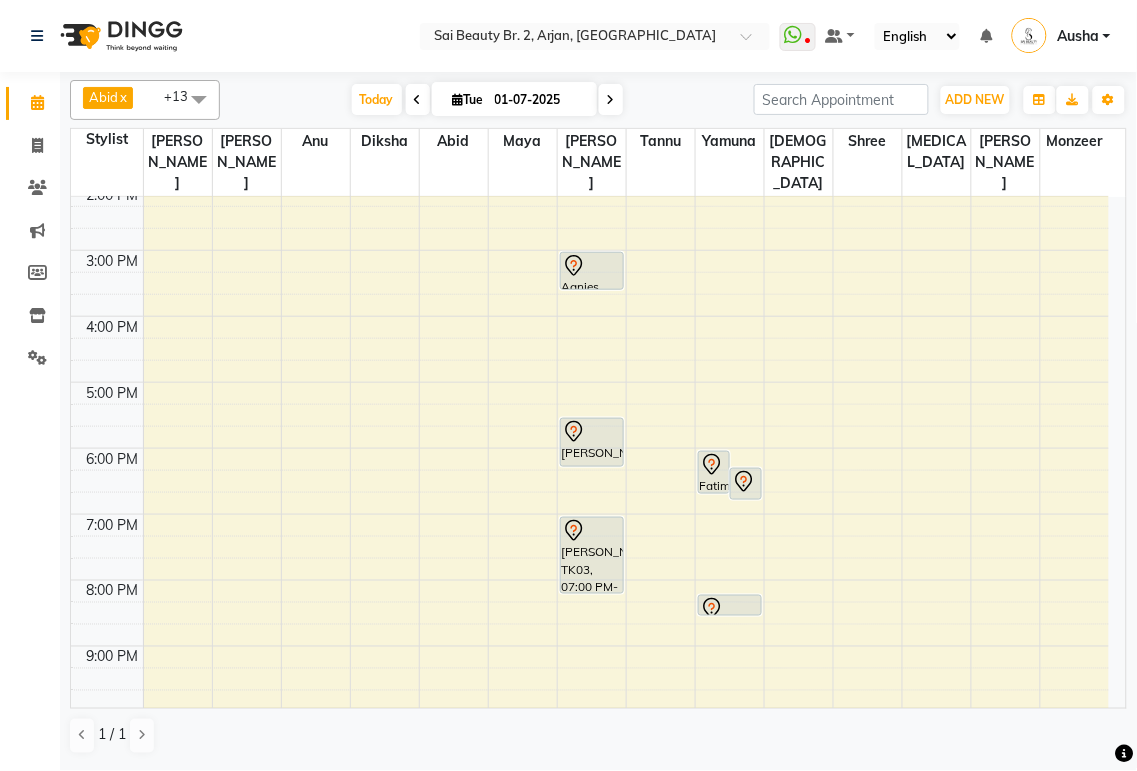 scroll, scrollTop: 374, scrollLeft: 0, axis: vertical 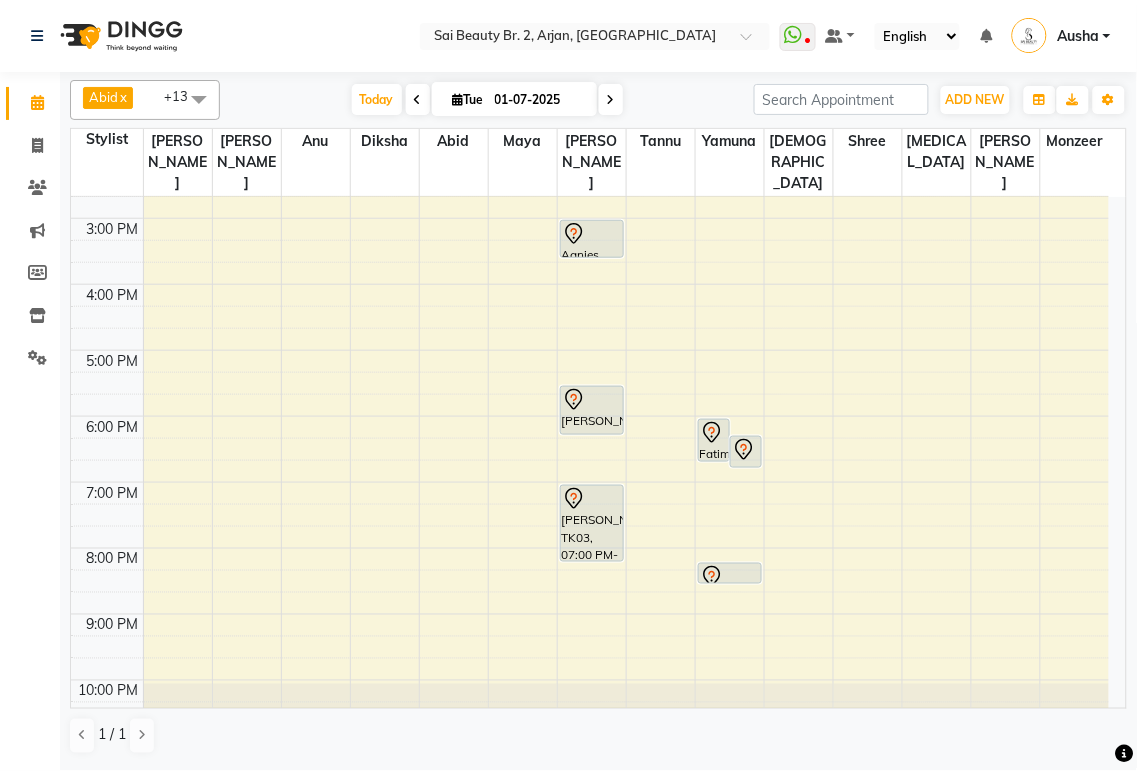 click on "Yasmin, TK02, 05:30 PM-06:15 PM, Mani/Pedi (With Normal Color)" at bounding box center (592, 410) 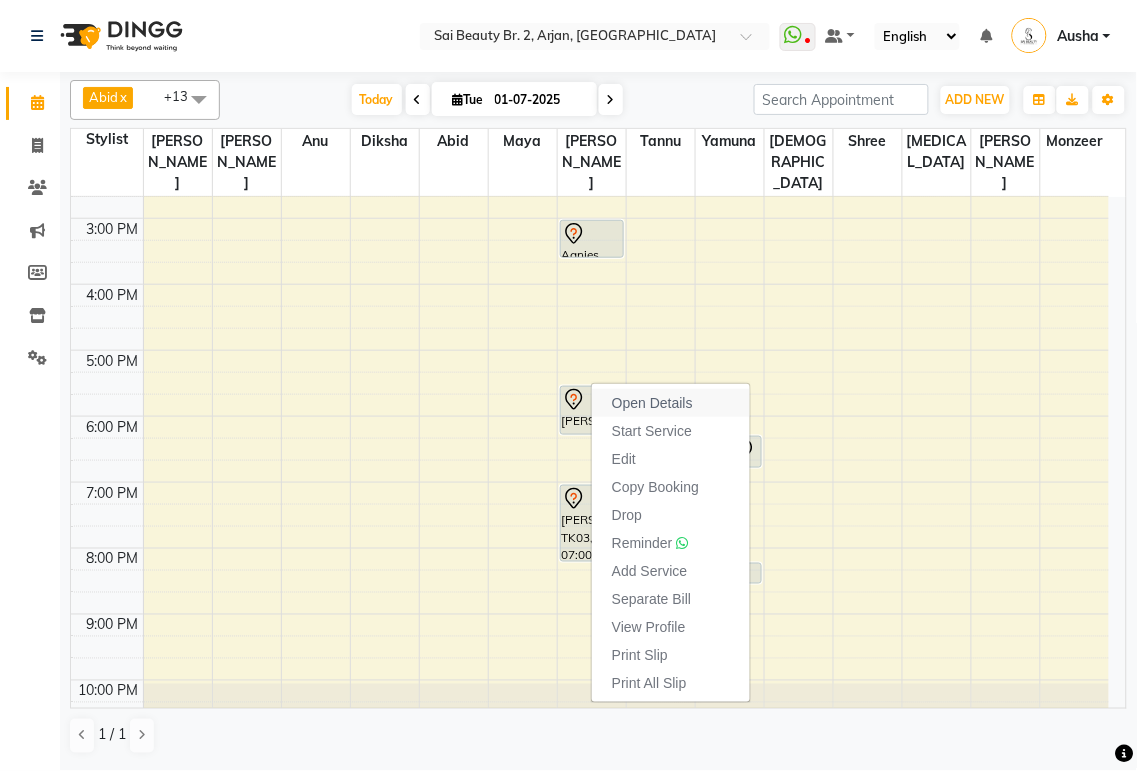 click on "Open Details" at bounding box center (652, 403) 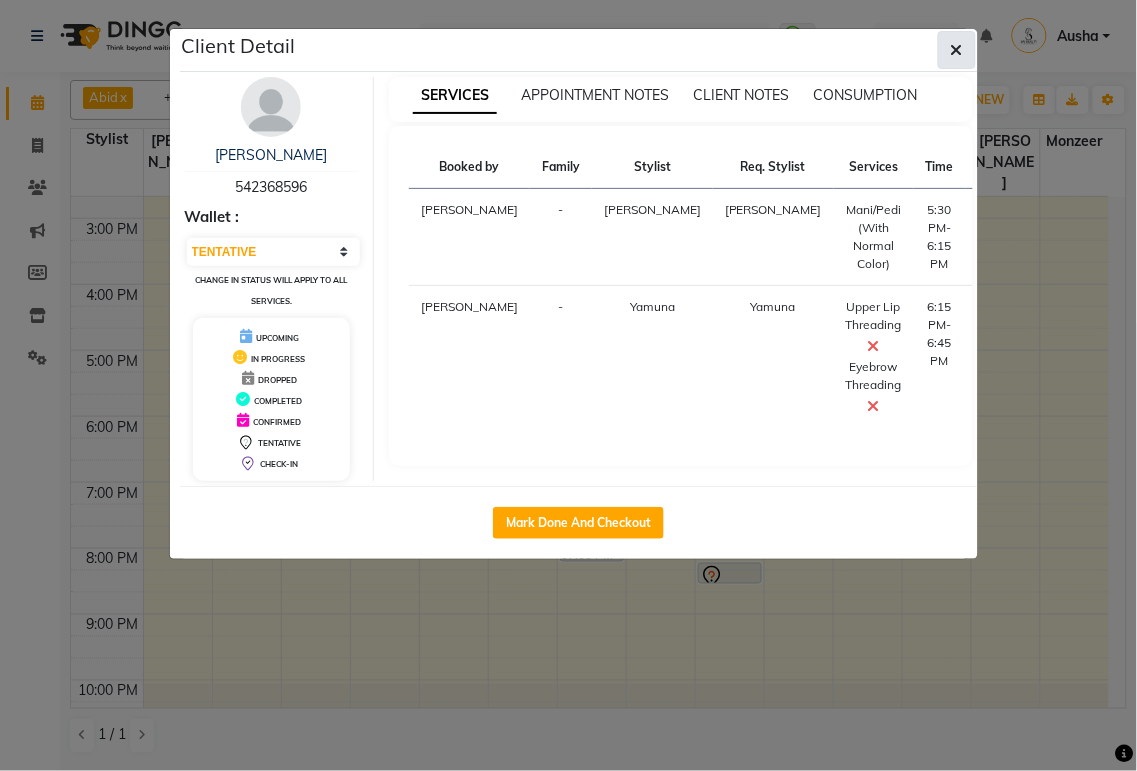 click 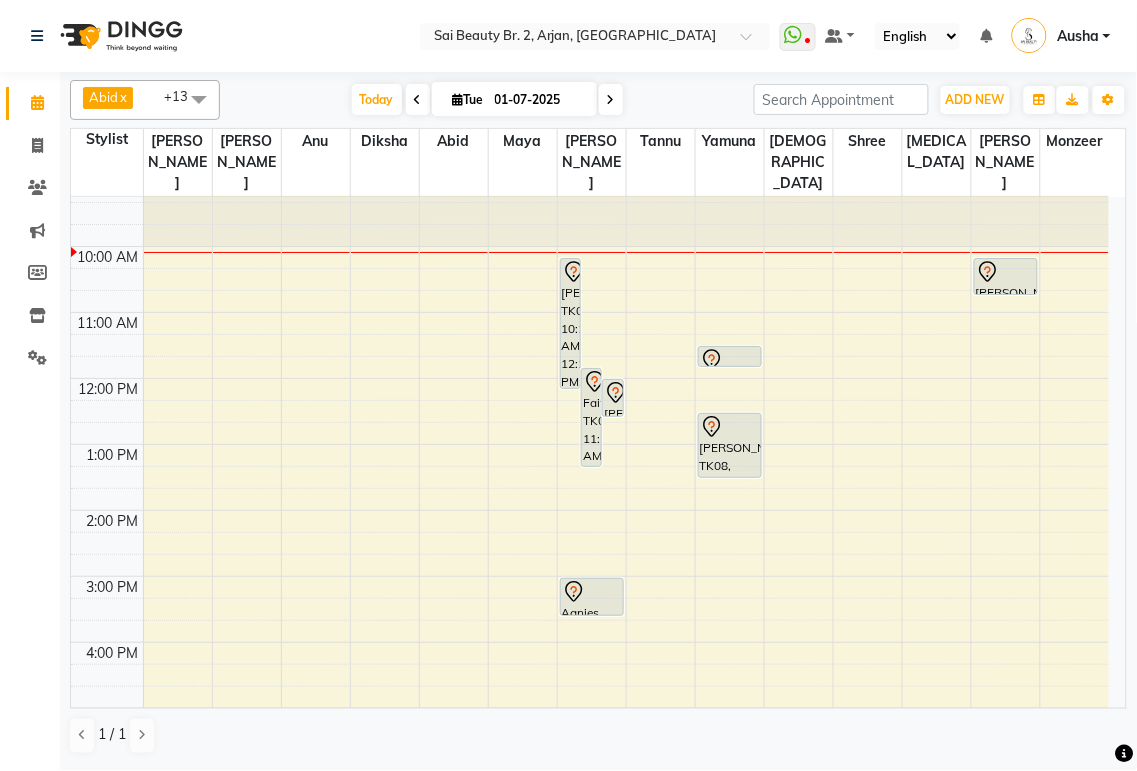 scroll, scrollTop: 0, scrollLeft: 0, axis: both 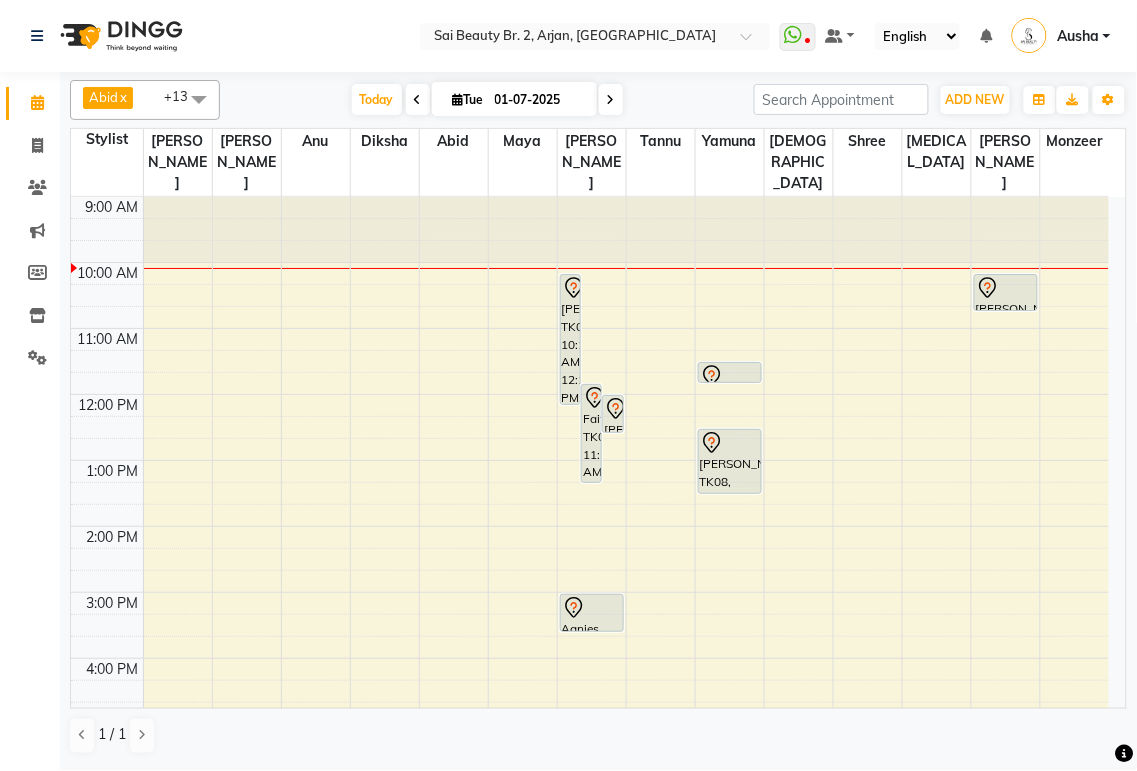 click on "Faith, TK06, 11:50 AM-01:20 PM, Hard gel refil in own nail" at bounding box center [591, 433] 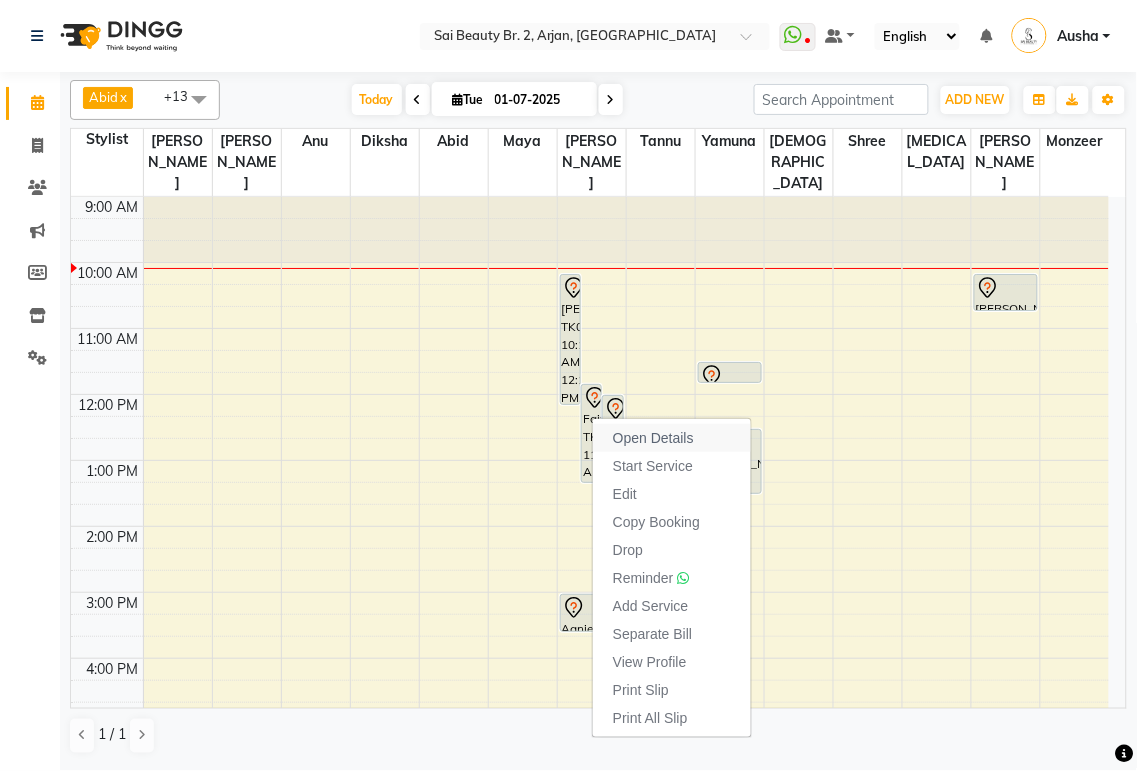 click on "Open Details" at bounding box center (653, 438) 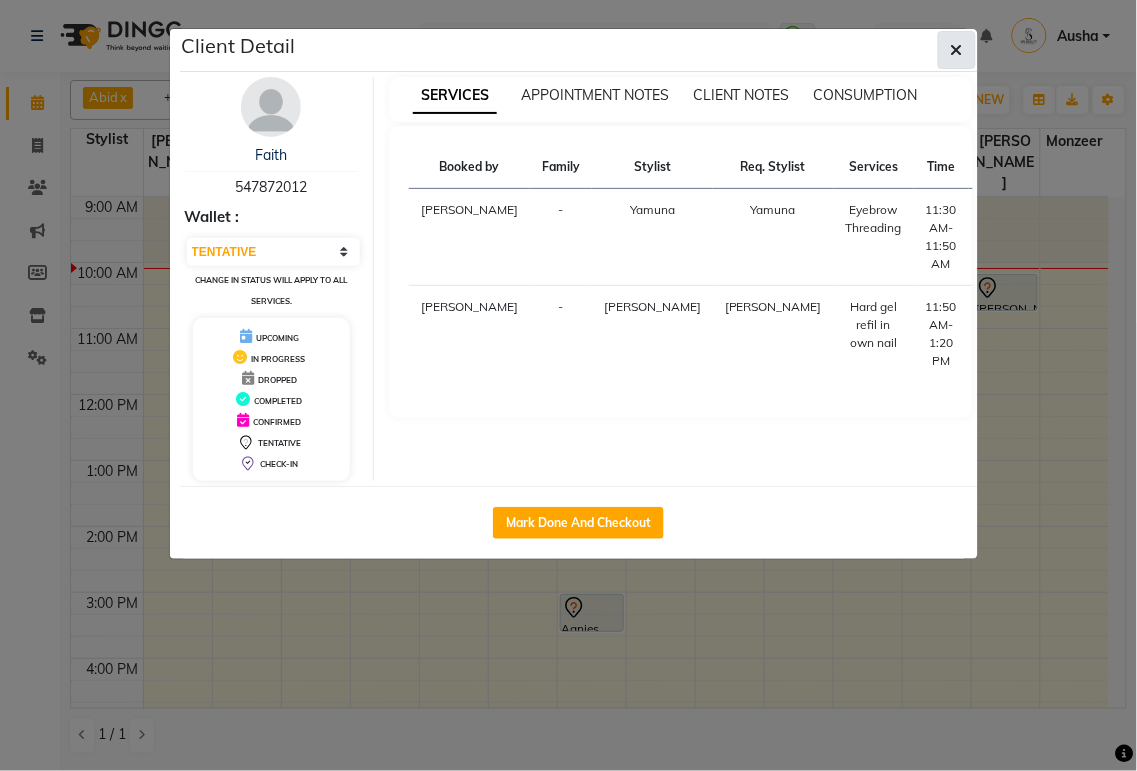 click 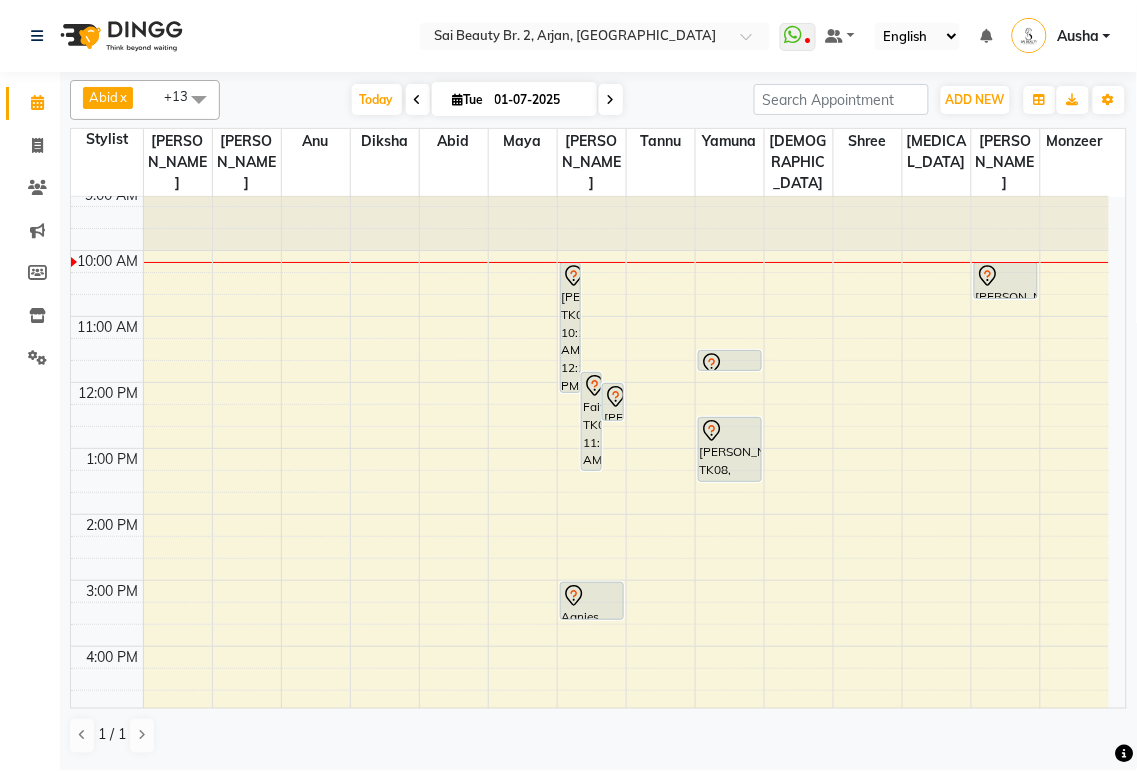 scroll, scrollTop: 0, scrollLeft: 0, axis: both 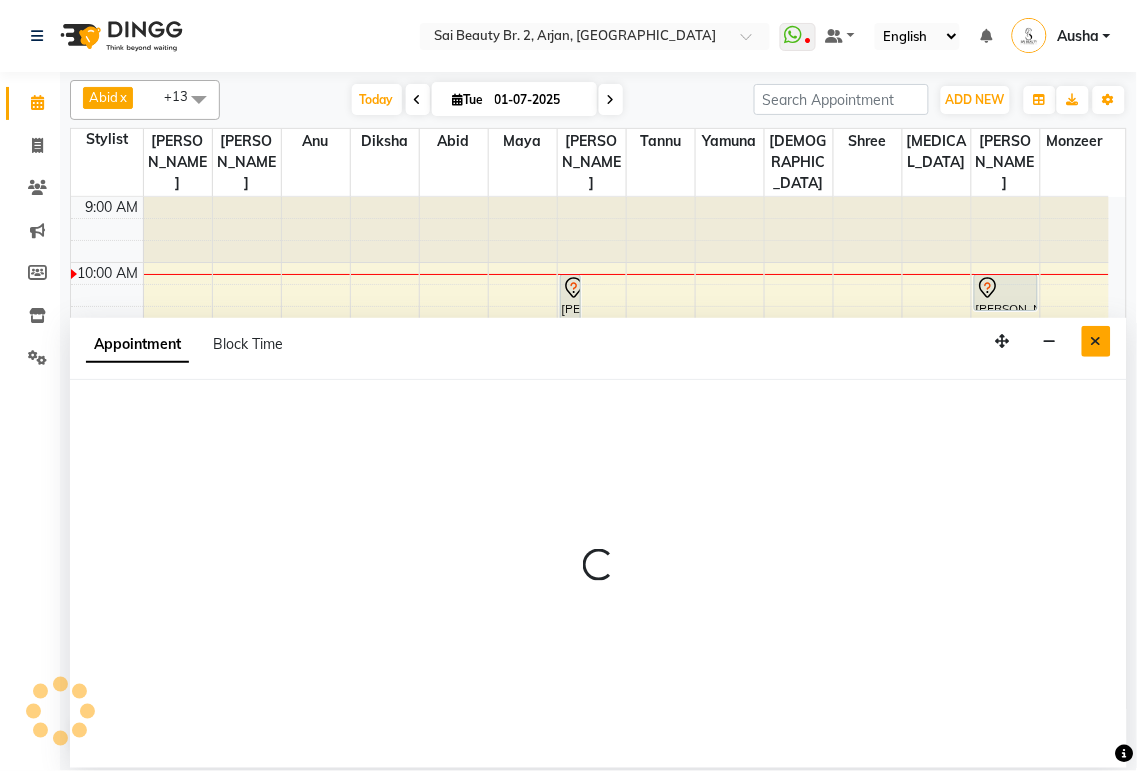 click at bounding box center [1096, 341] 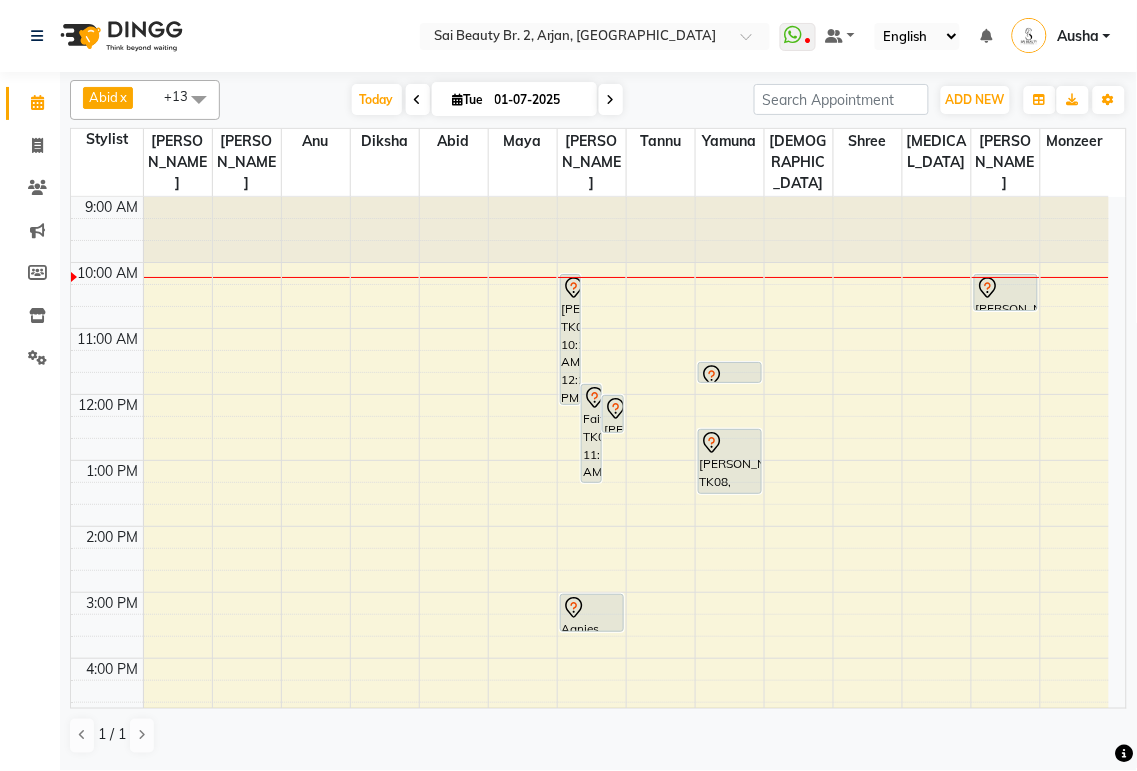 click 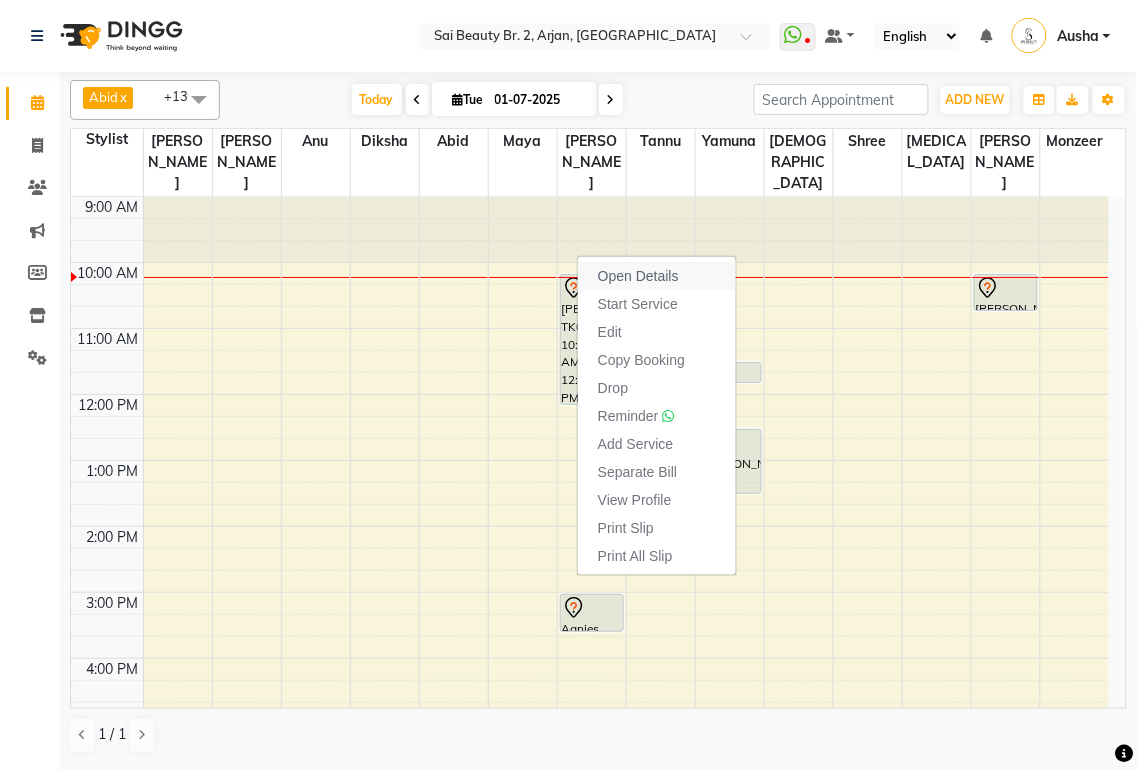 click on "Open Details" at bounding box center (638, 276) 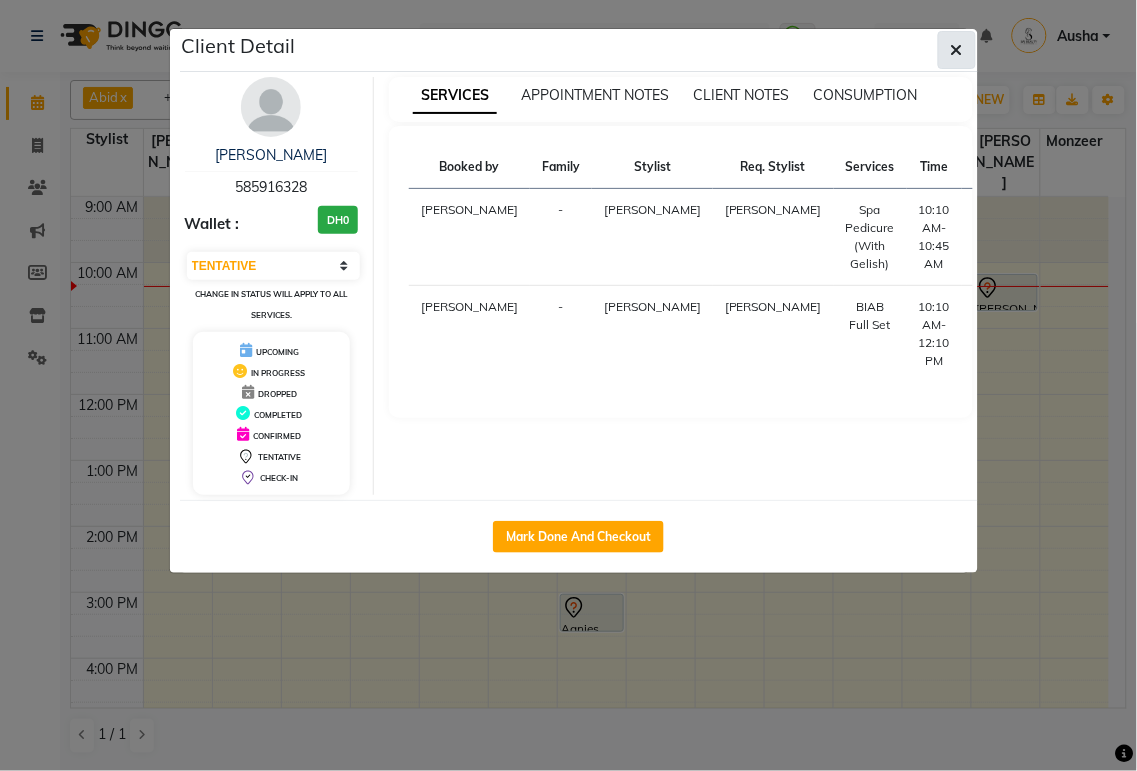 click 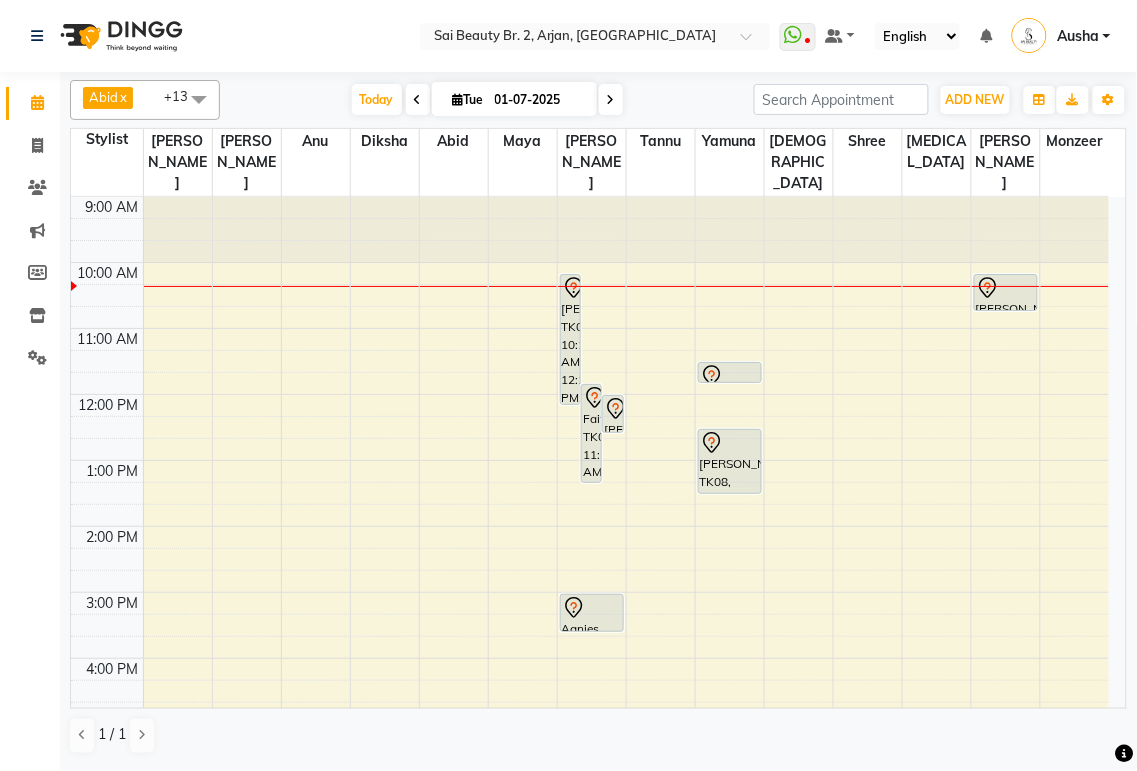 click at bounding box center [626, 405] 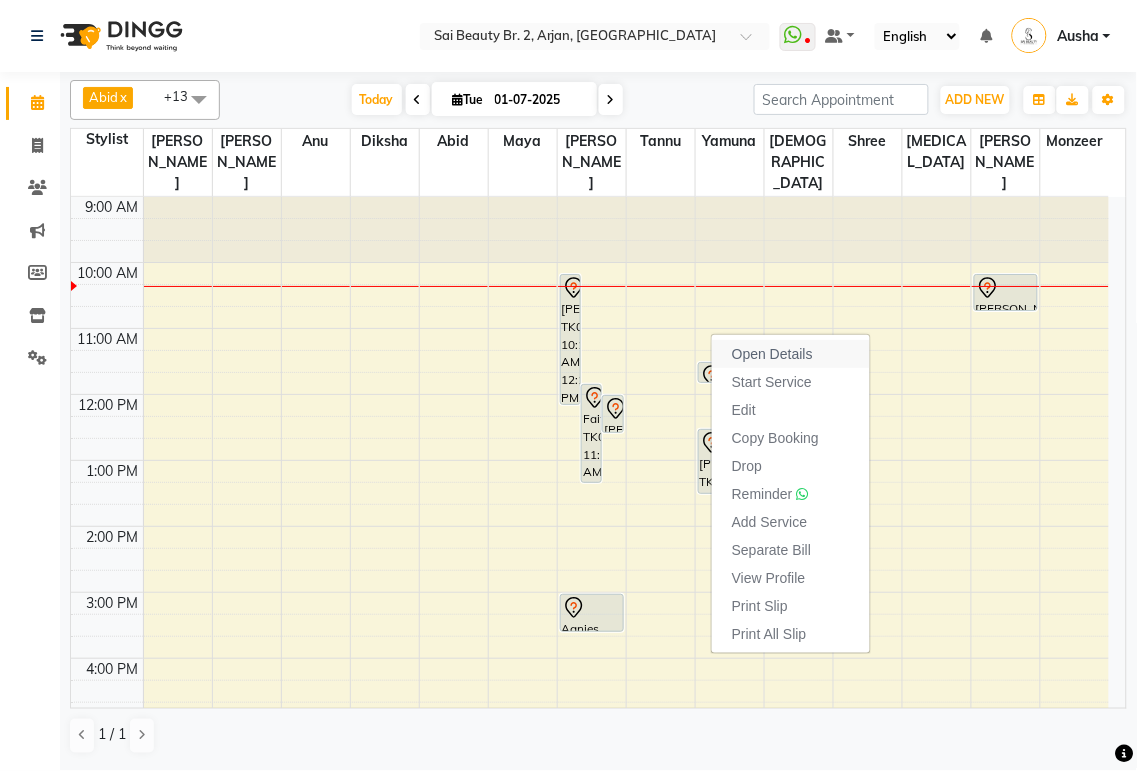 click on "Open Details" at bounding box center (772, 354) 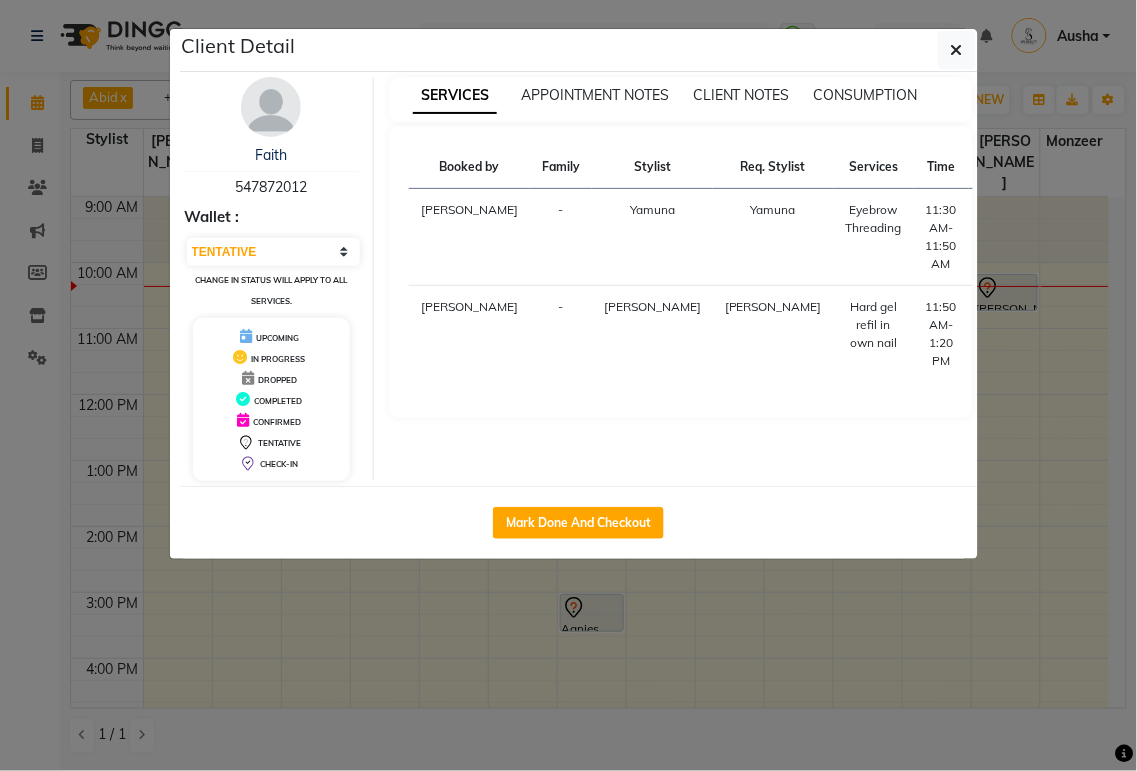 click on "Client Detail  Faith    547872012 Wallet : Select IN SERVICE CONFIRMED TENTATIVE CHECK IN MARK DONE DROPPED UPCOMING Change in status will apply to all services. UPCOMING IN PROGRESS DROPPED COMPLETED CONFIRMED TENTATIVE CHECK-IN SERVICES APPOINTMENT NOTES CLIENT NOTES CONSUMPTION Booked by Family Stylist Req. Stylist Services Time Status  Sue  - Yamuna Yamuna  Eyebrow Threading   11:30 AM-11:50 AM   START   Sue  - Komal Komal  Hard gel refil in own nail   11:50 AM-1:20 PM   START   Mark Done And Checkout" 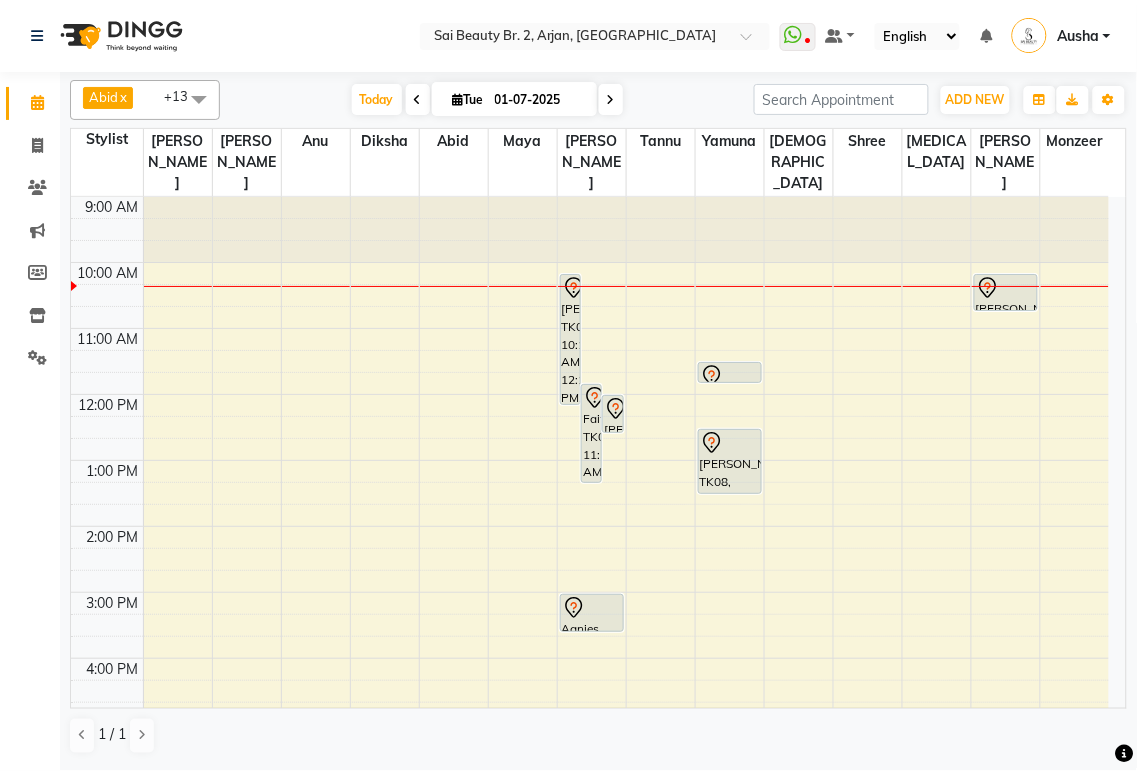 click 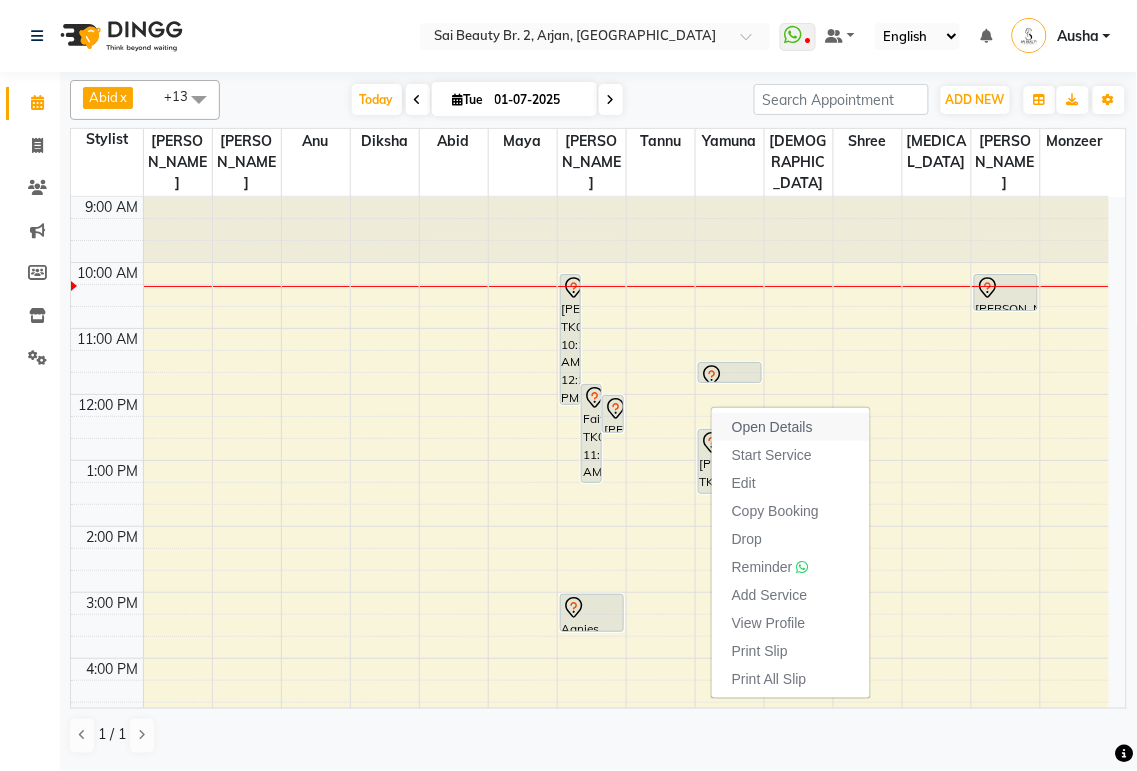 click on "Open Details" at bounding box center (772, 427) 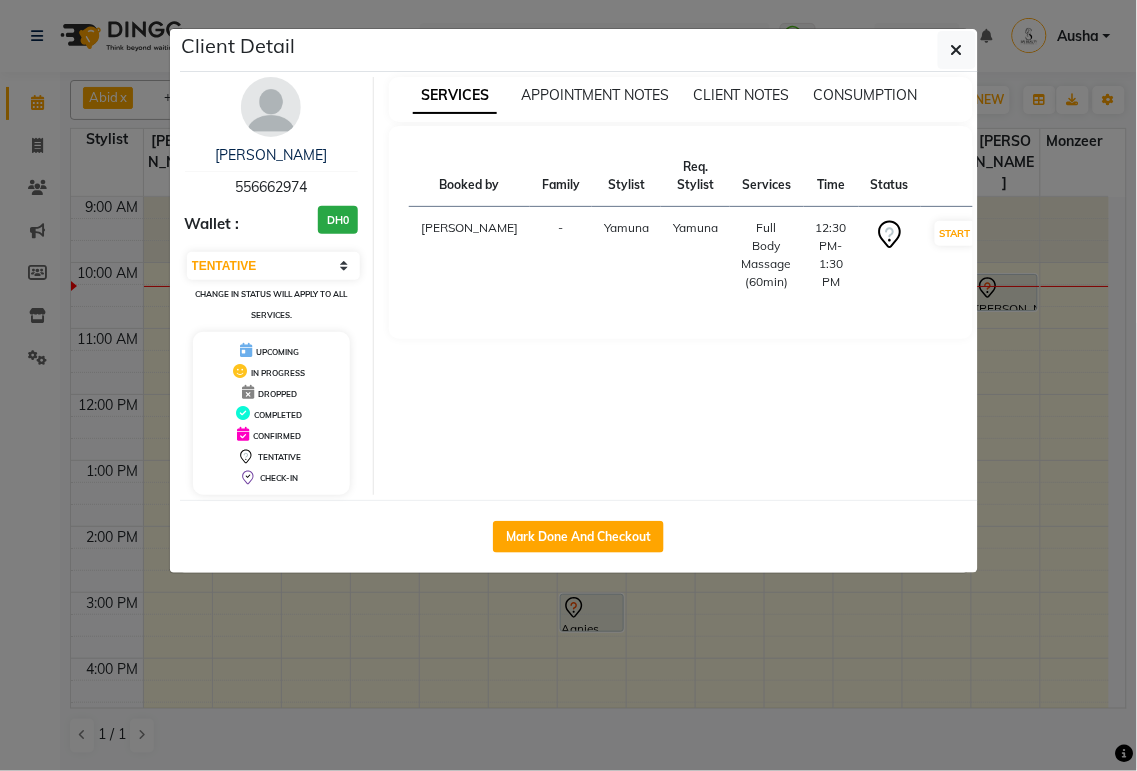 click on "Client Detail  Fahima    556662974 Wallet : DH0 Select IN SERVICE CONFIRMED TENTATIVE CHECK IN MARK DONE DROPPED UPCOMING Change in status will apply to all services. UPCOMING IN PROGRESS DROPPED COMPLETED CONFIRMED TENTATIVE CHECK-IN SERVICES APPOINTMENT NOTES CLIENT NOTES CONSUMPTION Booked by Family Stylist Req. Stylist Services Time Status  Sue  - Yamuna Yamuna  Full Body Massage (60min)   12:30 PM-1:30 PM   START   Mark Done And Checkout" 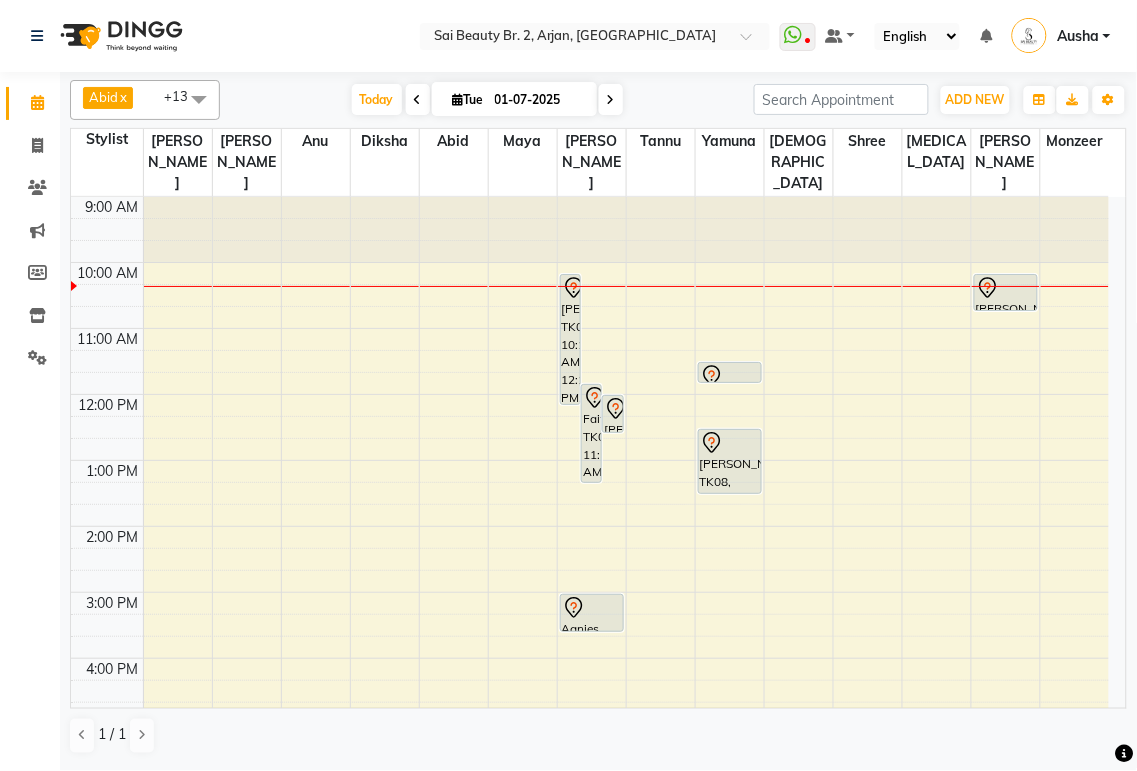 scroll, scrollTop: 294, scrollLeft: 0, axis: vertical 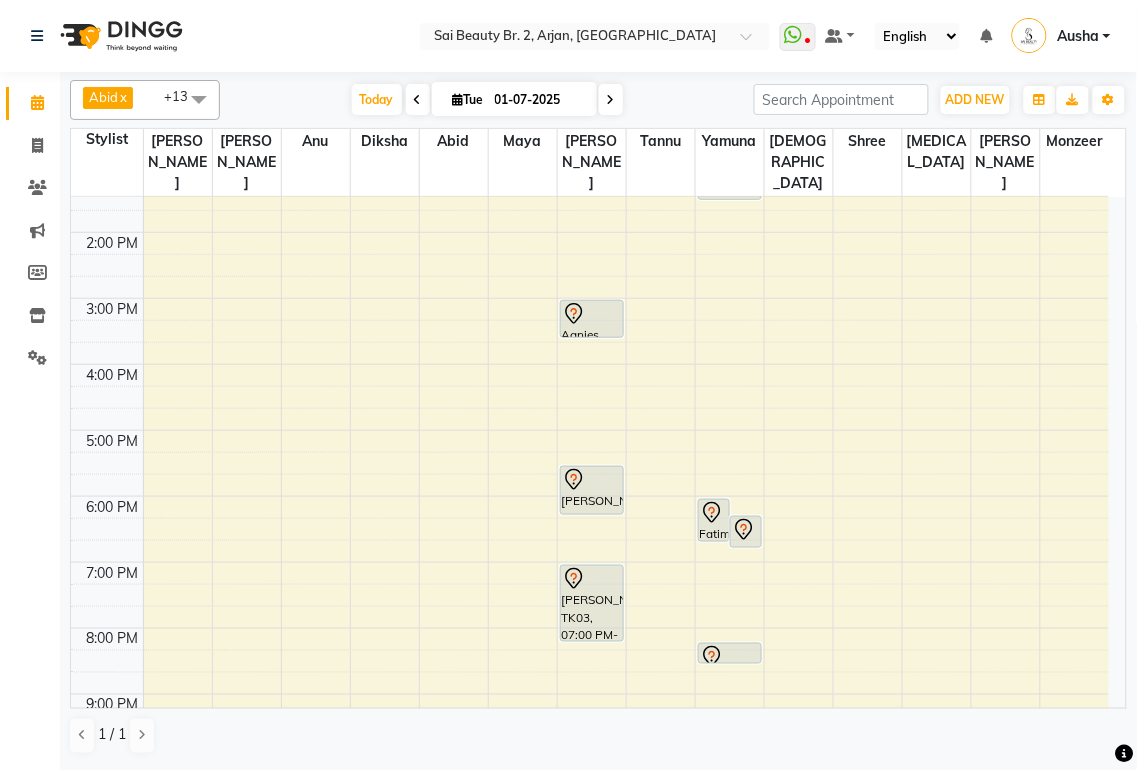 click 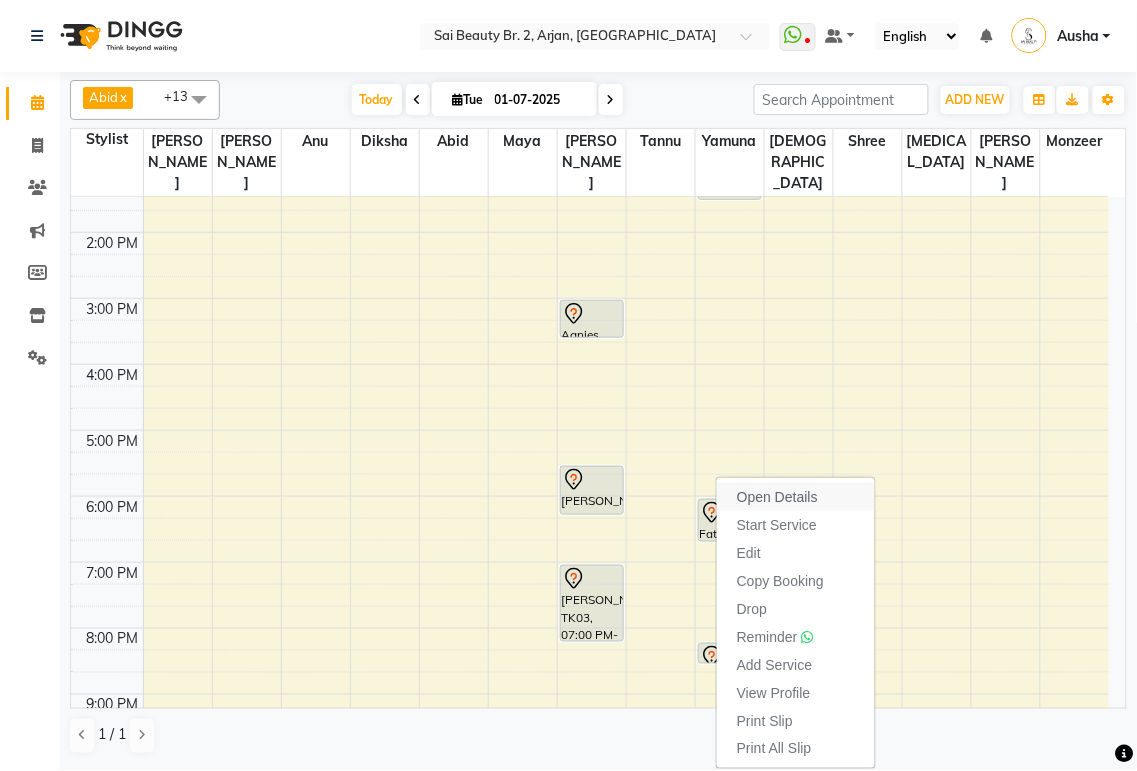 click on "Open Details" at bounding box center (777, 497) 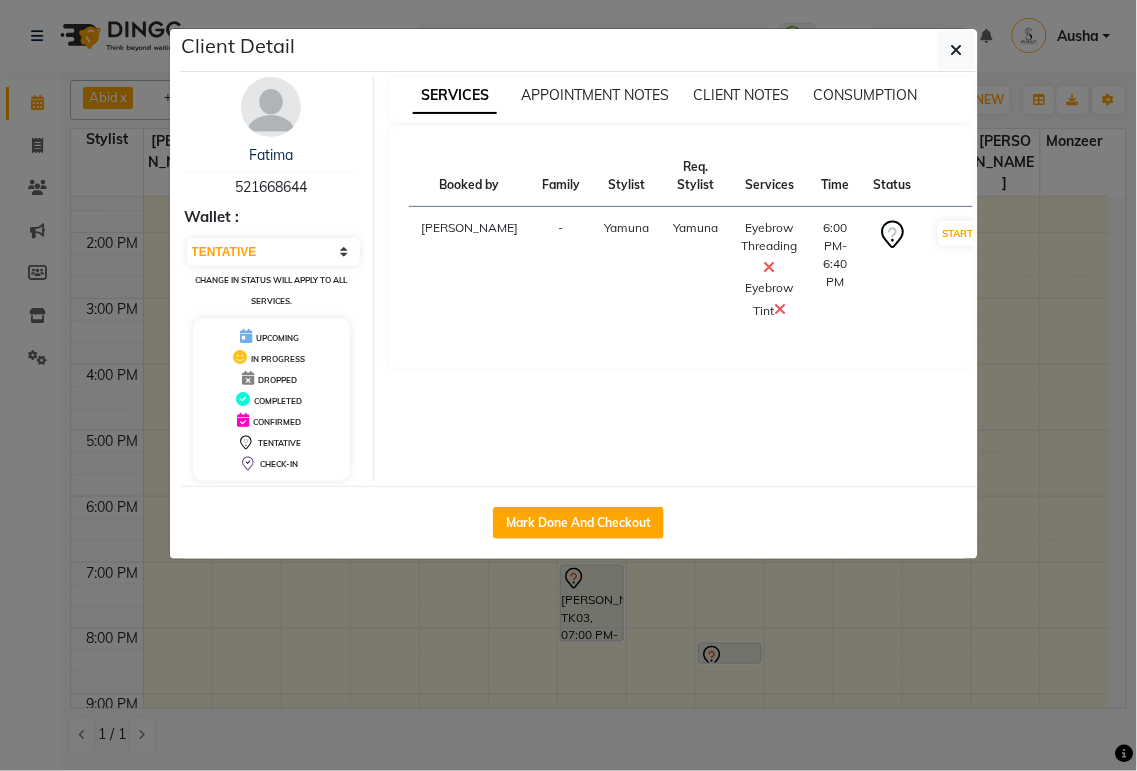 click on "Client Detail  Fatima    521668644 Wallet : Select IN SERVICE CONFIRMED TENTATIVE CHECK IN MARK DONE DROPPED UPCOMING Change in status will apply to all services. UPCOMING IN PROGRESS DROPPED COMPLETED CONFIRMED TENTATIVE CHECK-IN SERVICES APPOINTMENT NOTES CLIENT NOTES CONSUMPTION Booked by Family Stylist Req. Stylist Services Time Status  Sue  - Yamuna Yamuna  Eyebrow Threading   Eyebrow Tint   6:00 PM-6:40 PM   START   Mark Done And Checkout" 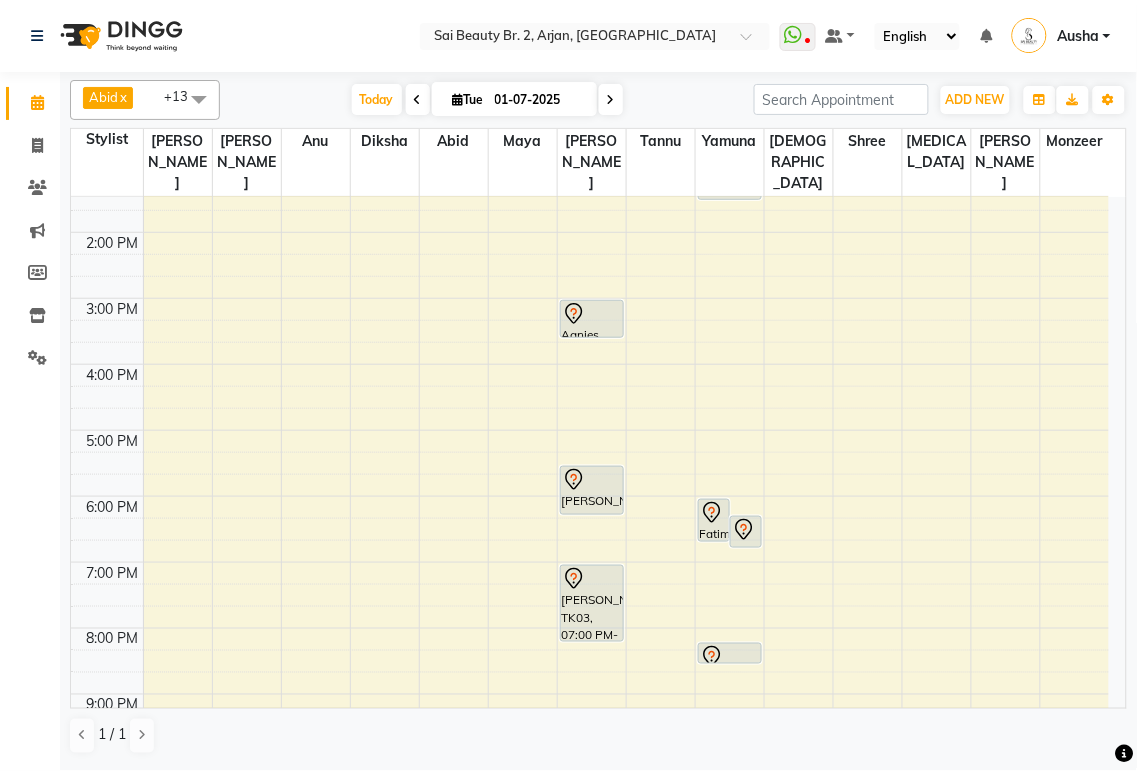 click 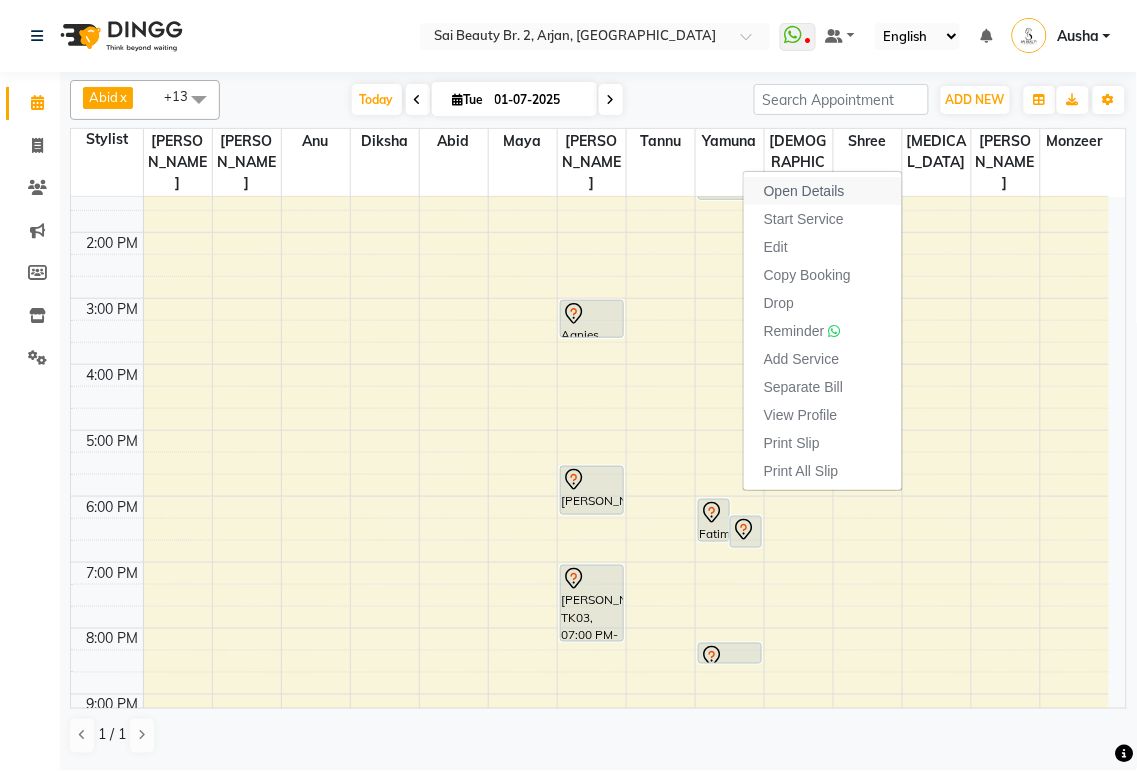 click on "Open Details" at bounding box center [804, 191] 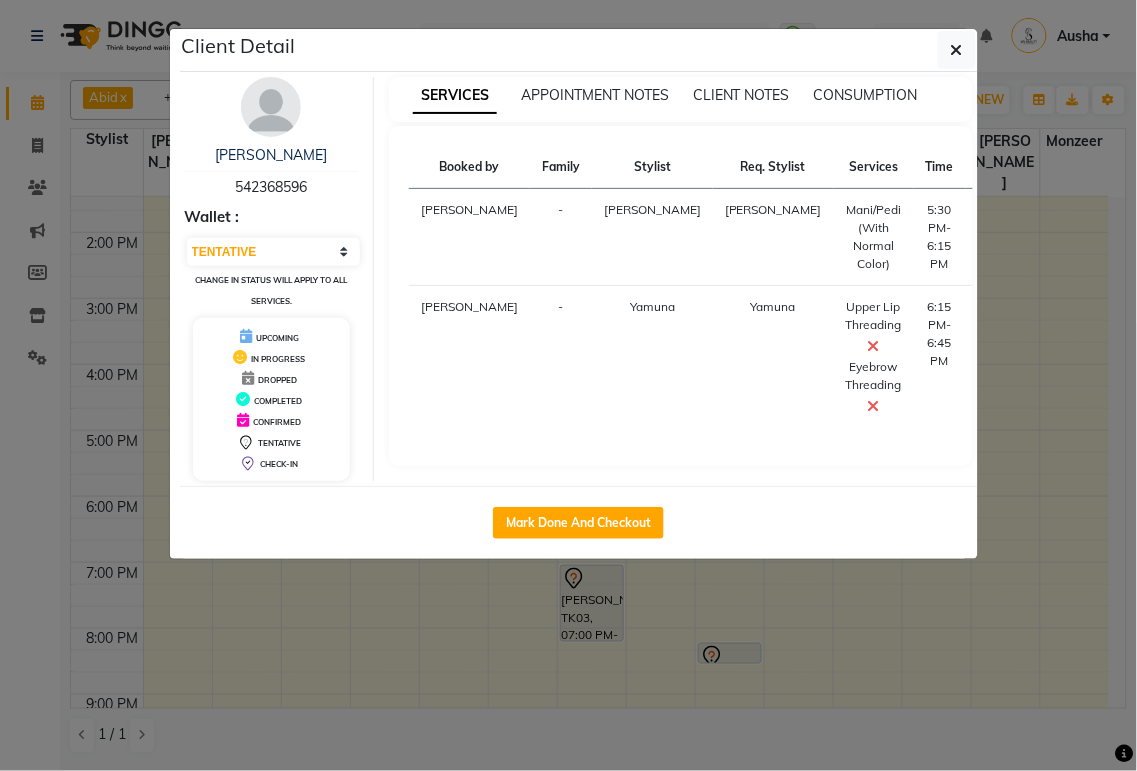 click on "Client Detail  Yasmin    542368596 Wallet : Select IN SERVICE CONFIRMED TENTATIVE CHECK IN MARK DONE DROPPED UPCOMING Change in status will apply to all services. UPCOMING IN PROGRESS DROPPED COMPLETED CONFIRMED TENTATIVE CHECK-IN SERVICES APPOINTMENT NOTES CLIENT NOTES CONSUMPTION Booked by Family Stylist Req. Stylist Services Time Status  Sue  - Komal Komal  Mani/Pedi (With Normal Color)   5:30 PM-6:15 PM   START   Sue  - Yamuna Yamuna  Upper Lip Threading   Eyebrow Threading   6:15 PM-6:45 PM   START   Mark Done And Checkout" 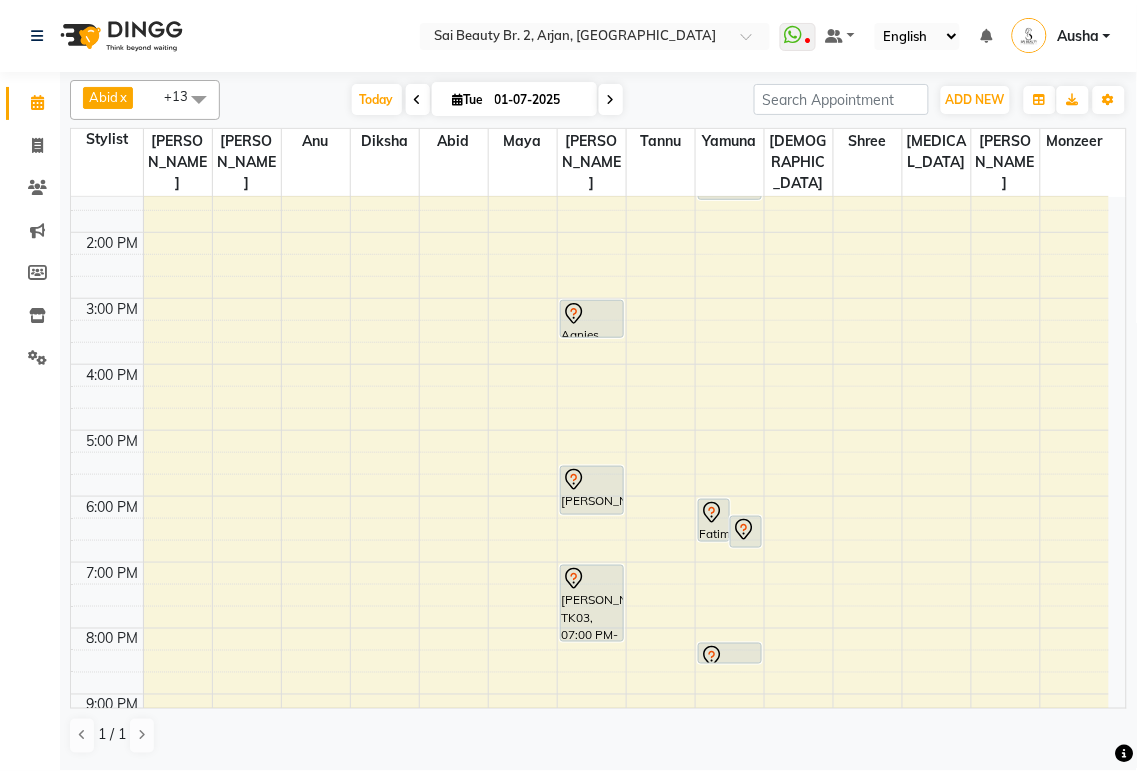 click 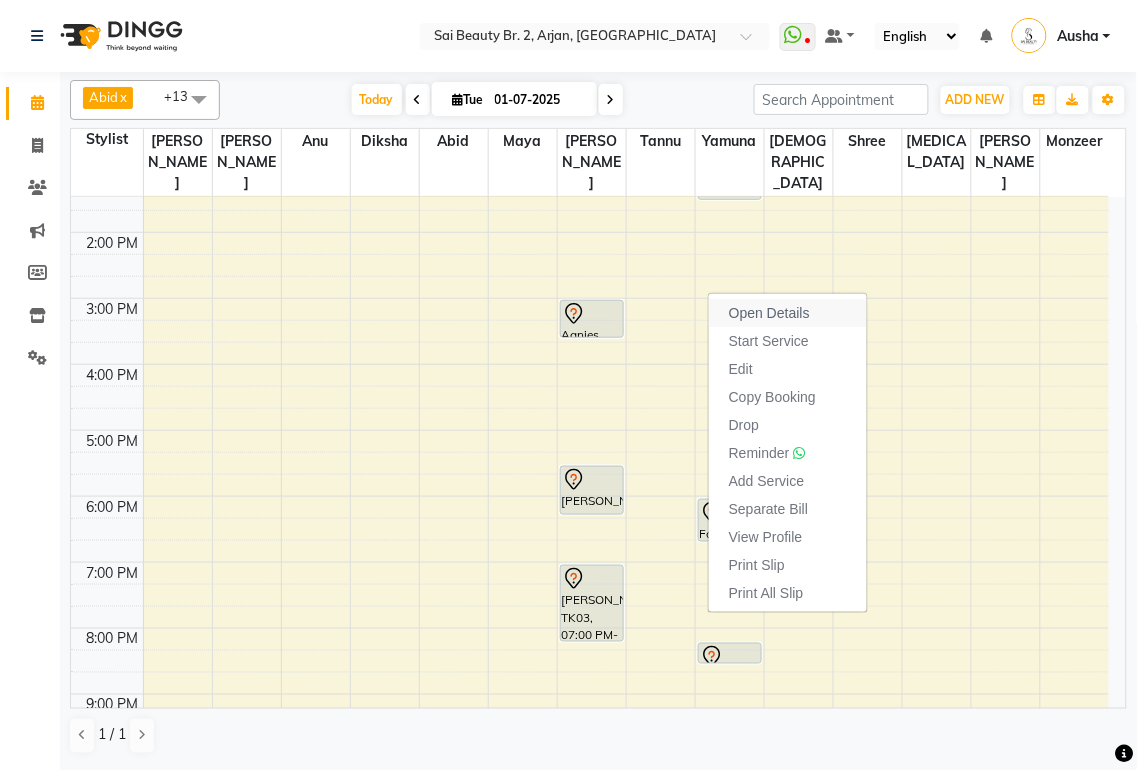 click on "Open Details" at bounding box center (788, 313) 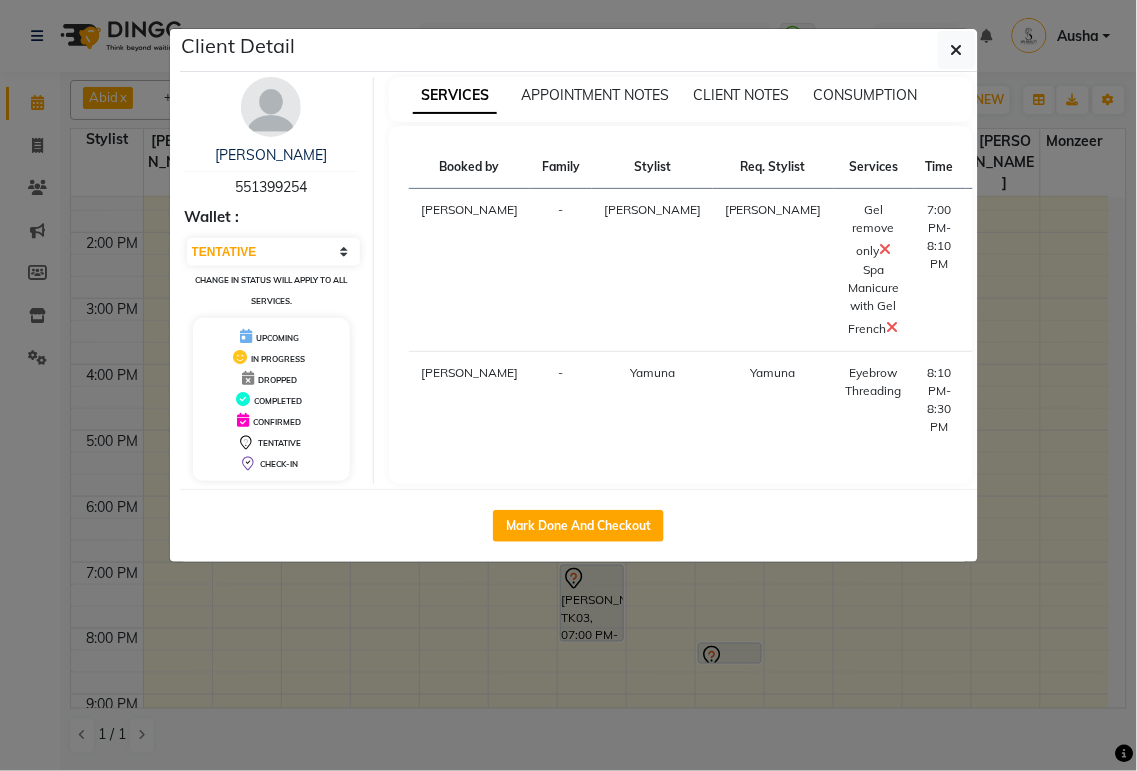 click on "Client Detail  Bianca    551399254 Wallet : Select IN SERVICE CONFIRMED TENTATIVE CHECK IN MARK DONE DROPPED UPCOMING Change in status will apply to all services. UPCOMING IN PROGRESS DROPPED COMPLETED CONFIRMED TENTATIVE CHECK-IN SERVICES APPOINTMENT NOTES CLIENT NOTES CONSUMPTION Booked by Family Stylist Req. Stylist Services Time Status  Sue  - Komal Komal  Gel remove only   Spa Manicure with Gel French   7:00 PM-8:10 PM   START   Sue  - Yamuna Yamuna  Eyebrow Threading   8:10 PM-8:30 PM   START   Mark Done And Checkout" 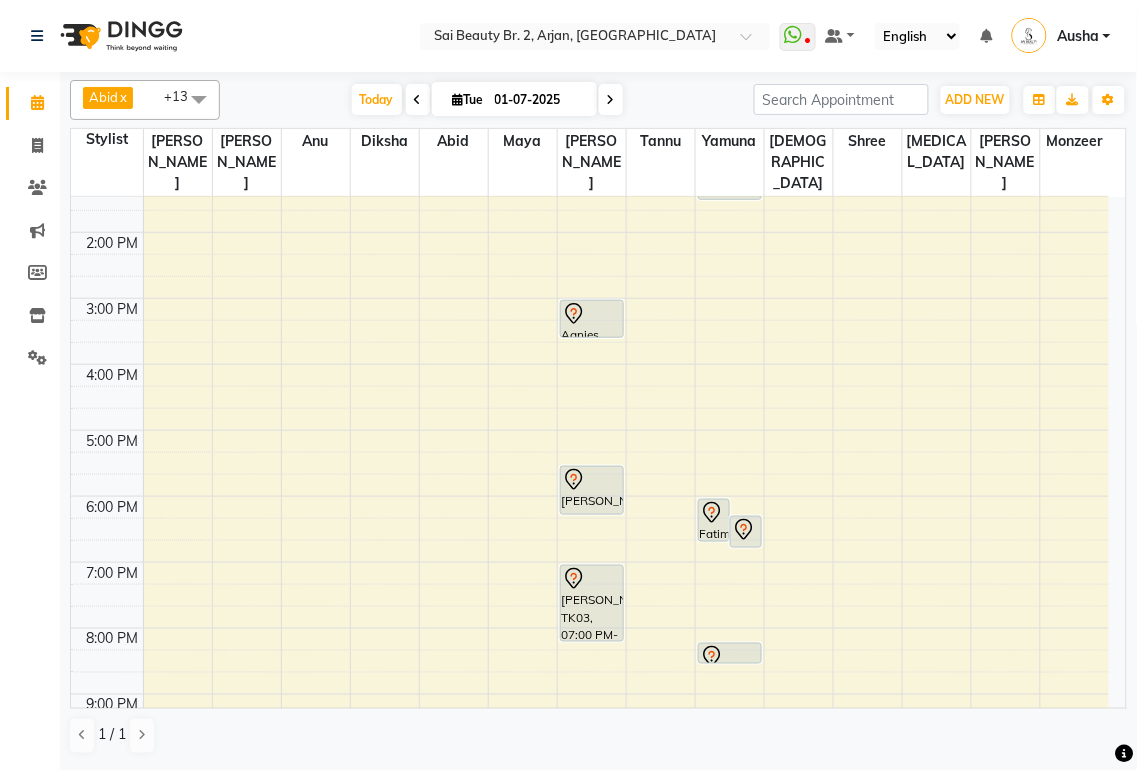 click at bounding box center (611, 100) 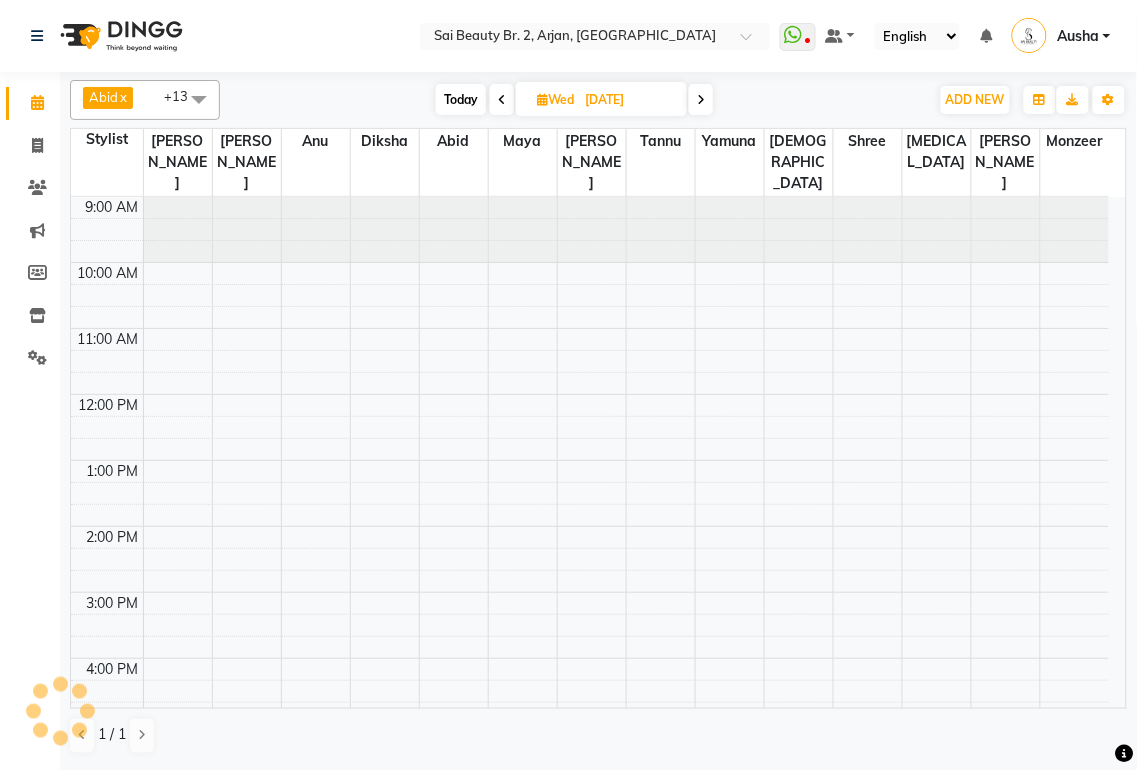 scroll, scrollTop: 66, scrollLeft: 0, axis: vertical 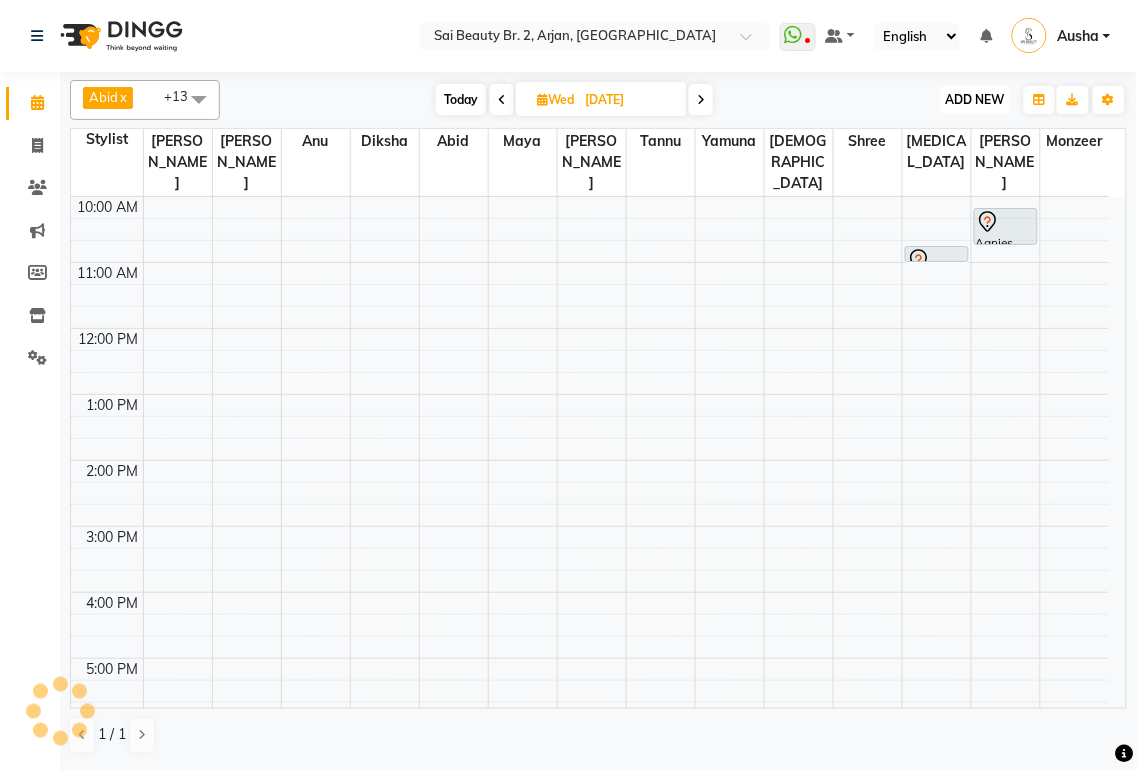 click on "ADD NEW" at bounding box center (975, 99) 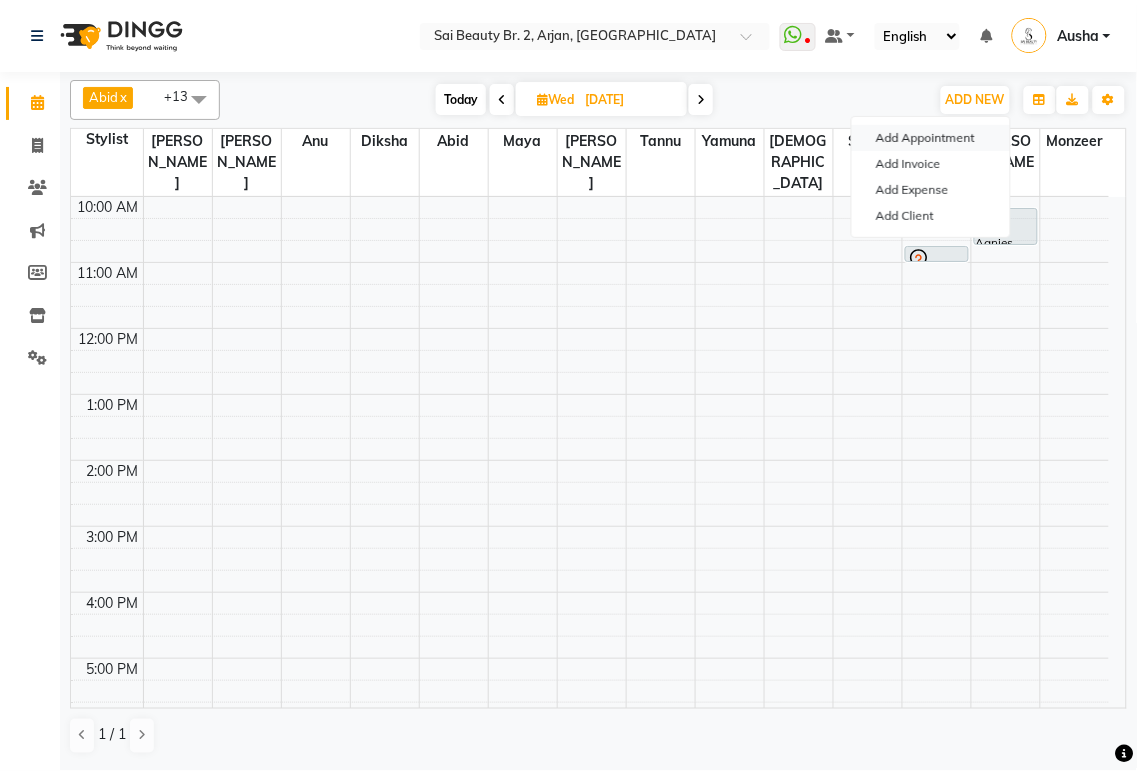 click on "Add Appointment" at bounding box center [931, 138] 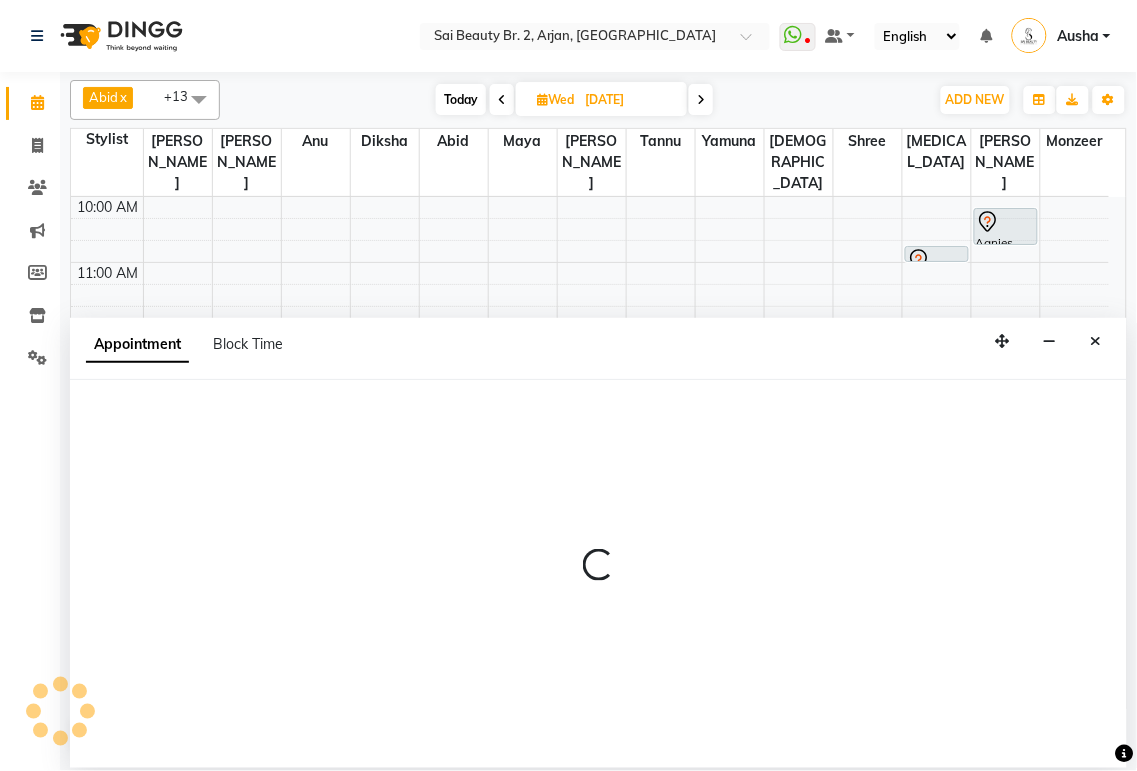 select on "600" 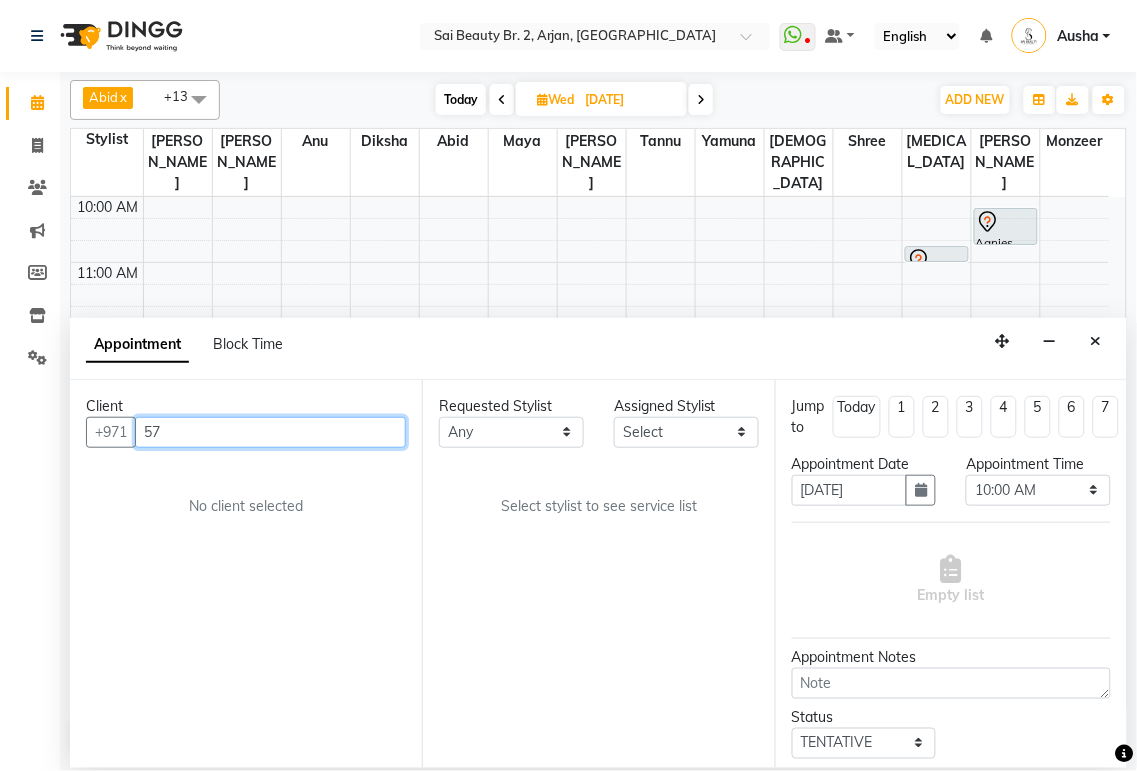 click on "57" at bounding box center [270, 432] 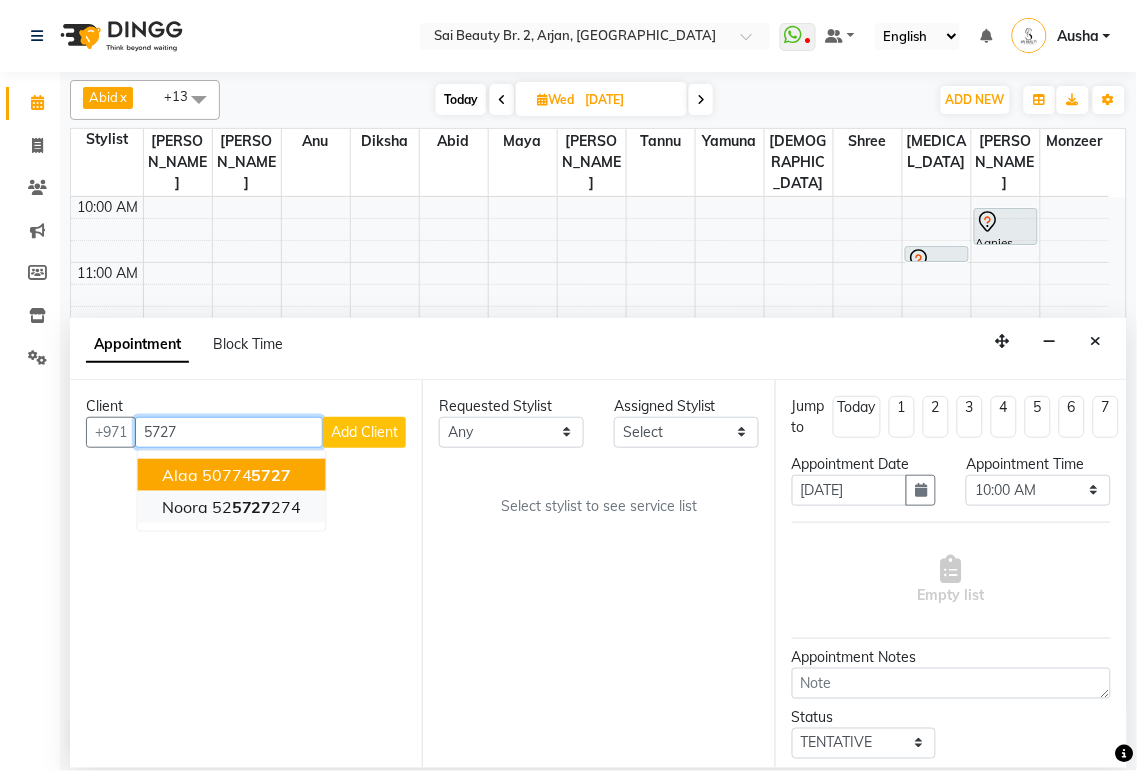 click on "Noora  52 5727 274" at bounding box center [232, 507] 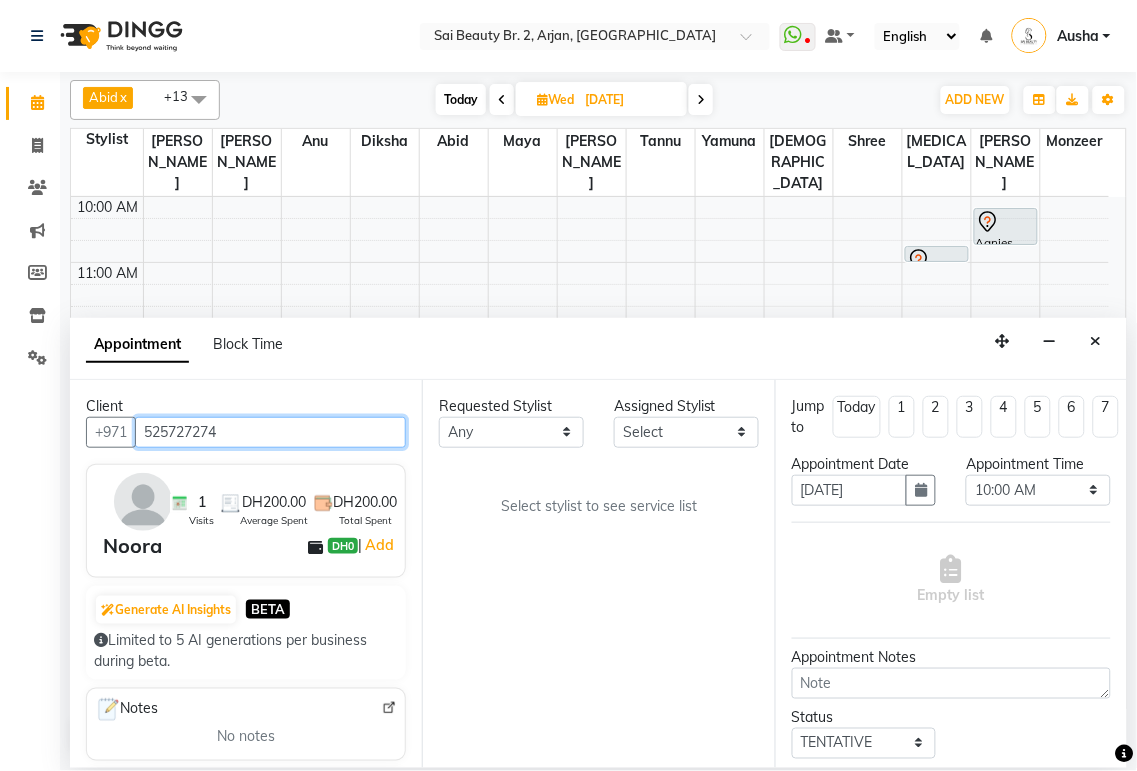 click on "525727274" at bounding box center (270, 432) 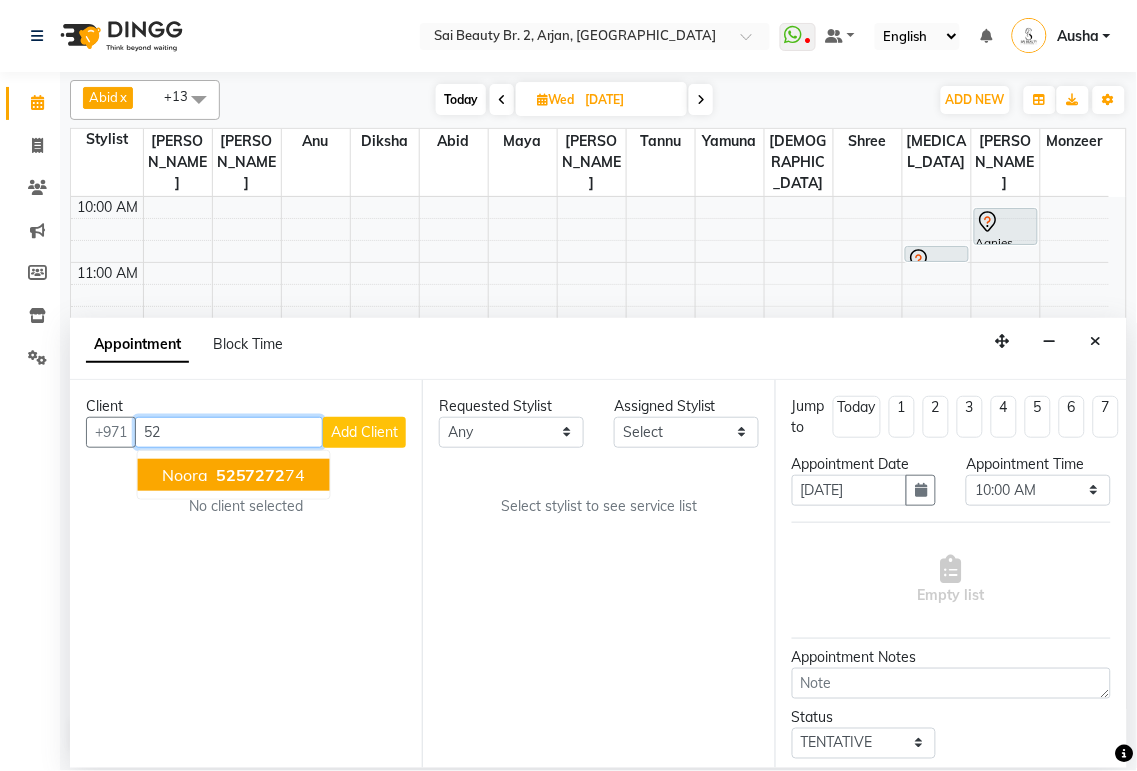type on "5" 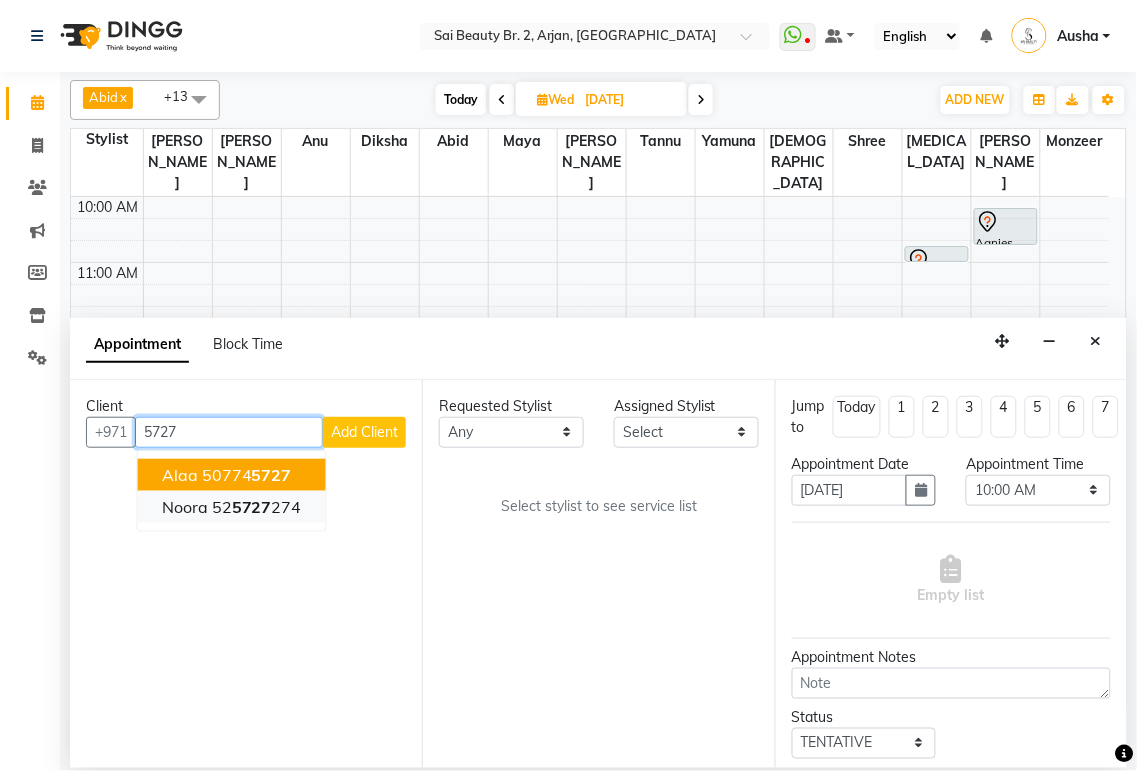 click on "52 5727 274" at bounding box center (257, 507) 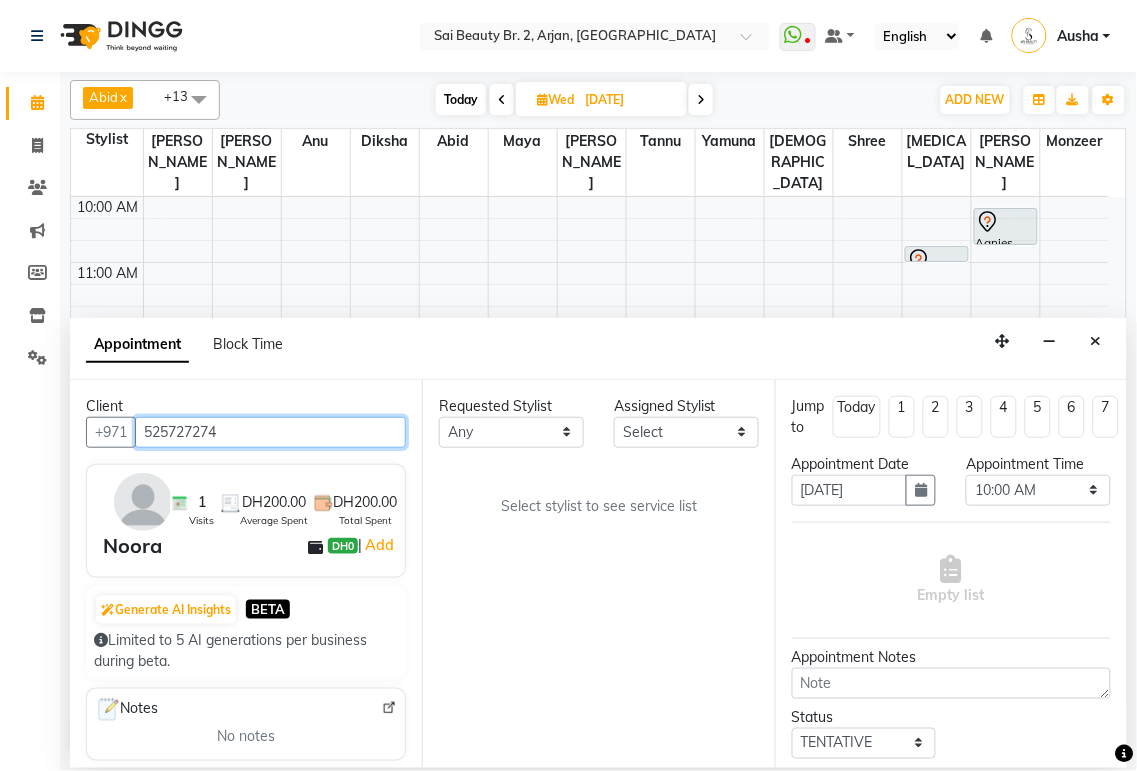 click on "525727274" at bounding box center (270, 432) 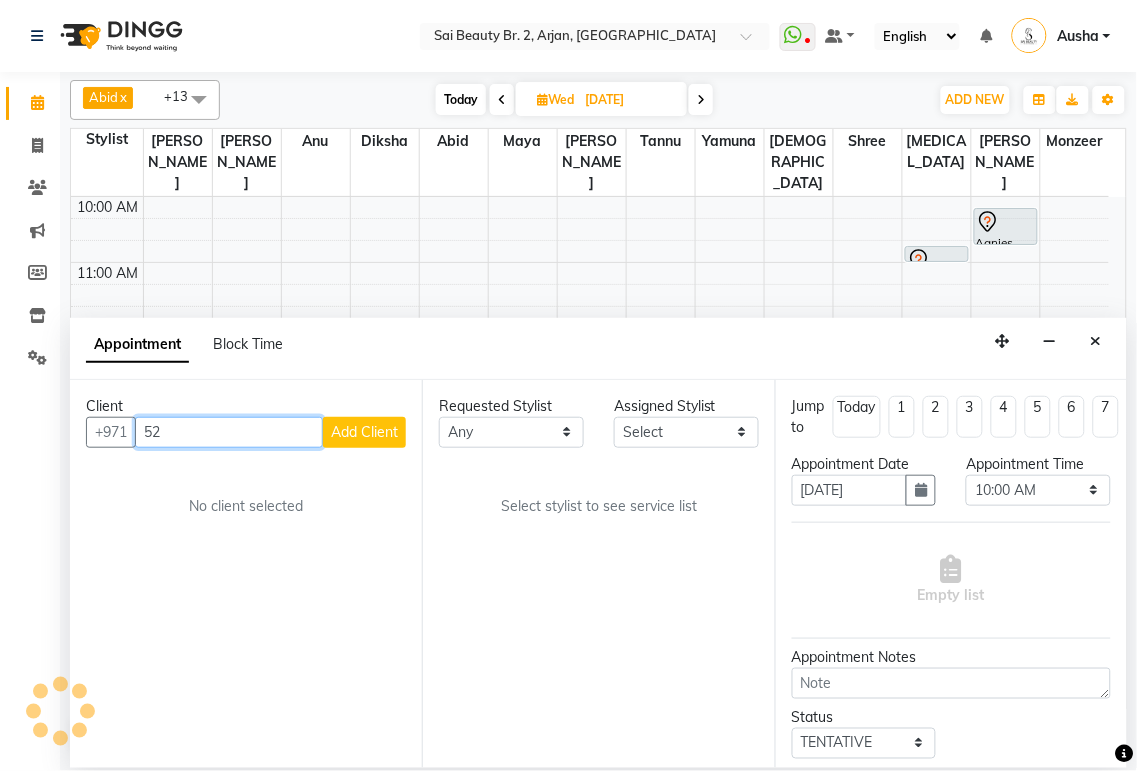 type on "5" 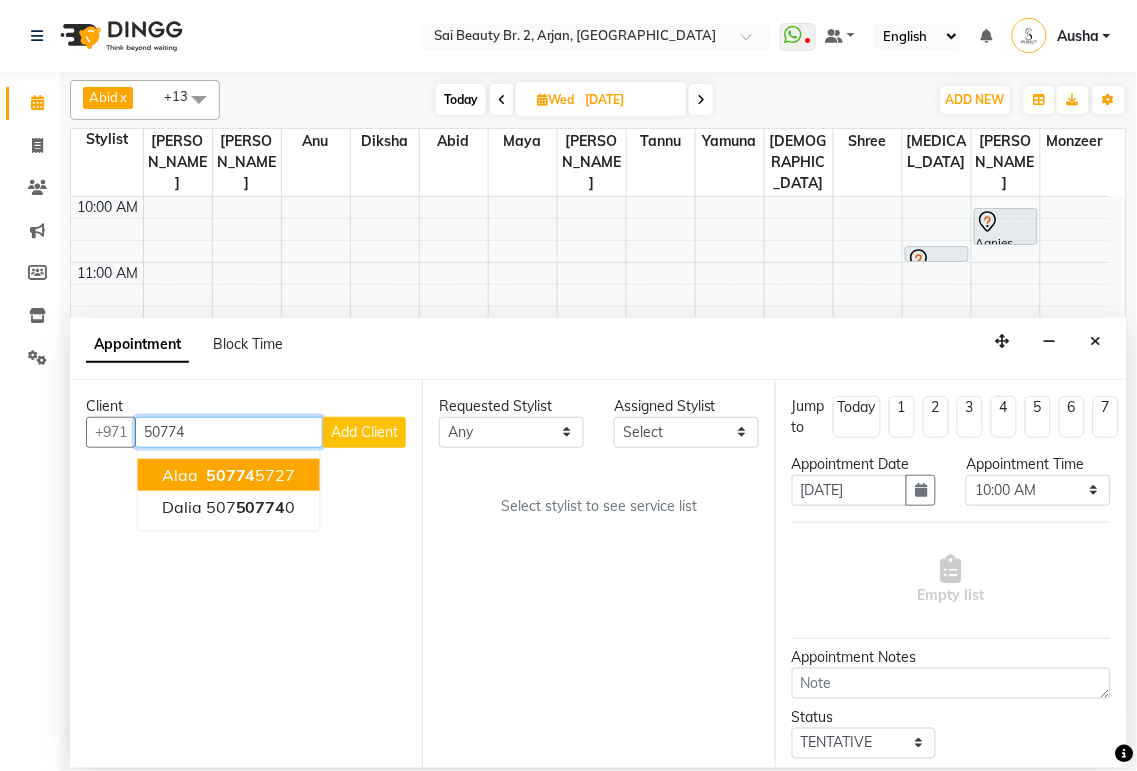click on "Alaa   50774 5727" at bounding box center (229, 475) 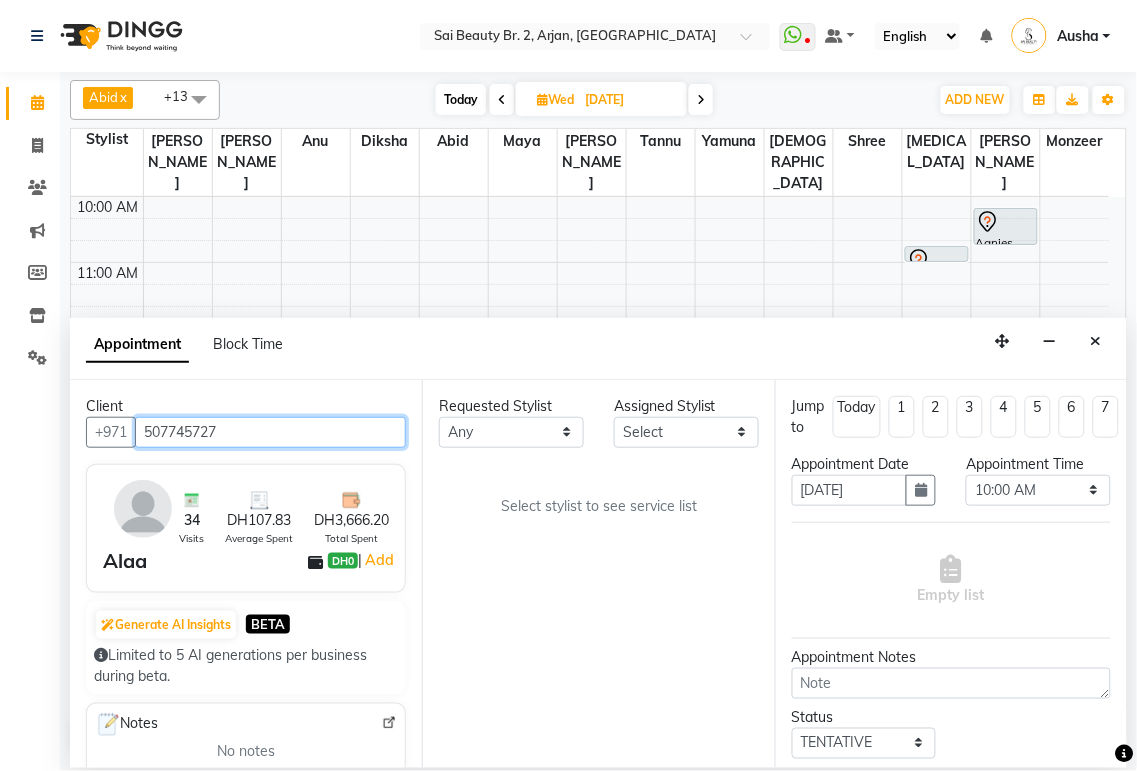 scroll, scrollTop: 290, scrollLeft: 0, axis: vertical 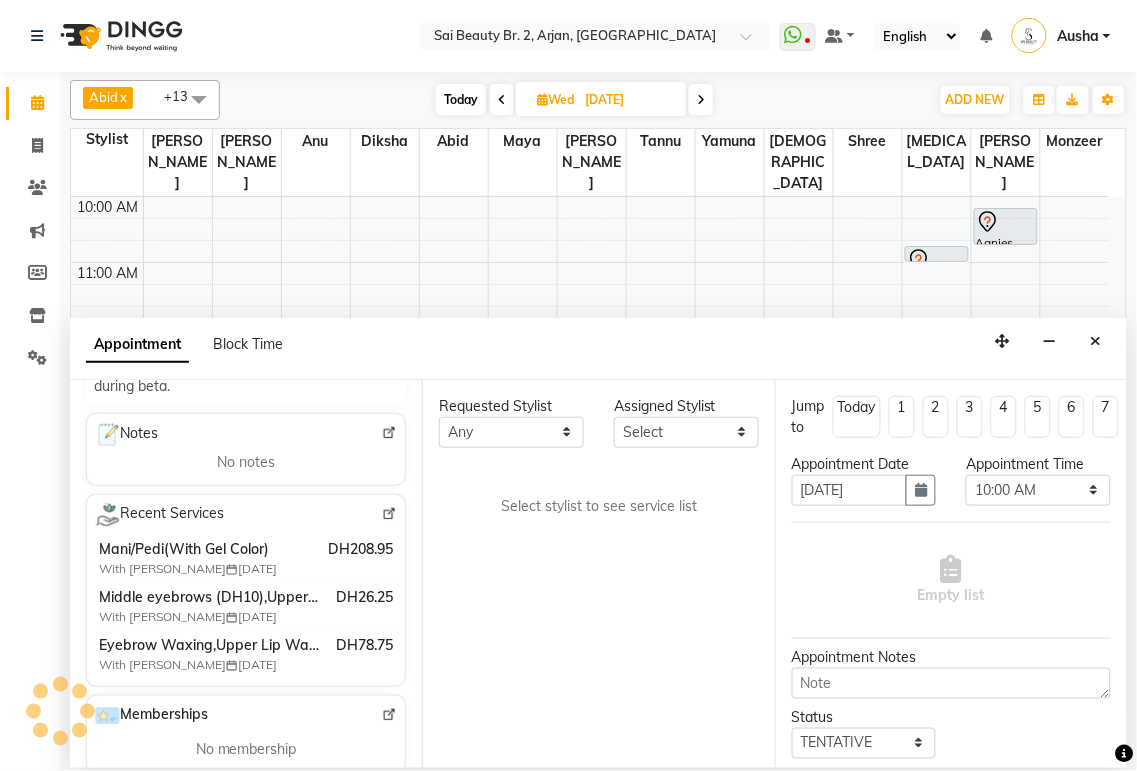 type on "507745727" 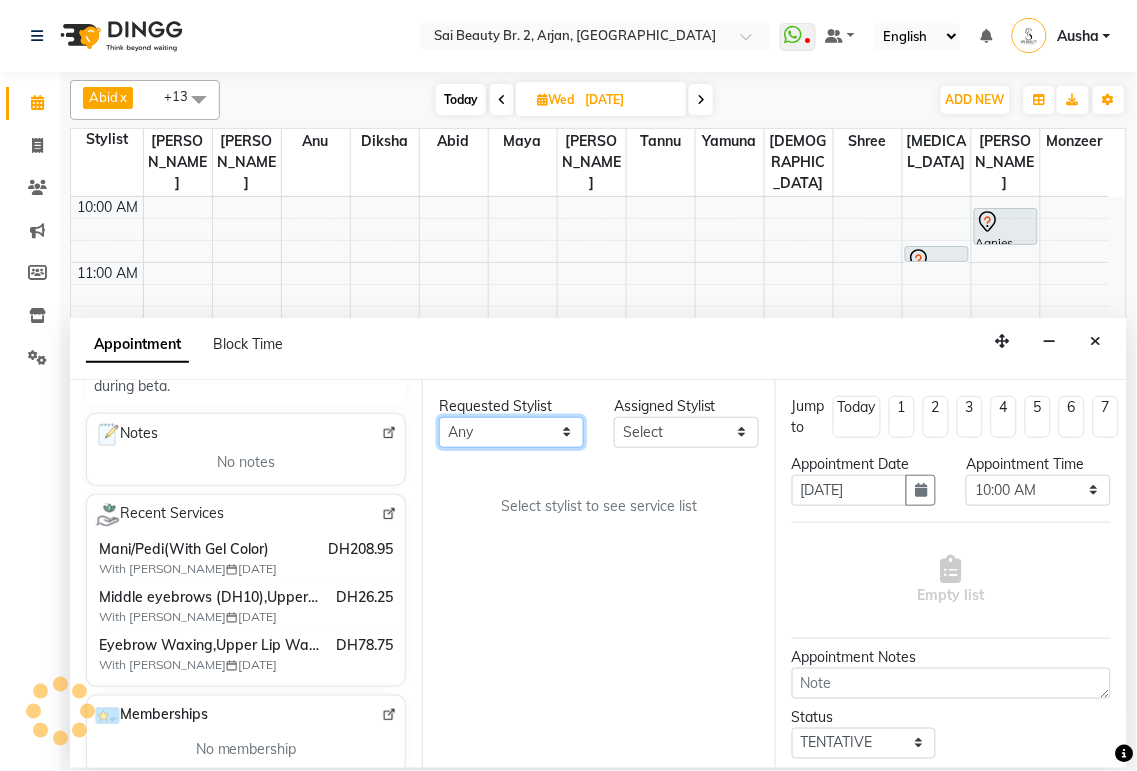 click on "Any Abid Alora Anu Ashmita Diksha Gita Komal Maya monzeer Shree sonu Sue Sumi Tannu Yamuna" at bounding box center [511, 432] 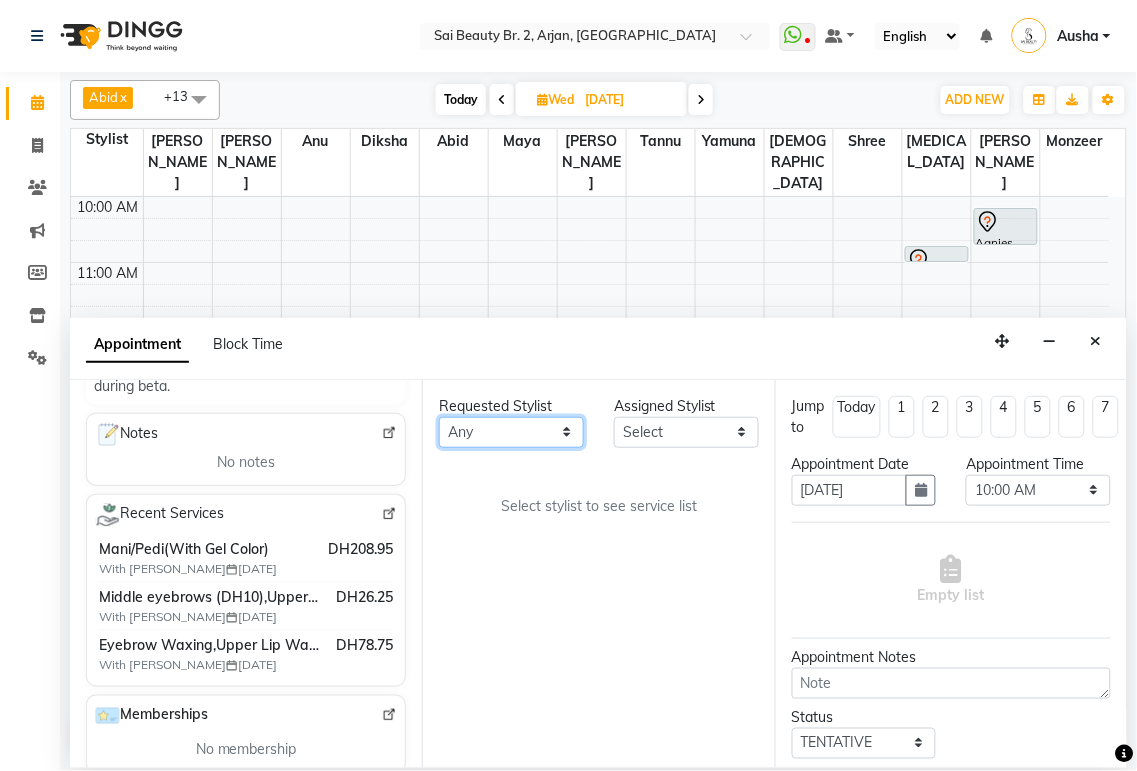 select on "57778" 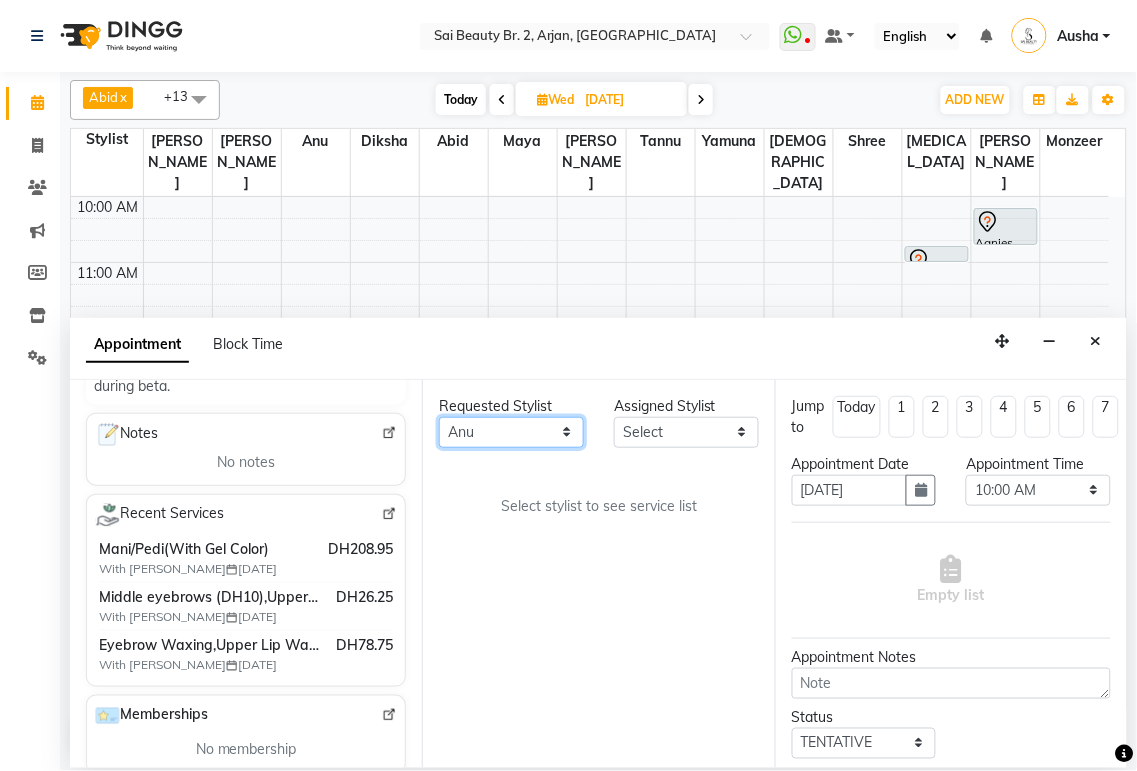 click on "Any Abid Alora Anu Ashmita Diksha Gita Komal Maya monzeer Shree sonu Sue Sumi Tannu Yamuna" at bounding box center [511, 432] 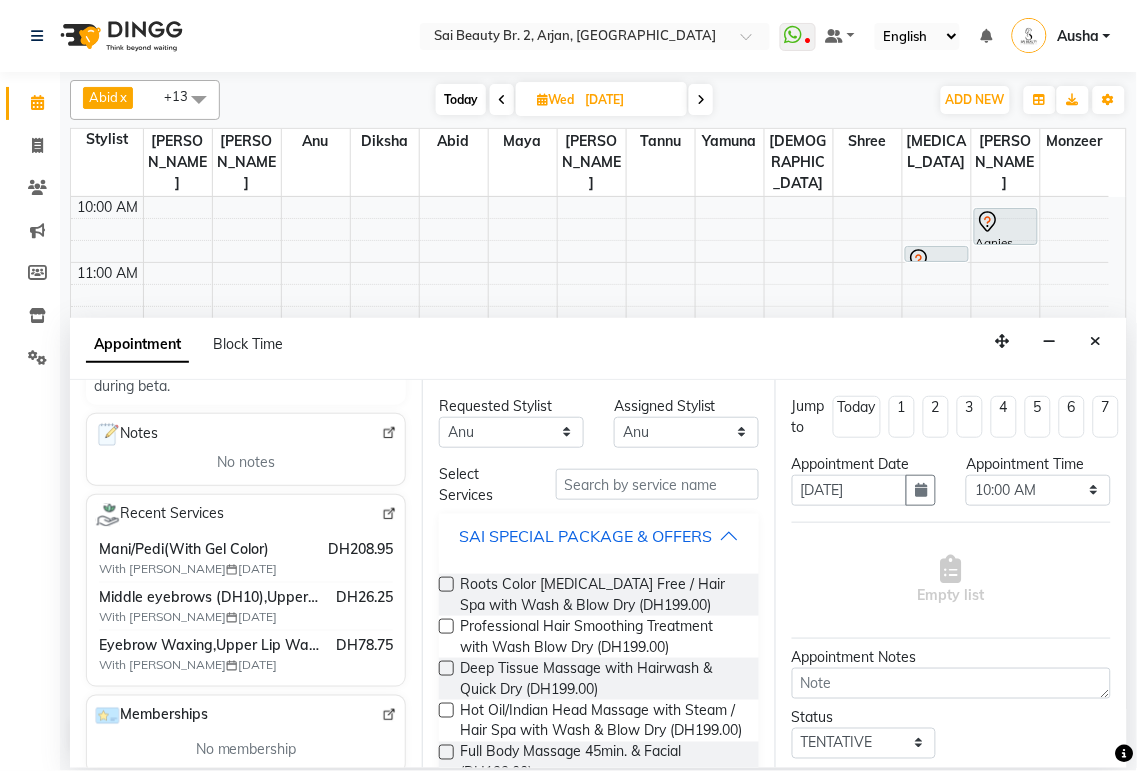 click on "SAI SPECIAL PACKAGE & OFFERS" at bounding box center [598, 536] 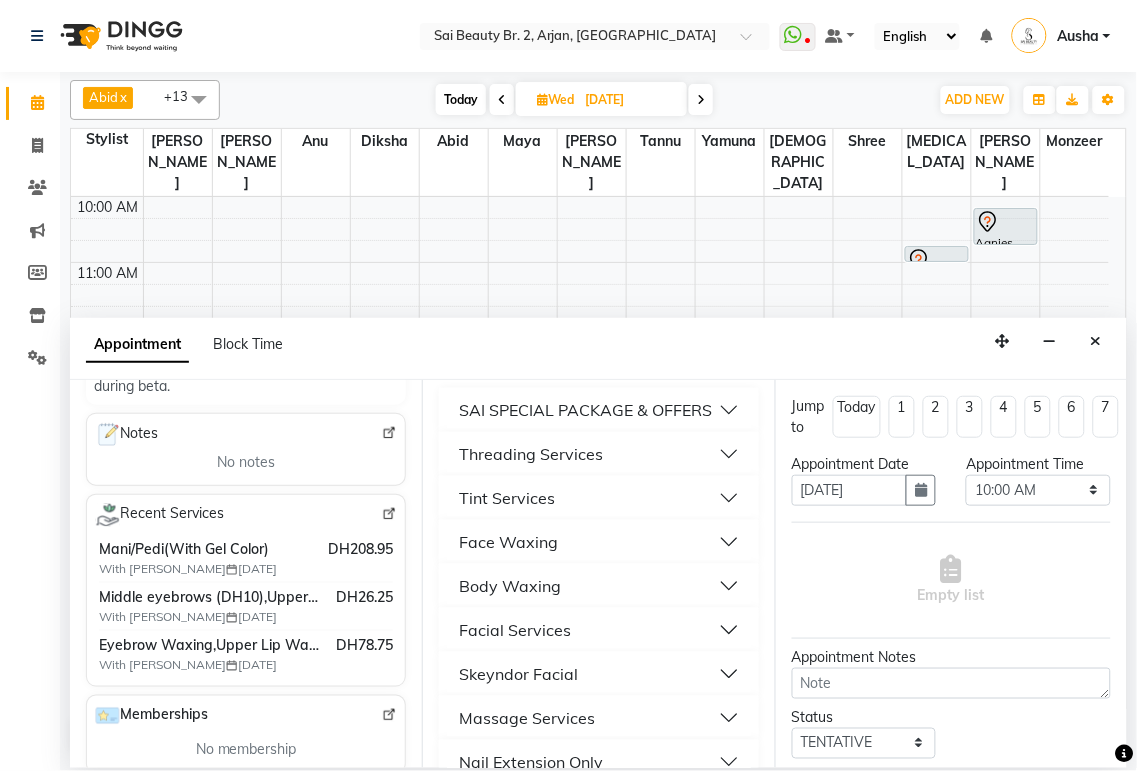 scroll, scrollTop: 125, scrollLeft: 0, axis: vertical 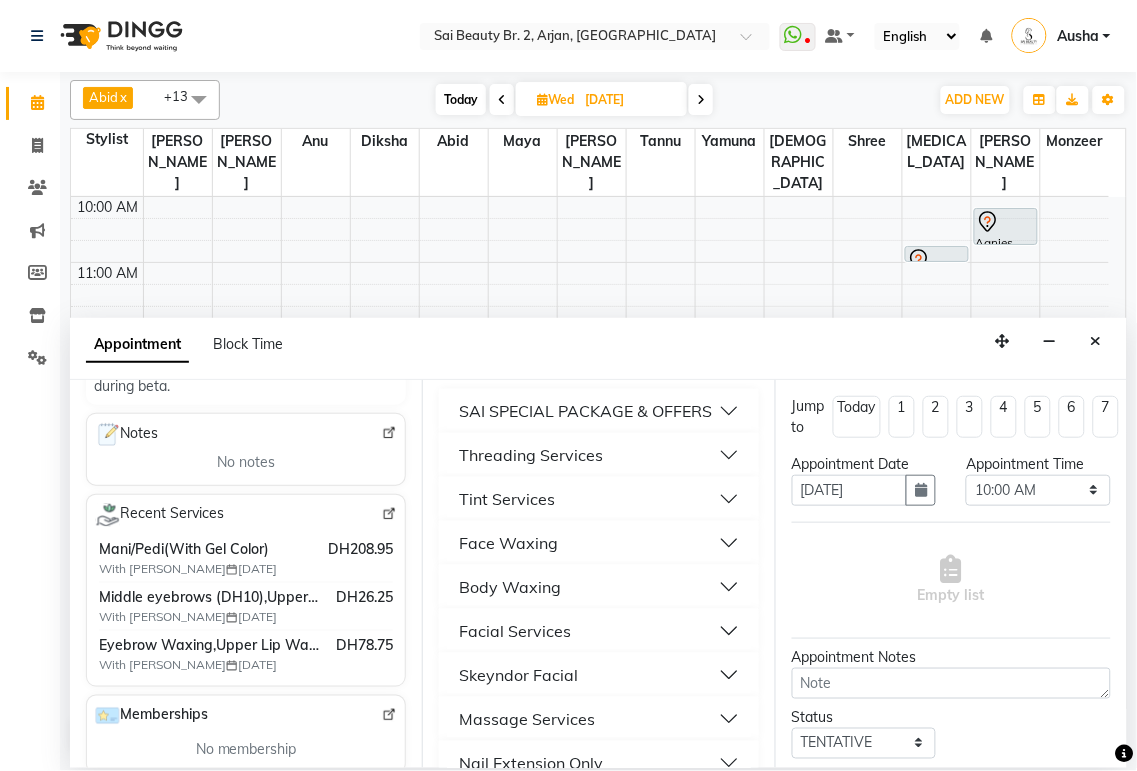 click on "Threading Services" at bounding box center (598, 455) 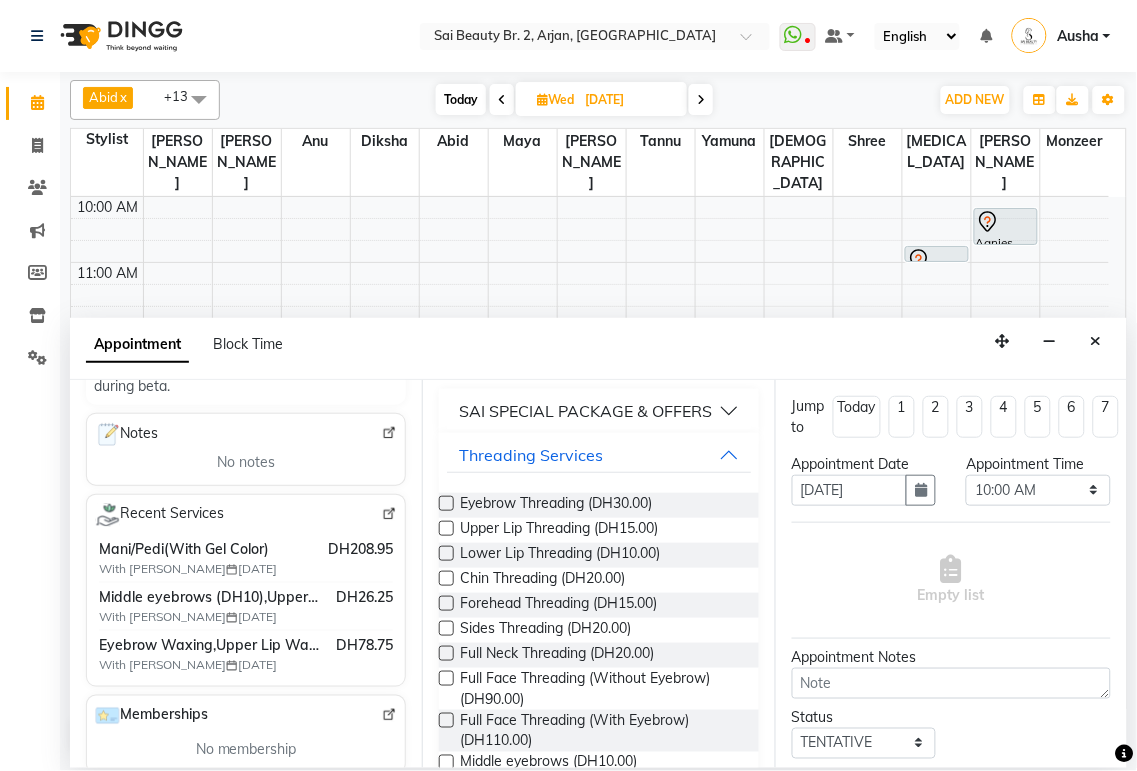 click at bounding box center [446, 503] 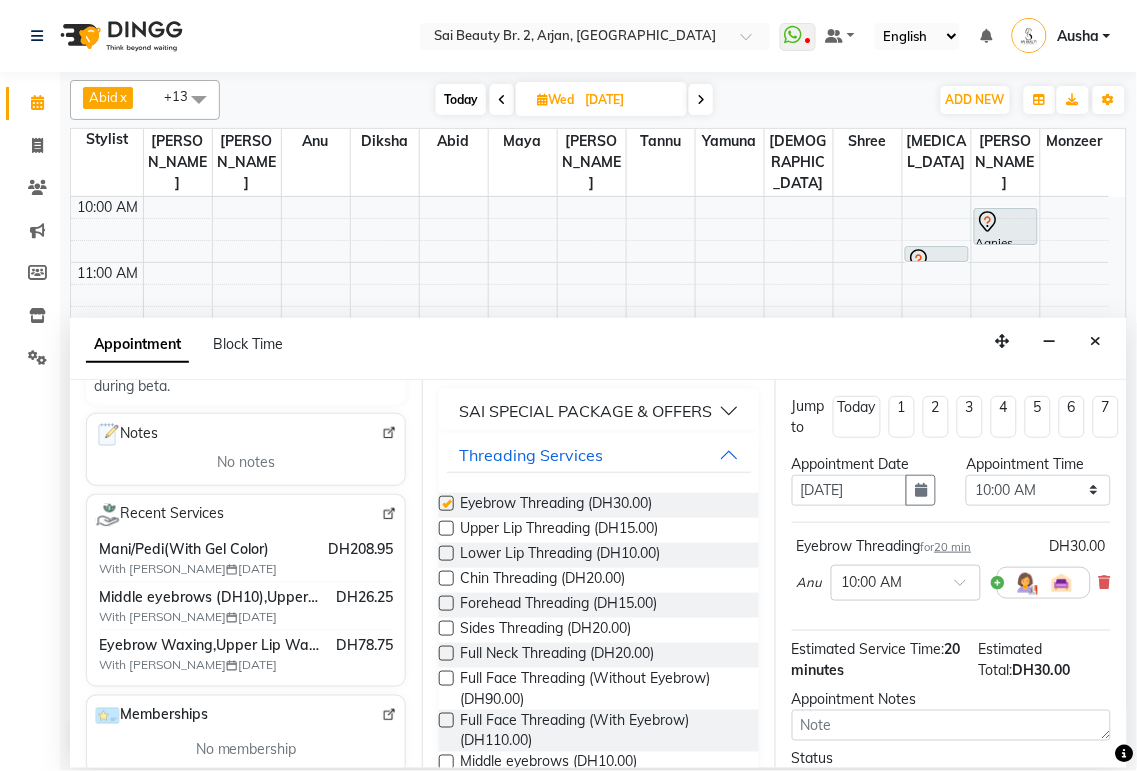 checkbox on "false" 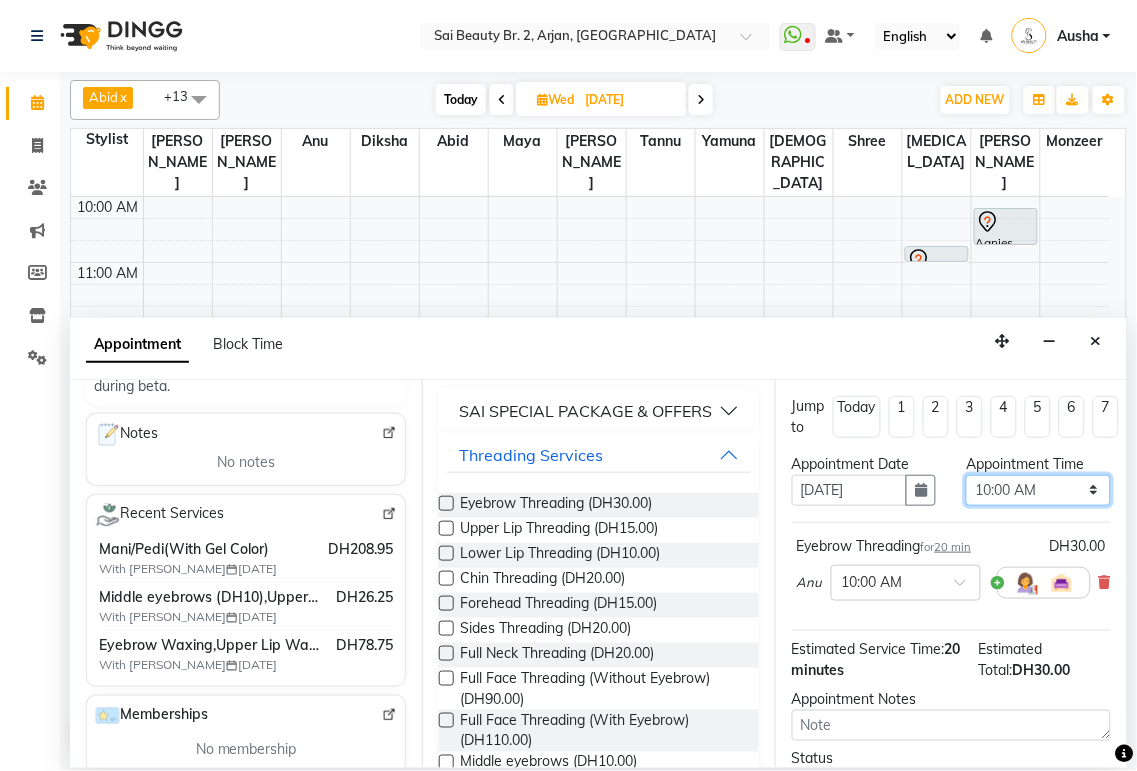 click on "Select 10:00 AM 10:05 AM 10:10 AM 10:15 AM 10:20 AM 10:25 AM 10:30 AM 10:35 AM 10:40 AM 10:45 AM 10:50 AM 10:55 AM 11:00 AM 11:05 AM 11:10 AM 11:15 AM 11:20 AM 11:25 AM 11:30 AM 11:35 AM 11:40 AM 11:45 AM 11:50 AM 11:55 AM 12:00 PM 12:05 PM 12:10 PM 12:15 PM 12:20 PM 12:25 PM 12:30 PM 12:35 PM 12:40 PM 12:45 PM 12:50 PM 12:55 PM 01:00 PM 01:05 PM 01:10 PM 01:15 PM 01:20 PM 01:25 PM 01:30 PM 01:35 PM 01:40 PM 01:45 PM 01:50 PM 01:55 PM 02:00 PM 02:05 PM 02:10 PM 02:15 PM 02:20 PM 02:25 PM 02:30 PM 02:35 PM 02:40 PM 02:45 PM 02:50 PM 02:55 PM 03:00 PM 03:05 PM 03:10 PM 03:15 PM 03:20 PM 03:25 PM 03:30 PM 03:35 PM 03:40 PM 03:45 PM 03:50 PM 03:55 PM 04:00 PM 04:05 PM 04:10 PM 04:15 PM 04:20 PM 04:25 PM 04:30 PM 04:35 PM 04:40 PM 04:45 PM 04:50 PM 04:55 PM 05:00 PM 05:05 PM 05:10 PM 05:15 PM 05:20 PM 05:25 PM 05:30 PM 05:35 PM 05:40 PM 05:45 PM 05:50 PM 05:55 PM 06:00 PM 06:05 PM 06:10 PM 06:15 PM 06:20 PM 06:25 PM 06:30 PM 06:35 PM 06:40 PM 06:45 PM 06:50 PM 06:55 PM 07:00 PM 07:05 PM 07:10 PM 07:15 PM 07:20 PM" at bounding box center [1038, 490] 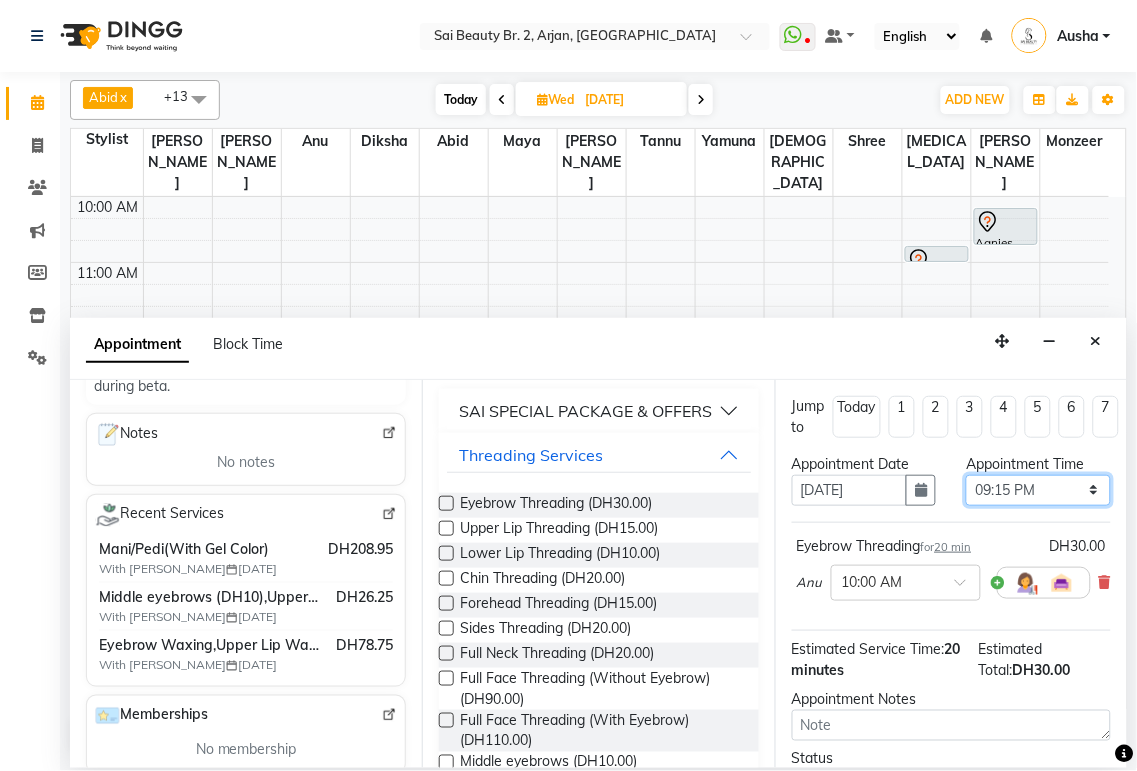 click on "Select 10:00 AM 10:05 AM 10:10 AM 10:15 AM 10:20 AM 10:25 AM 10:30 AM 10:35 AM 10:40 AM 10:45 AM 10:50 AM 10:55 AM 11:00 AM 11:05 AM 11:10 AM 11:15 AM 11:20 AM 11:25 AM 11:30 AM 11:35 AM 11:40 AM 11:45 AM 11:50 AM 11:55 AM 12:00 PM 12:05 PM 12:10 PM 12:15 PM 12:20 PM 12:25 PM 12:30 PM 12:35 PM 12:40 PM 12:45 PM 12:50 PM 12:55 PM 01:00 PM 01:05 PM 01:10 PM 01:15 PM 01:20 PM 01:25 PM 01:30 PM 01:35 PM 01:40 PM 01:45 PM 01:50 PM 01:55 PM 02:00 PM 02:05 PM 02:10 PM 02:15 PM 02:20 PM 02:25 PM 02:30 PM 02:35 PM 02:40 PM 02:45 PM 02:50 PM 02:55 PM 03:00 PM 03:05 PM 03:10 PM 03:15 PM 03:20 PM 03:25 PM 03:30 PM 03:35 PM 03:40 PM 03:45 PM 03:50 PM 03:55 PM 04:00 PM 04:05 PM 04:10 PM 04:15 PM 04:20 PM 04:25 PM 04:30 PM 04:35 PM 04:40 PM 04:45 PM 04:50 PM 04:55 PM 05:00 PM 05:05 PM 05:10 PM 05:15 PM 05:20 PM 05:25 PM 05:30 PM 05:35 PM 05:40 PM 05:45 PM 05:50 PM 05:55 PM 06:00 PM 06:05 PM 06:10 PM 06:15 PM 06:20 PM 06:25 PM 06:30 PM 06:35 PM 06:40 PM 06:45 PM 06:50 PM 06:55 PM 07:00 PM 07:05 PM 07:10 PM 07:15 PM 07:20 PM" at bounding box center (1038, 490) 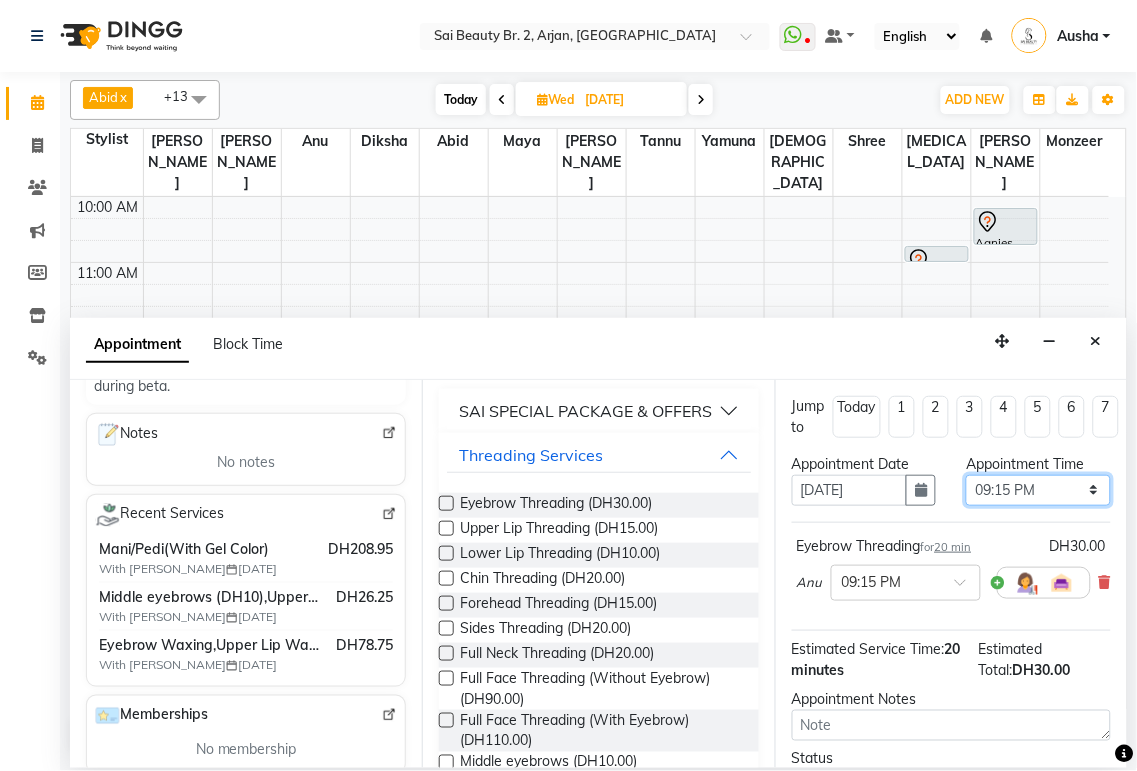 click on "Select 10:00 AM 10:05 AM 10:10 AM 10:15 AM 10:20 AM 10:25 AM 10:30 AM 10:35 AM 10:40 AM 10:45 AM 10:50 AM 10:55 AM 11:00 AM 11:05 AM 11:10 AM 11:15 AM 11:20 AM 11:25 AM 11:30 AM 11:35 AM 11:40 AM 11:45 AM 11:50 AM 11:55 AM 12:00 PM 12:05 PM 12:10 PM 12:15 PM 12:20 PM 12:25 PM 12:30 PM 12:35 PM 12:40 PM 12:45 PM 12:50 PM 12:55 PM 01:00 PM 01:05 PM 01:10 PM 01:15 PM 01:20 PM 01:25 PM 01:30 PM 01:35 PM 01:40 PM 01:45 PM 01:50 PM 01:55 PM 02:00 PM 02:05 PM 02:10 PM 02:15 PM 02:20 PM 02:25 PM 02:30 PM 02:35 PM 02:40 PM 02:45 PM 02:50 PM 02:55 PM 03:00 PM 03:05 PM 03:10 PM 03:15 PM 03:20 PM 03:25 PM 03:30 PM 03:35 PM 03:40 PM 03:45 PM 03:50 PM 03:55 PM 04:00 PM 04:05 PM 04:10 PM 04:15 PM 04:20 PM 04:25 PM 04:30 PM 04:35 PM 04:40 PM 04:45 PM 04:50 PM 04:55 PM 05:00 PM 05:05 PM 05:10 PM 05:15 PM 05:20 PM 05:25 PM 05:30 PM 05:35 PM 05:40 PM 05:45 PM 05:50 PM 05:55 PM 06:00 PM 06:05 PM 06:10 PM 06:15 PM 06:20 PM 06:25 PM 06:30 PM 06:35 PM 06:40 PM 06:45 PM 06:50 PM 06:55 PM 07:00 PM 07:05 PM 07:10 PM 07:15 PM 07:20 PM" at bounding box center (1038, 490) 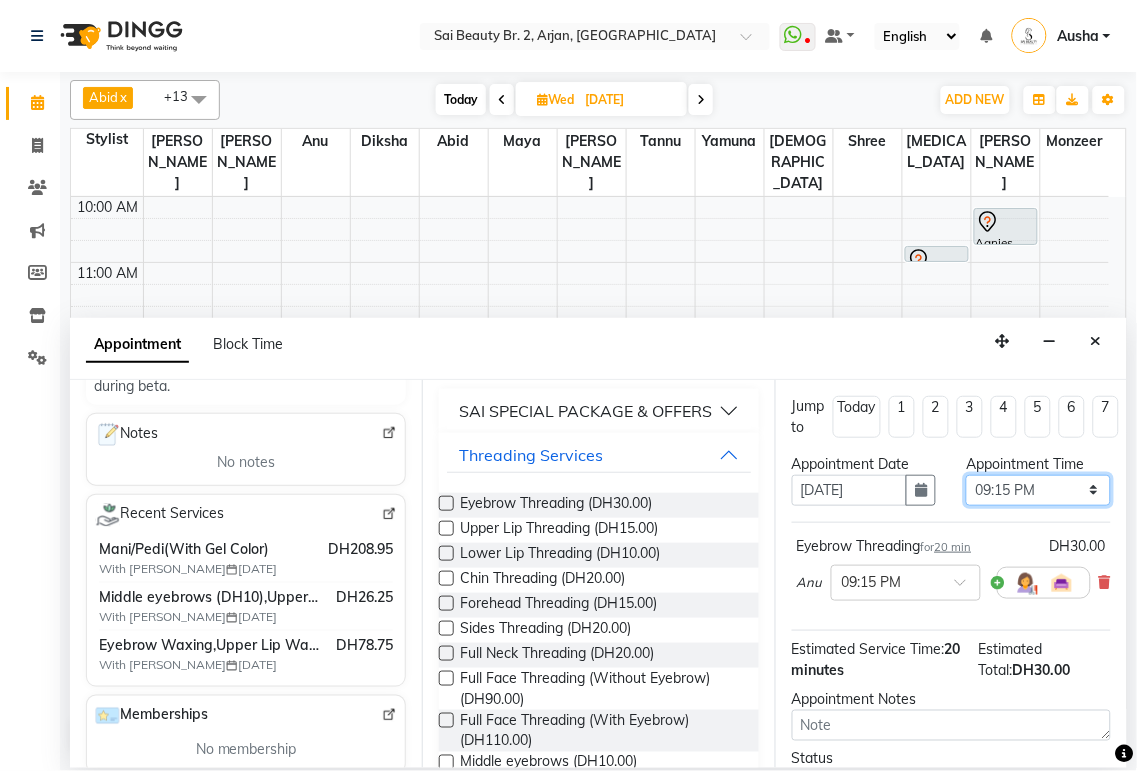 select on "1120" 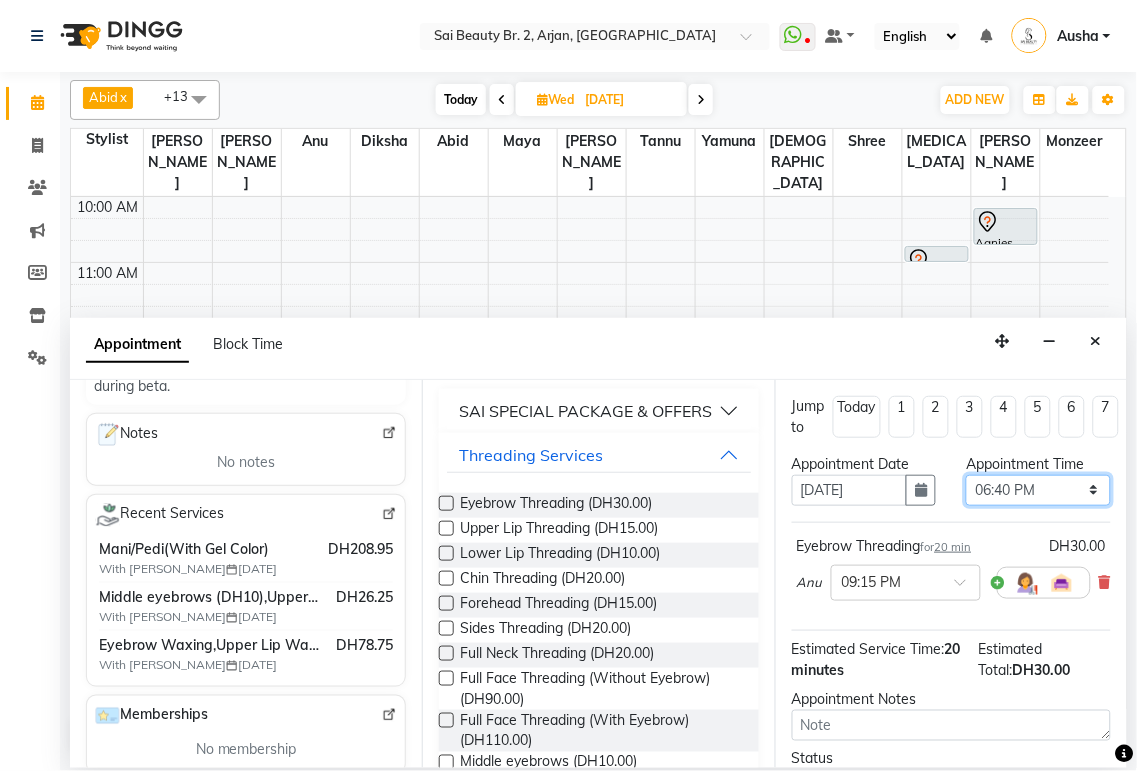 click on "Select 10:00 AM 10:05 AM 10:10 AM 10:15 AM 10:20 AM 10:25 AM 10:30 AM 10:35 AM 10:40 AM 10:45 AM 10:50 AM 10:55 AM 11:00 AM 11:05 AM 11:10 AM 11:15 AM 11:20 AM 11:25 AM 11:30 AM 11:35 AM 11:40 AM 11:45 AM 11:50 AM 11:55 AM 12:00 PM 12:05 PM 12:10 PM 12:15 PM 12:20 PM 12:25 PM 12:30 PM 12:35 PM 12:40 PM 12:45 PM 12:50 PM 12:55 PM 01:00 PM 01:05 PM 01:10 PM 01:15 PM 01:20 PM 01:25 PM 01:30 PM 01:35 PM 01:40 PM 01:45 PM 01:50 PM 01:55 PM 02:00 PM 02:05 PM 02:10 PM 02:15 PM 02:20 PM 02:25 PM 02:30 PM 02:35 PM 02:40 PM 02:45 PM 02:50 PM 02:55 PM 03:00 PM 03:05 PM 03:10 PM 03:15 PM 03:20 PM 03:25 PM 03:30 PM 03:35 PM 03:40 PM 03:45 PM 03:50 PM 03:55 PM 04:00 PM 04:05 PM 04:10 PM 04:15 PM 04:20 PM 04:25 PM 04:30 PM 04:35 PM 04:40 PM 04:45 PM 04:50 PM 04:55 PM 05:00 PM 05:05 PM 05:10 PM 05:15 PM 05:20 PM 05:25 PM 05:30 PM 05:35 PM 05:40 PM 05:45 PM 05:50 PM 05:55 PM 06:00 PM 06:05 PM 06:10 PM 06:15 PM 06:20 PM 06:25 PM 06:30 PM 06:35 PM 06:40 PM 06:45 PM 06:50 PM 06:55 PM 07:00 PM 07:05 PM 07:10 PM 07:15 PM 07:20 PM" at bounding box center (1038, 490) 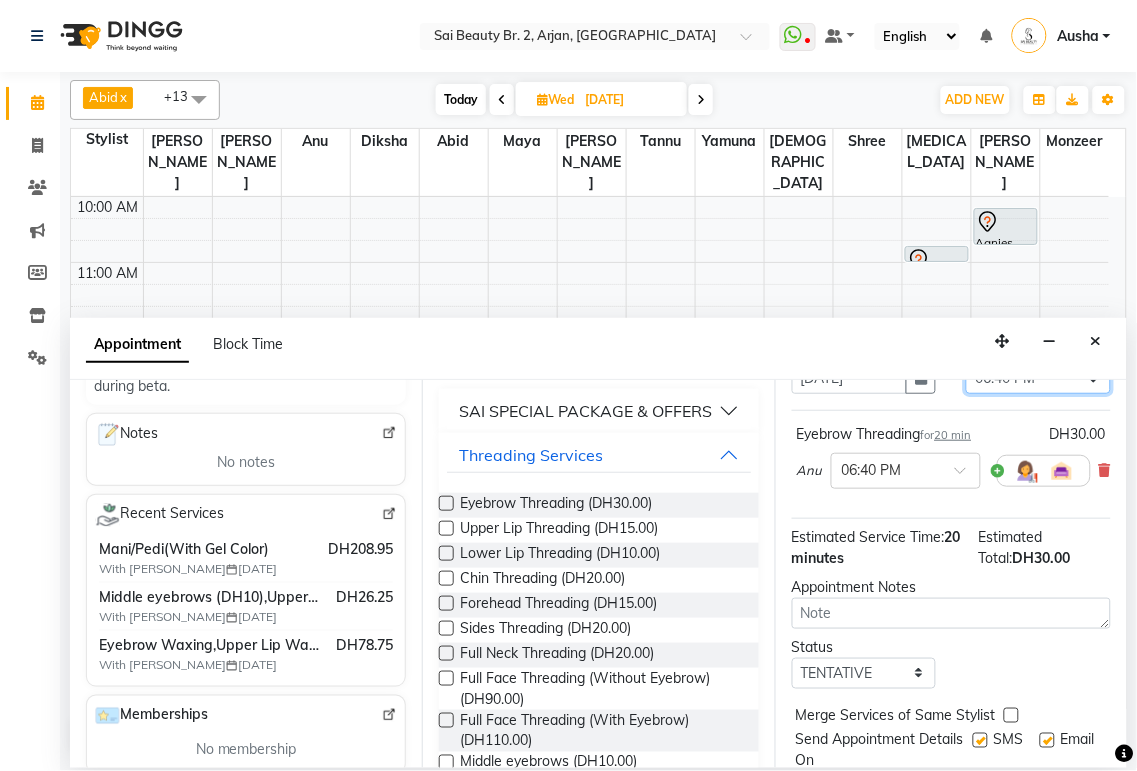 scroll, scrollTop: 193, scrollLeft: 0, axis: vertical 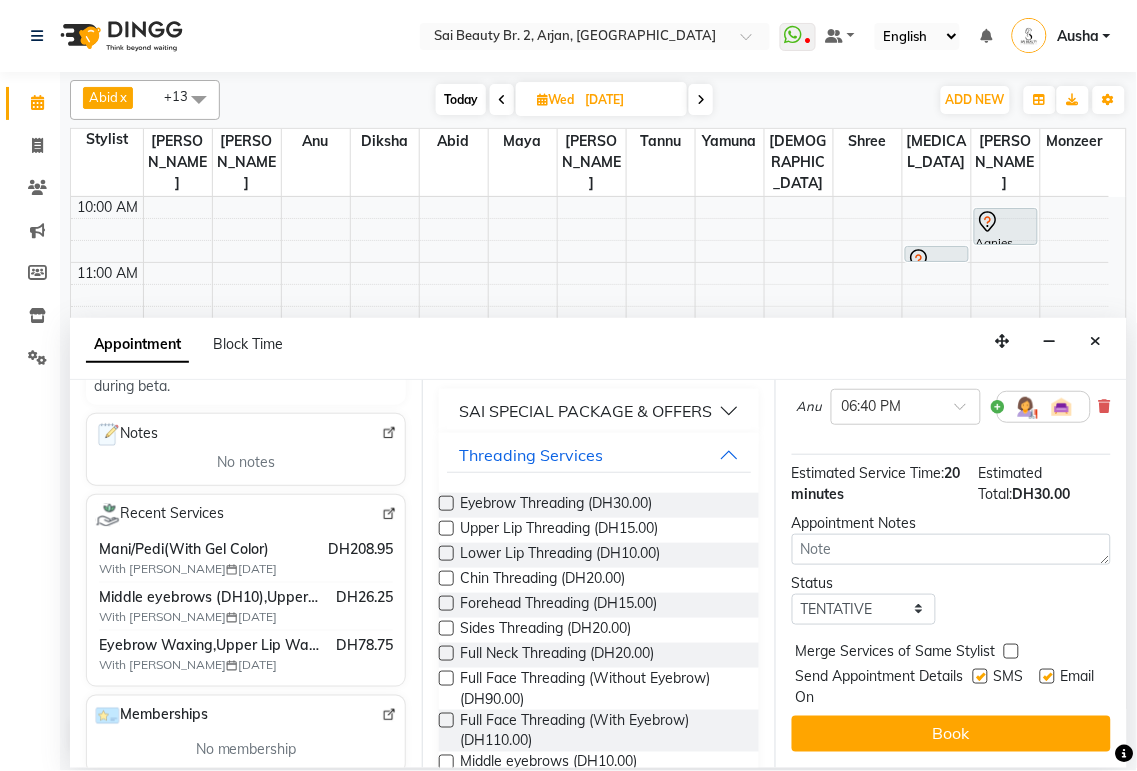 click at bounding box center [1011, 651] 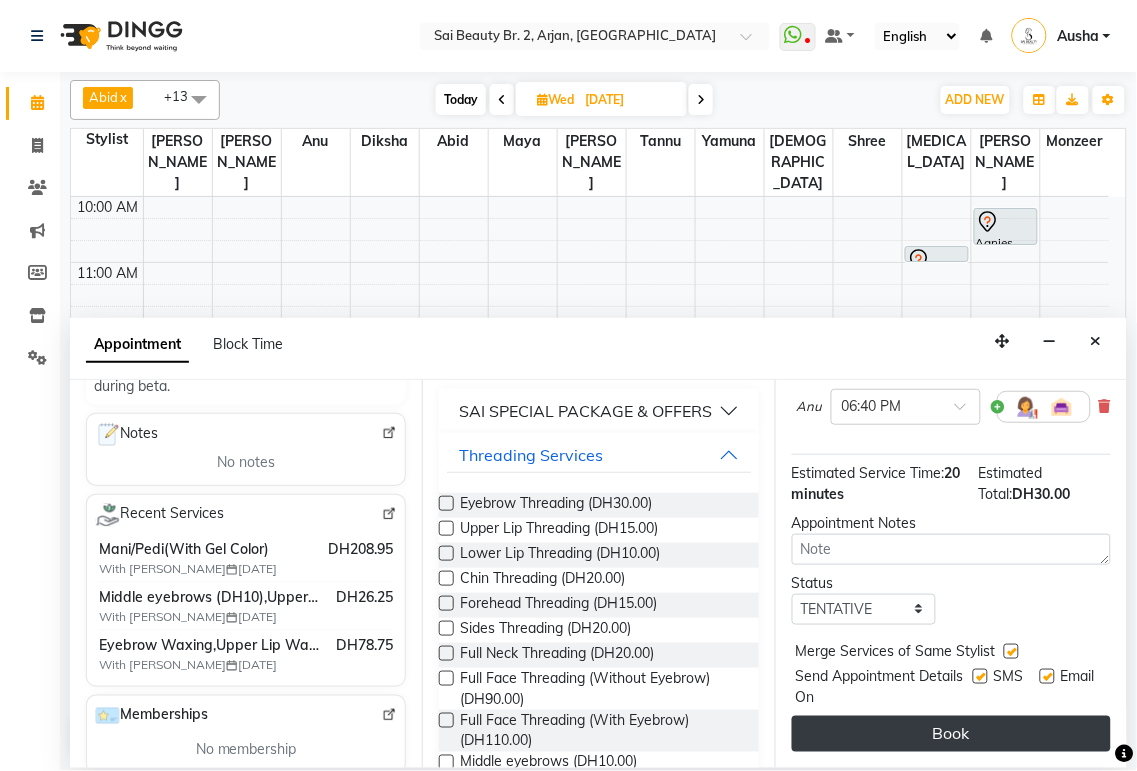 click on "Book" at bounding box center [951, 734] 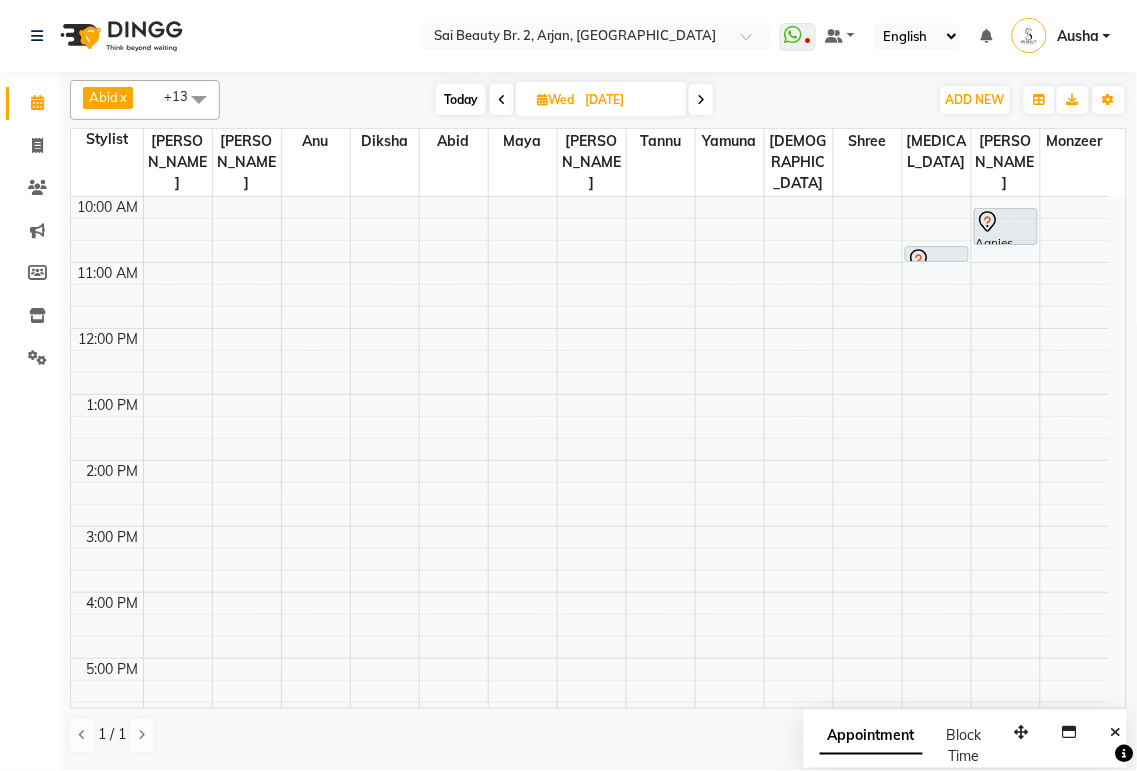 click at bounding box center [502, 100] 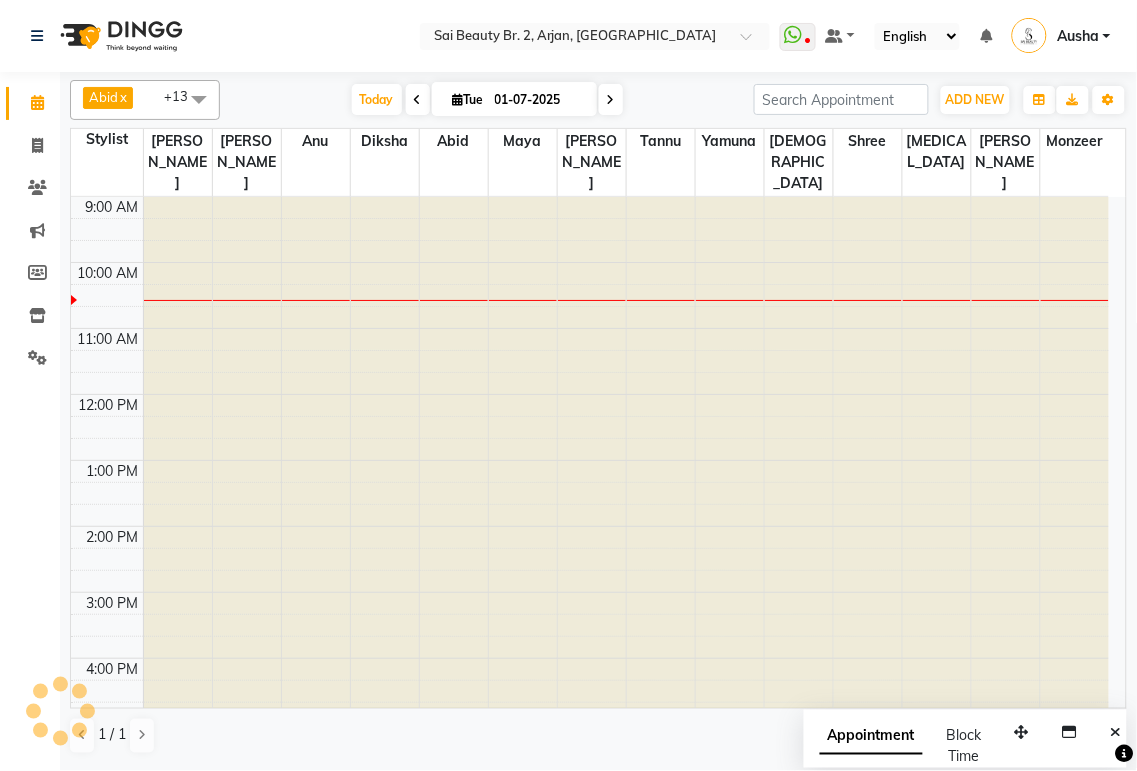 scroll, scrollTop: 66, scrollLeft: 0, axis: vertical 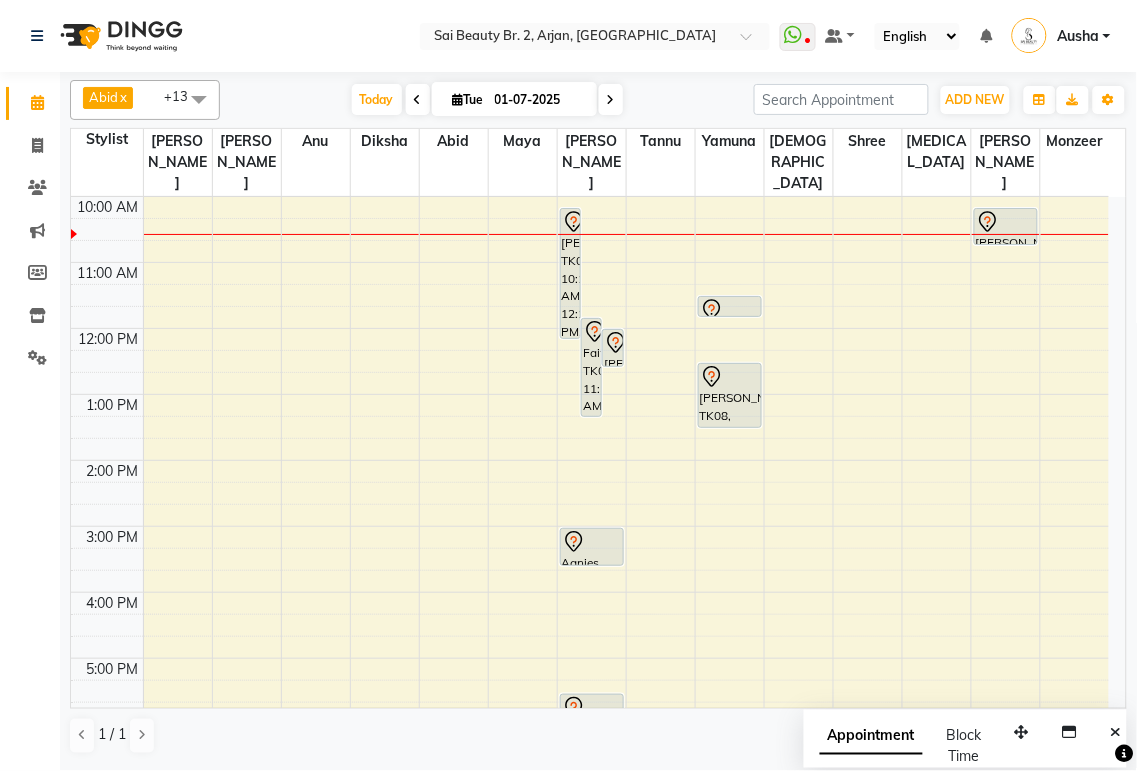click at bounding box center [458, 99] 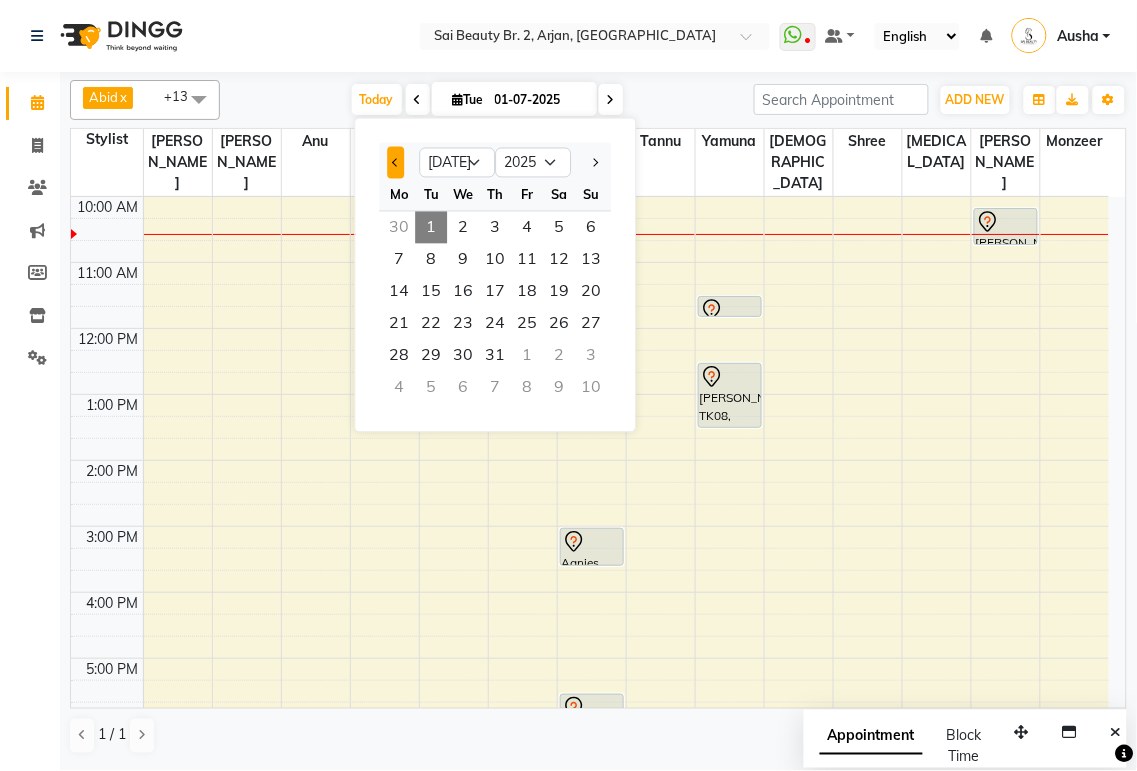 click at bounding box center [396, 162] 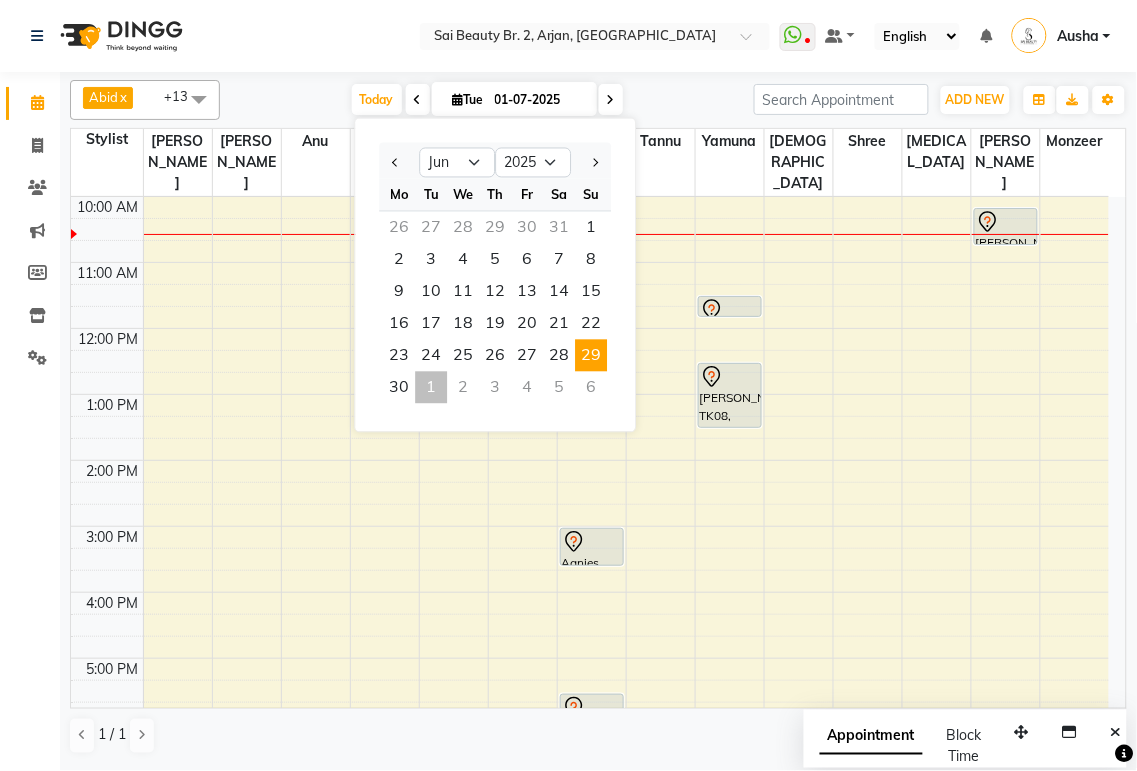 click on "29" at bounding box center (591, 356) 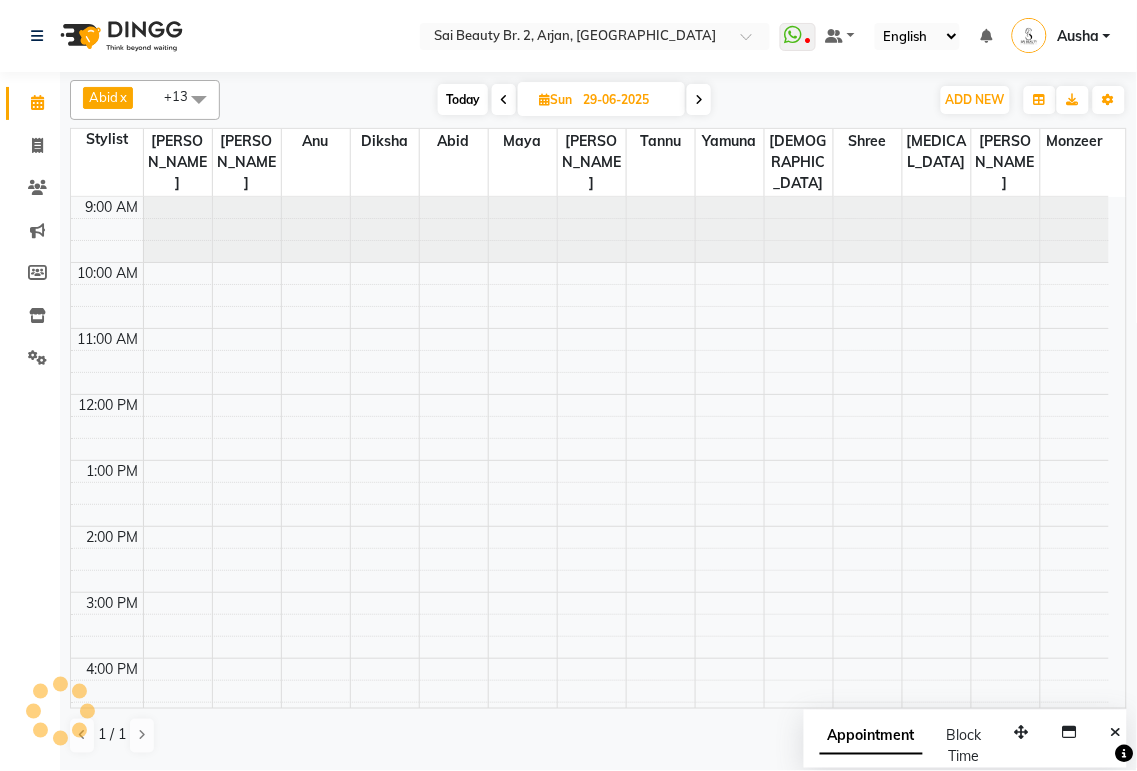 scroll, scrollTop: 66, scrollLeft: 0, axis: vertical 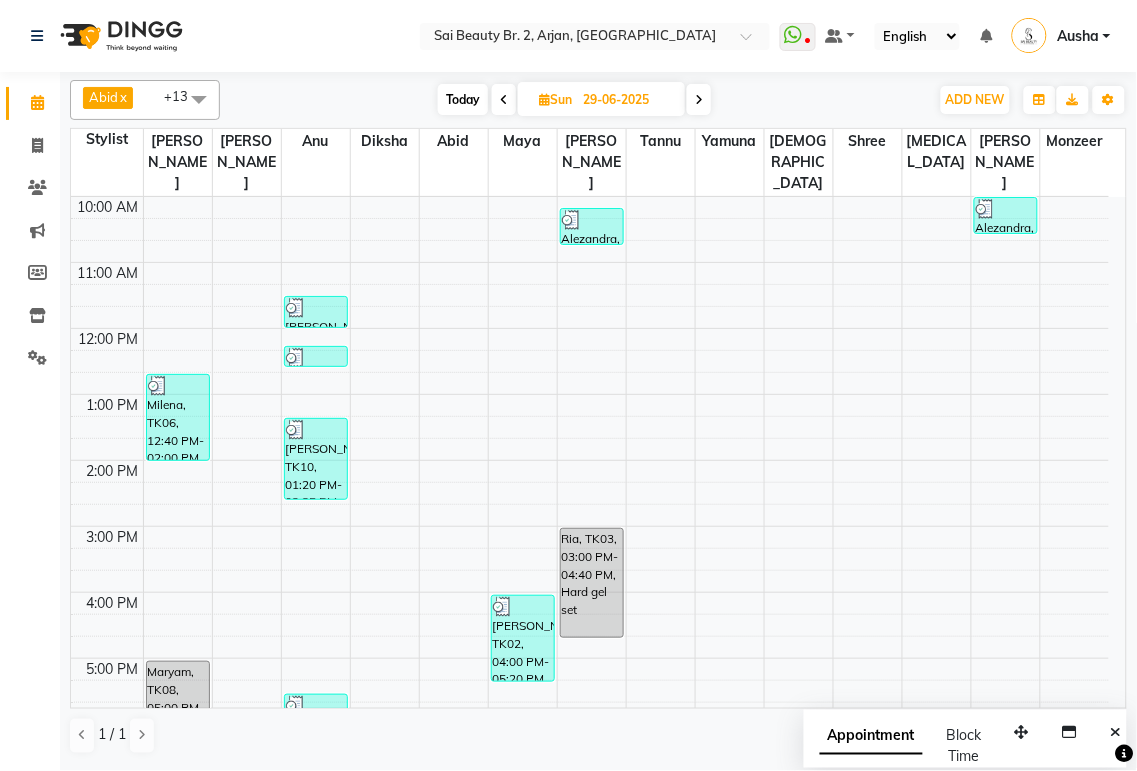 click at bounding box center [626, 625] 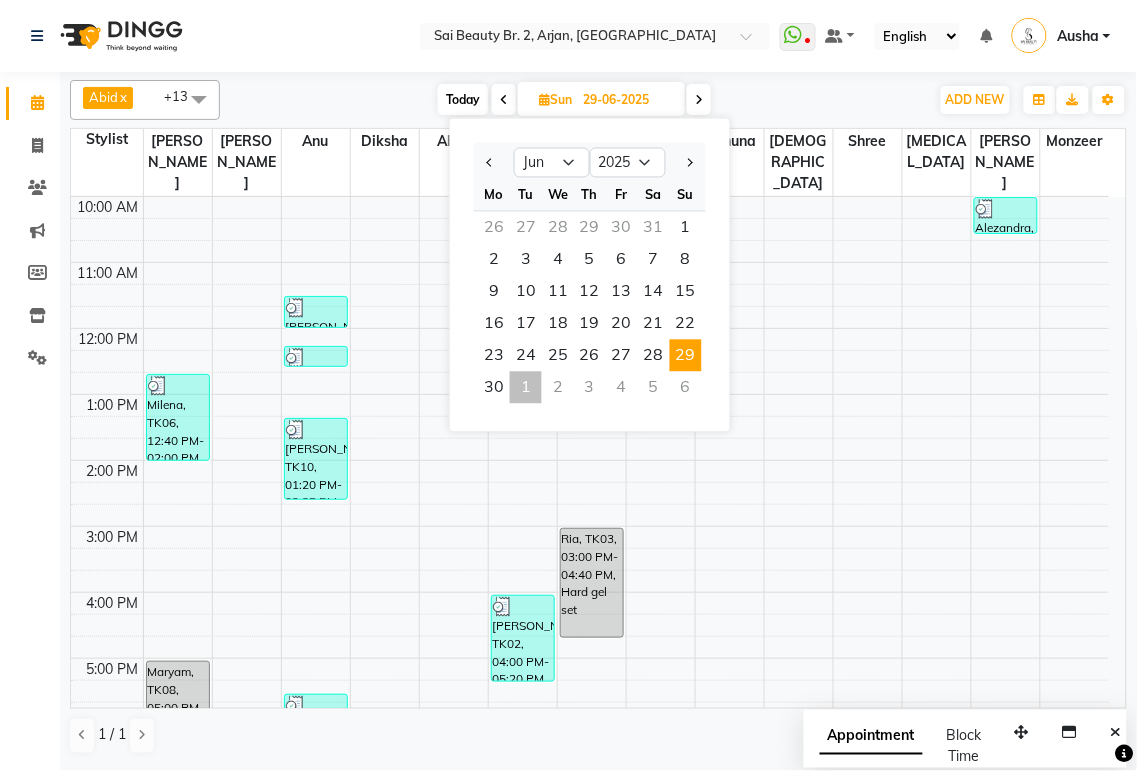 click on "1" at bounding box center (526, 388) 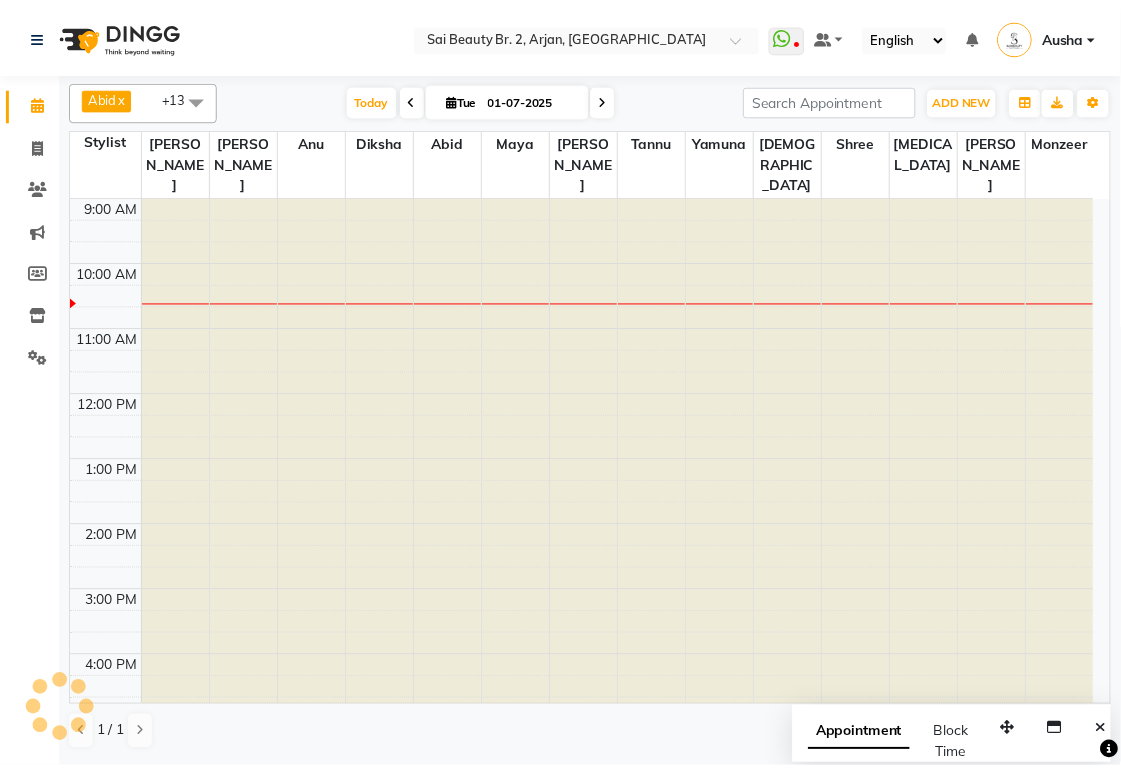 scroll, scrollTop: 66, scrollLeft: 0, axis: vertical 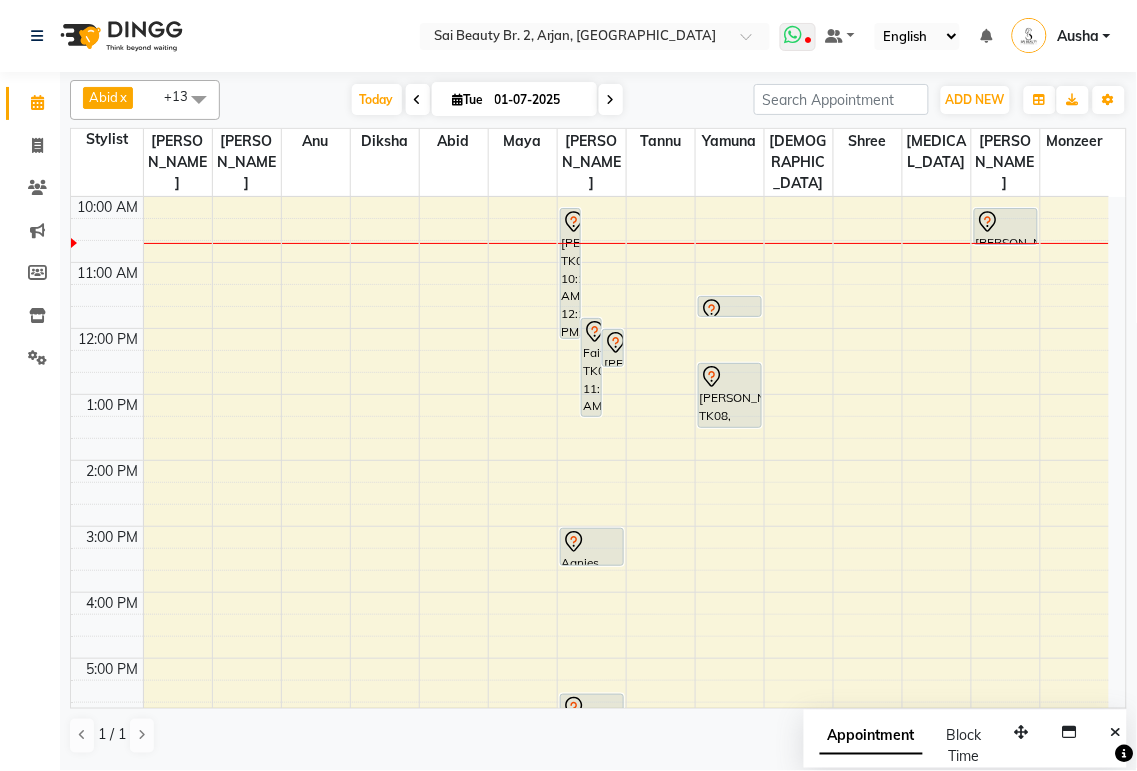 click at bounding box center [808, 42] 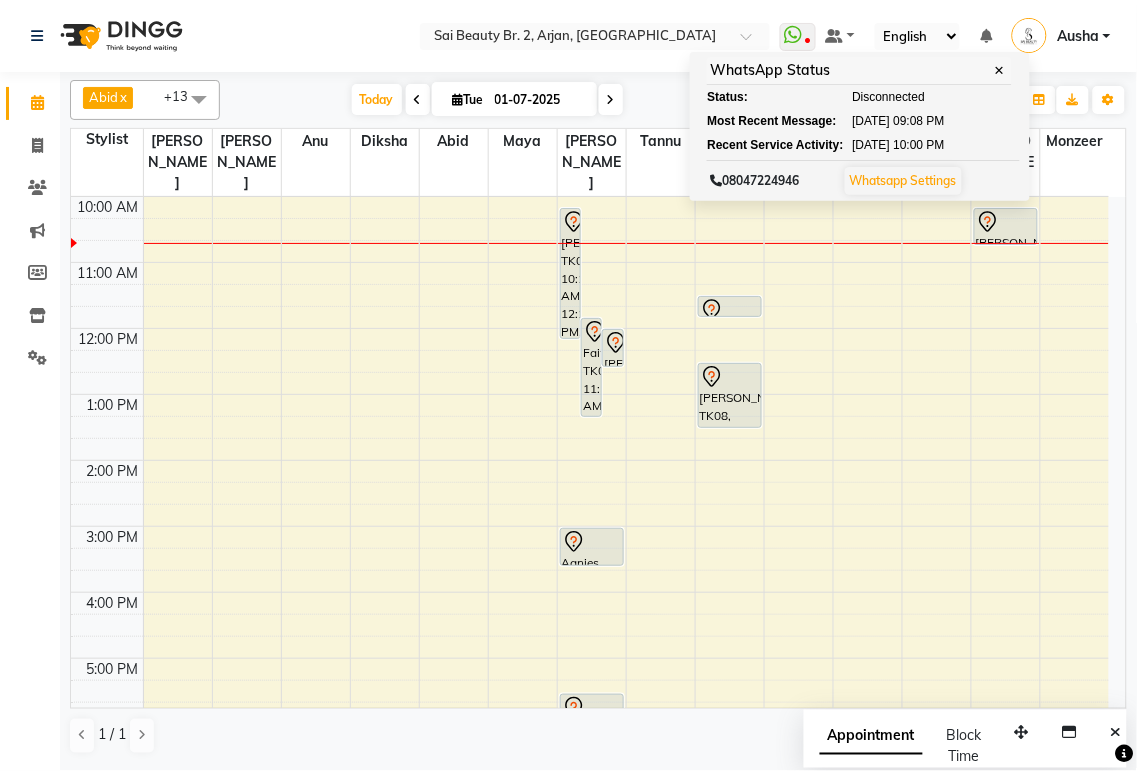 click at bounding box center (626, 691) 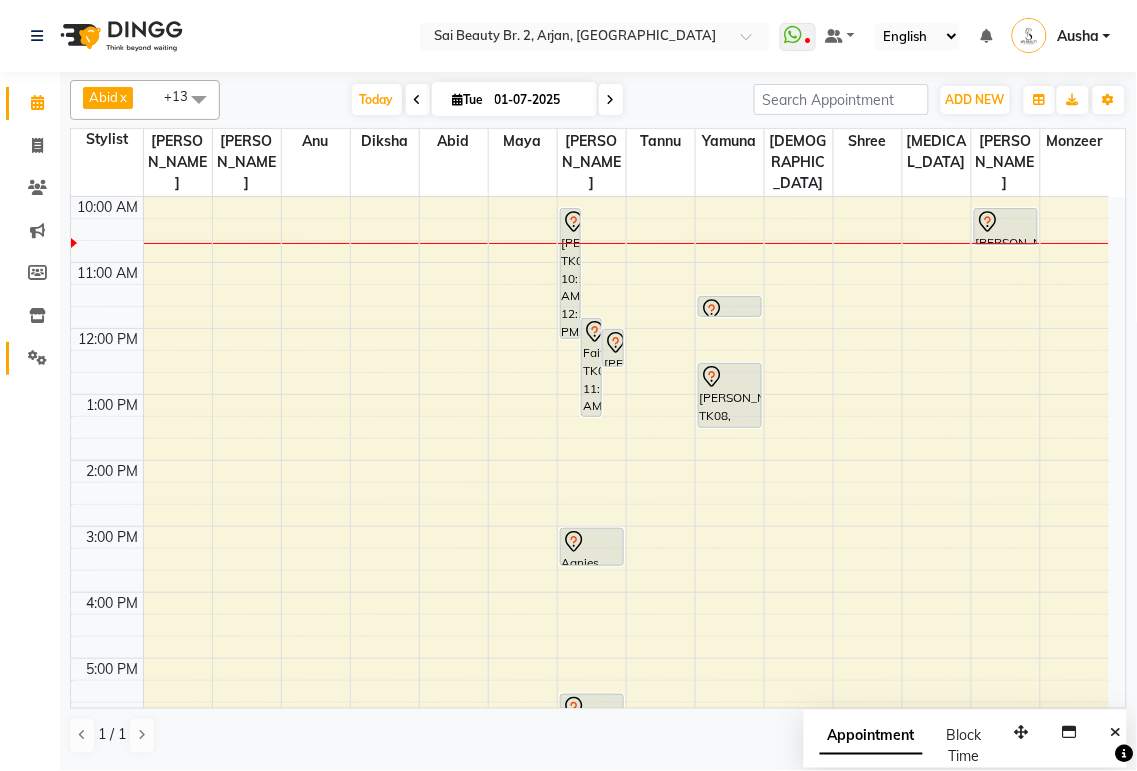 click on "Settings" 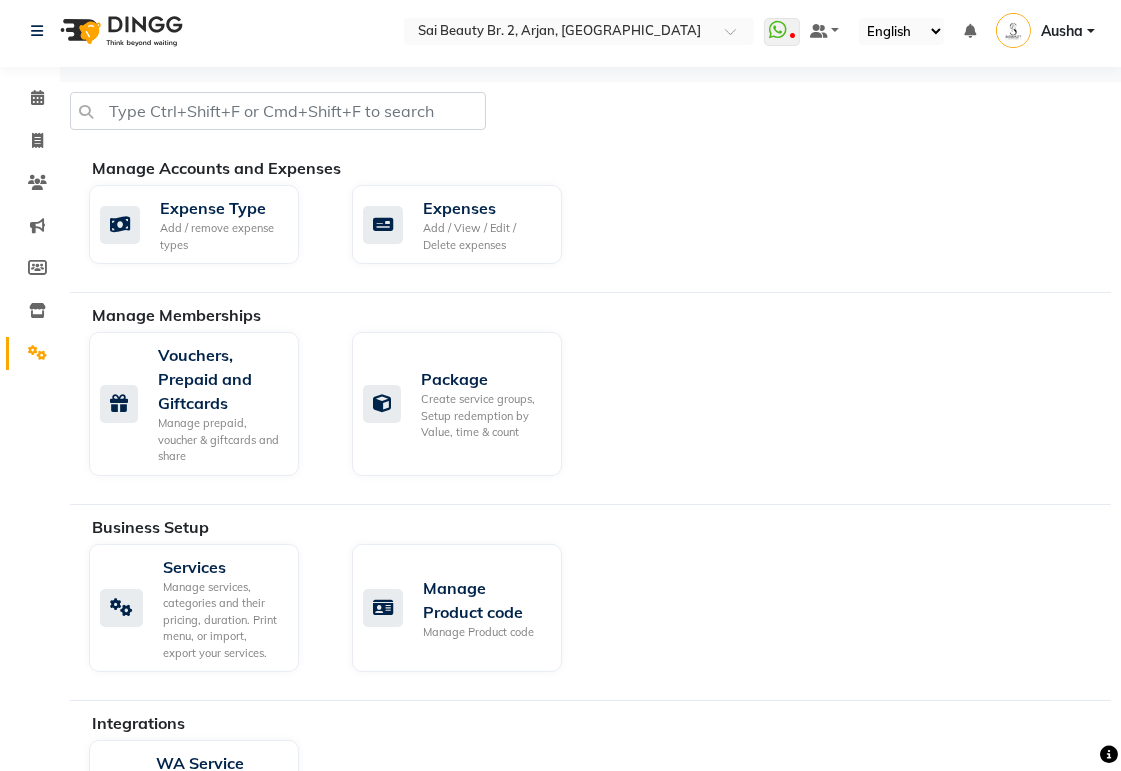 scroll, scrollTop: 124, scrollLeft: 0, axis: vertical 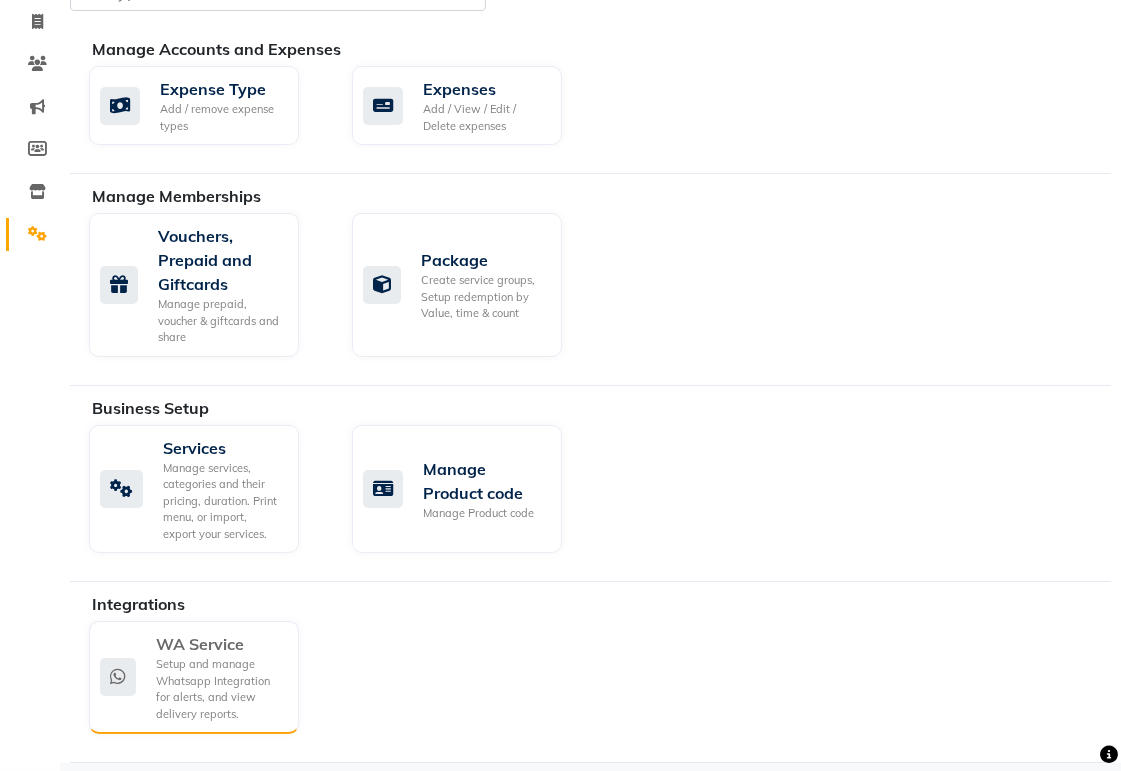 click on "Setup and manage Whatsapp Integration for alerts, and view delivery reports." 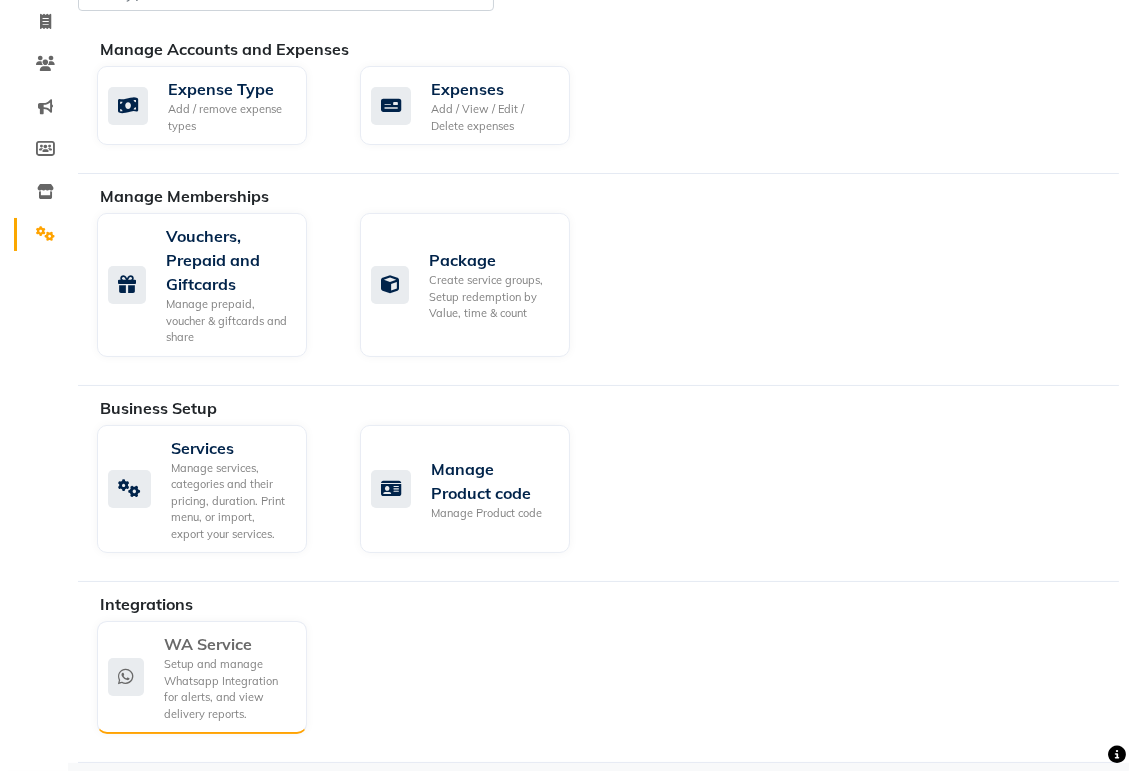 scroll, scrollTop: 0, scrollLeft: 0, axis: both 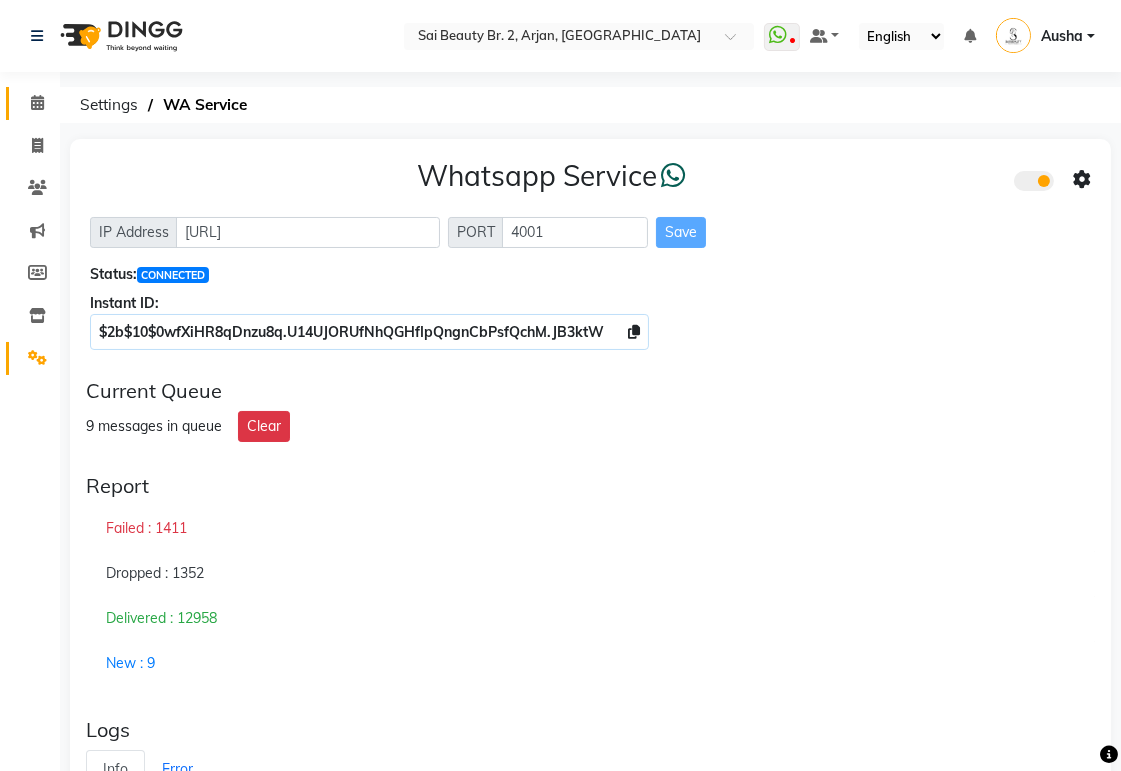 click 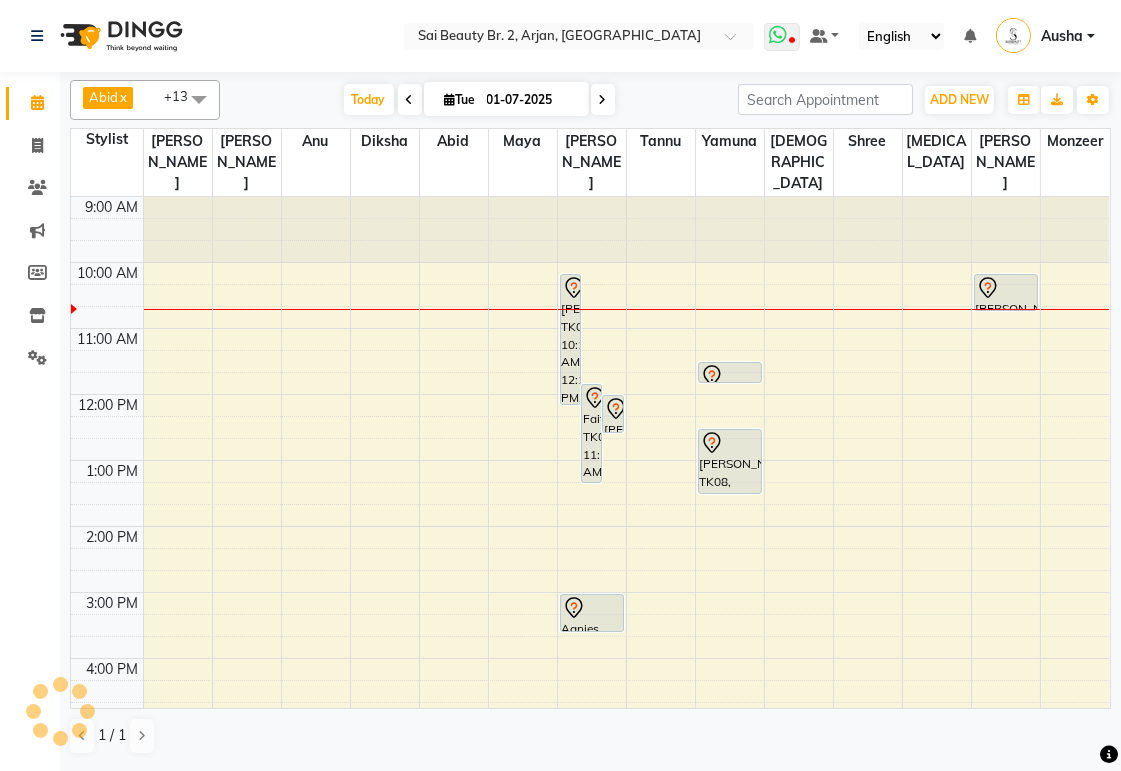 click at bounding box center (778, 35) 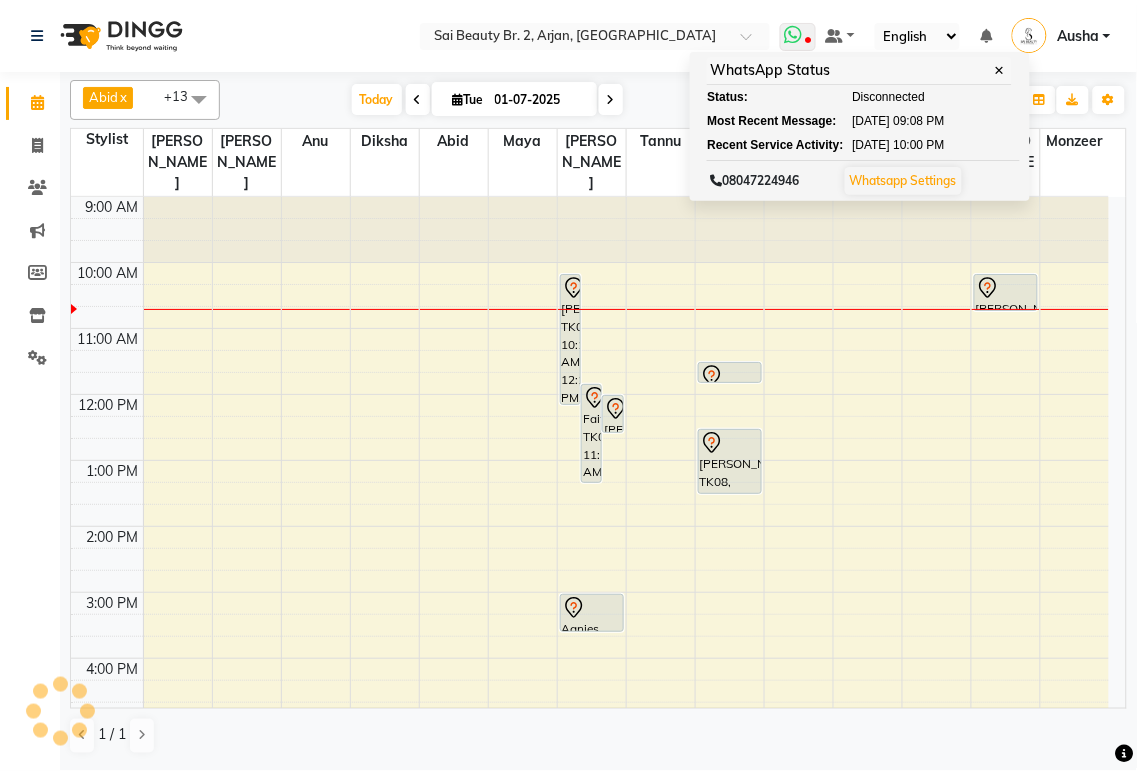 scroll, scrollTop: 0, scrollLeft: 0, axis: both 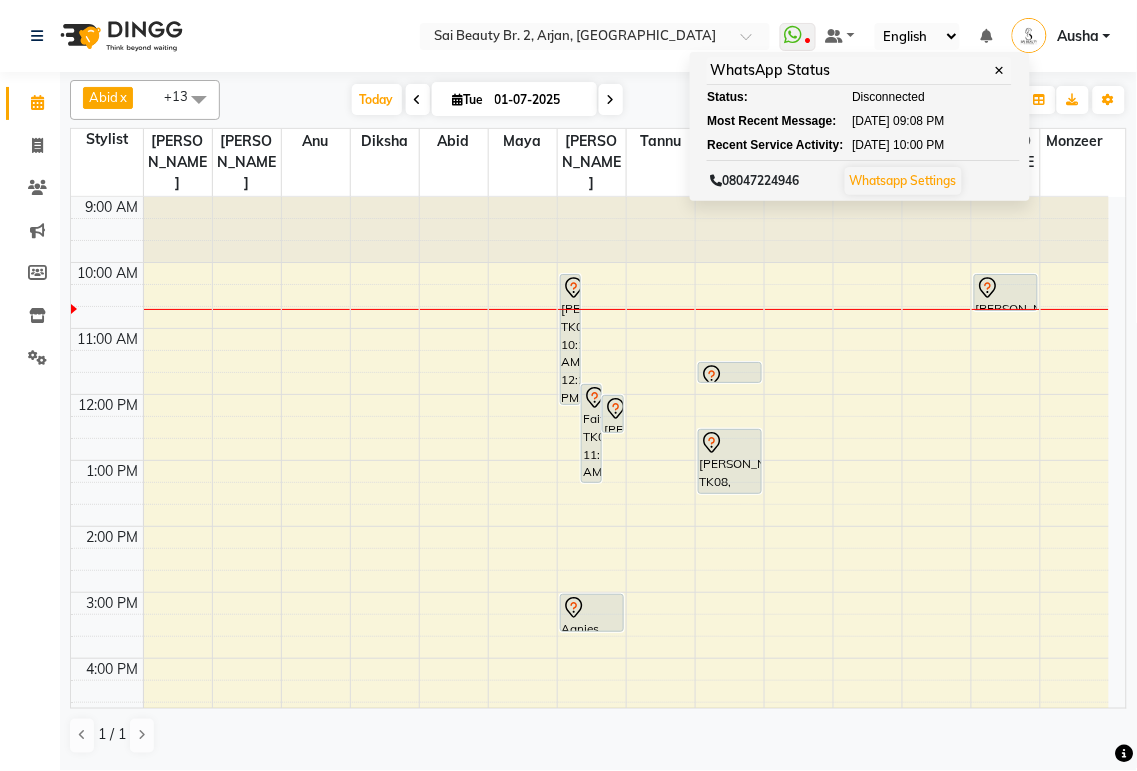 click at bounding box center [626, 691] 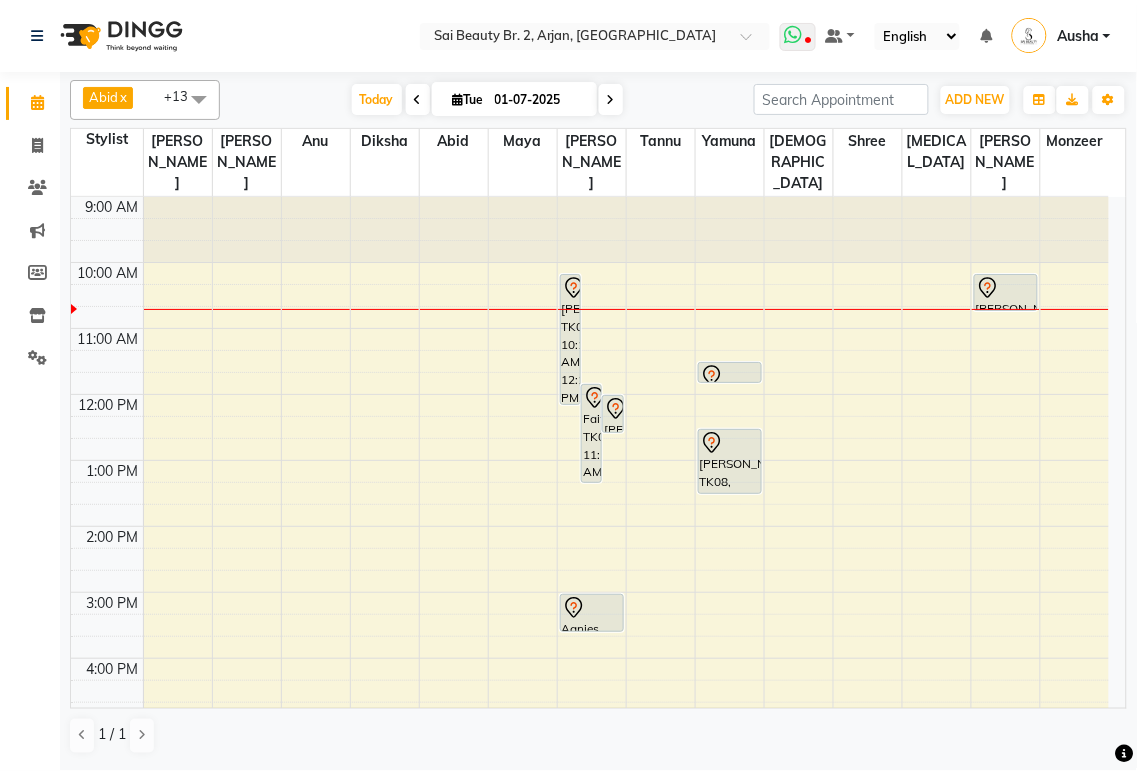 click at bounding box center (794, 35) 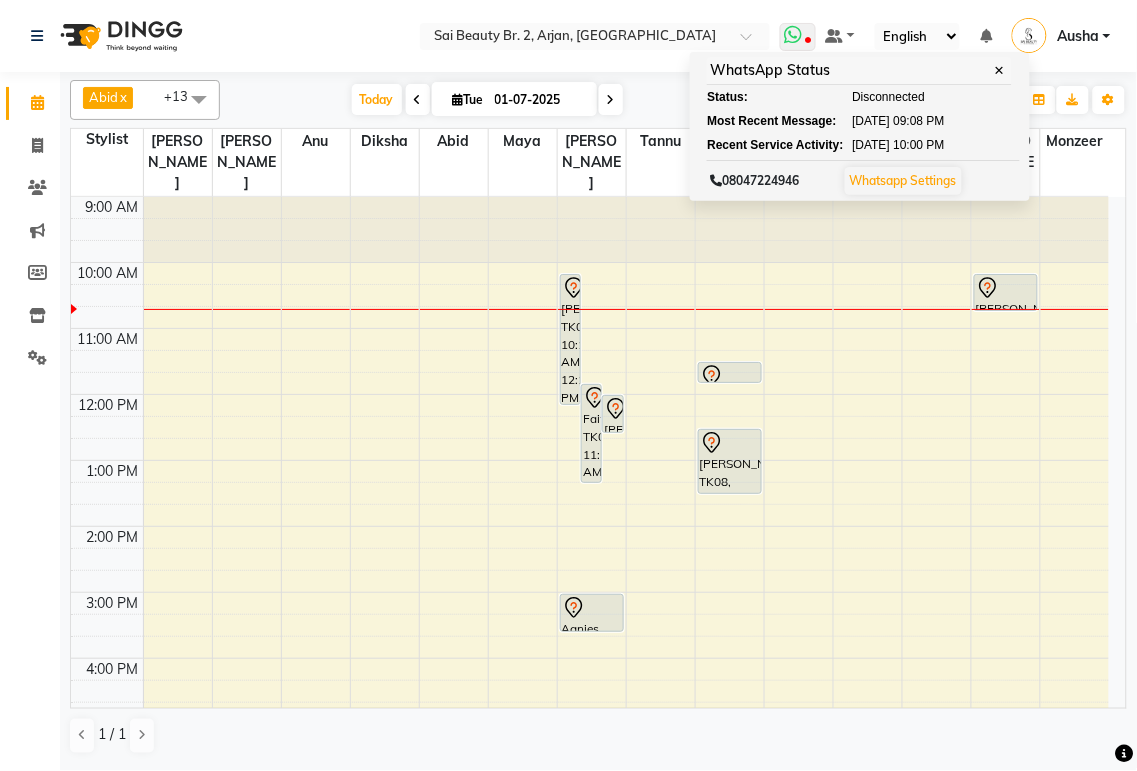 click on "Disconnected" at bounding box center [888, 97] 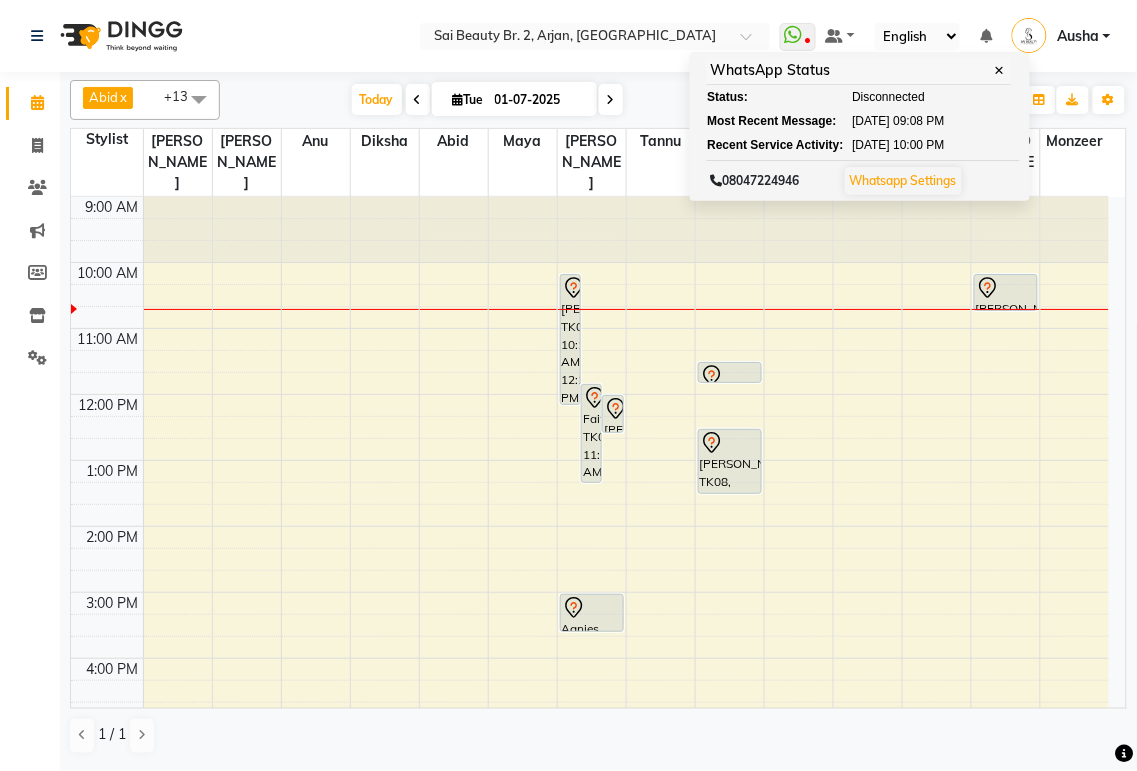 click at bounding box center [626, 493] 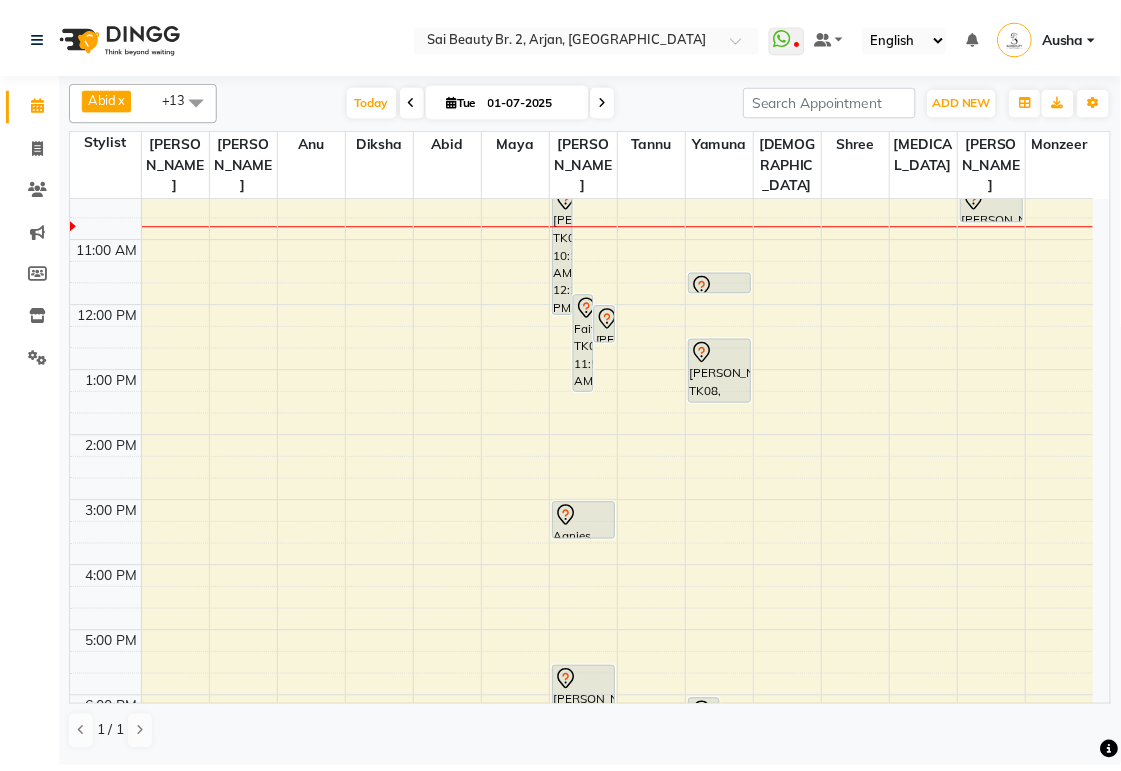 scroll, scrollTop: 0, scrollLeft: 0, axis: both 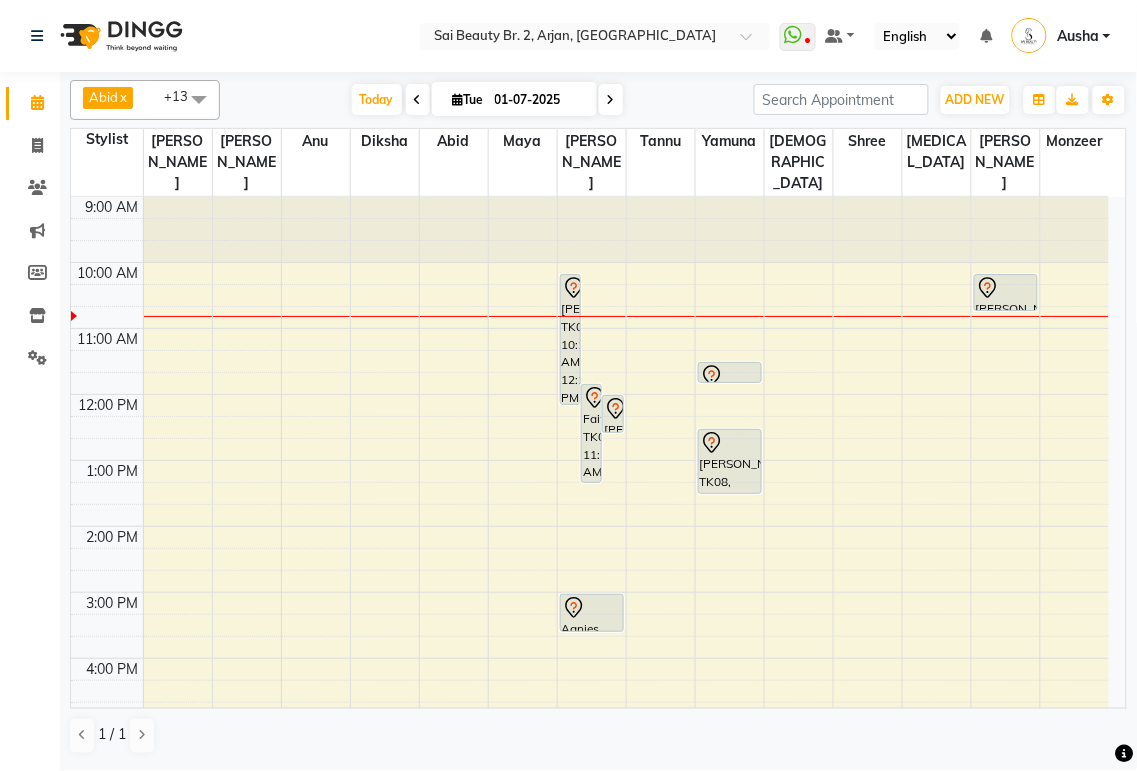 click 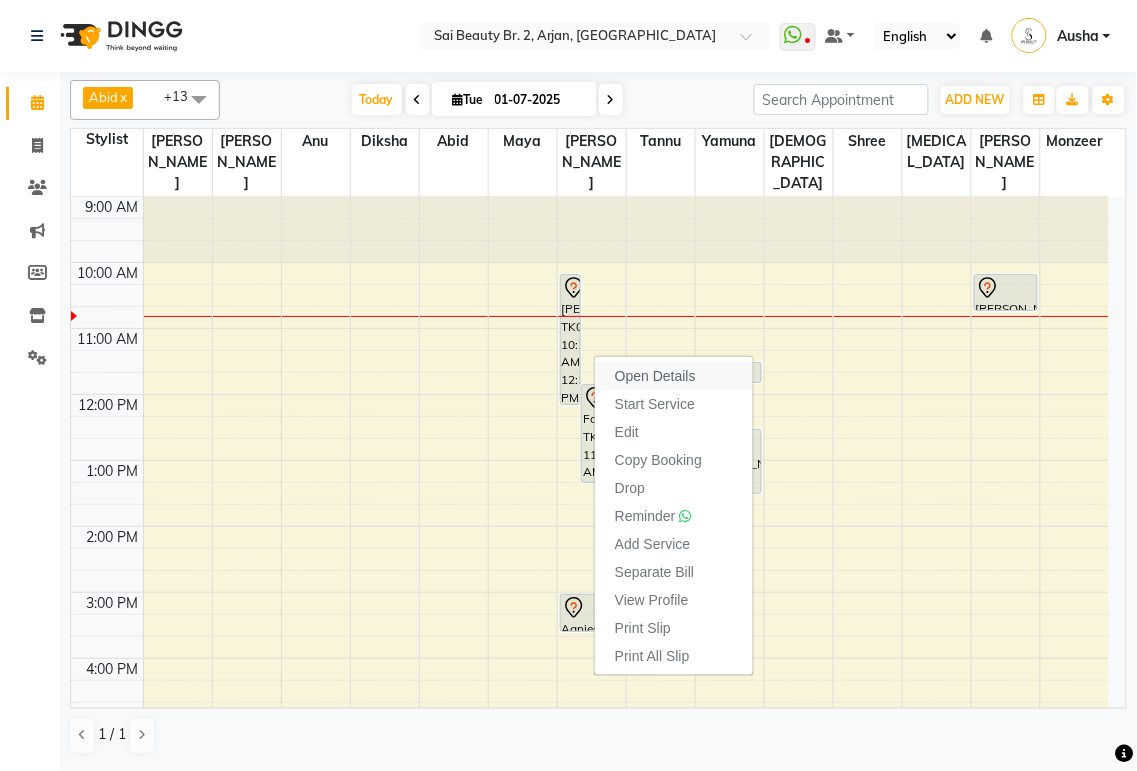 click on "Open Details" at bounding box center [655, 376] 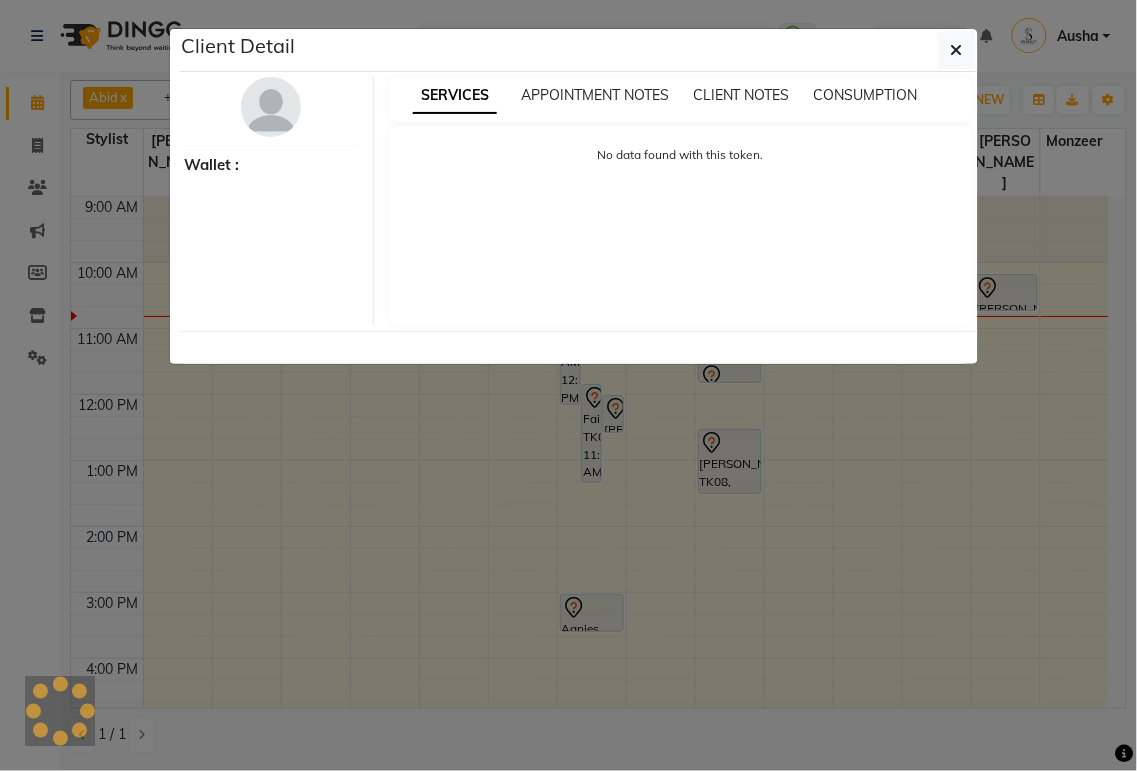 select on "7" 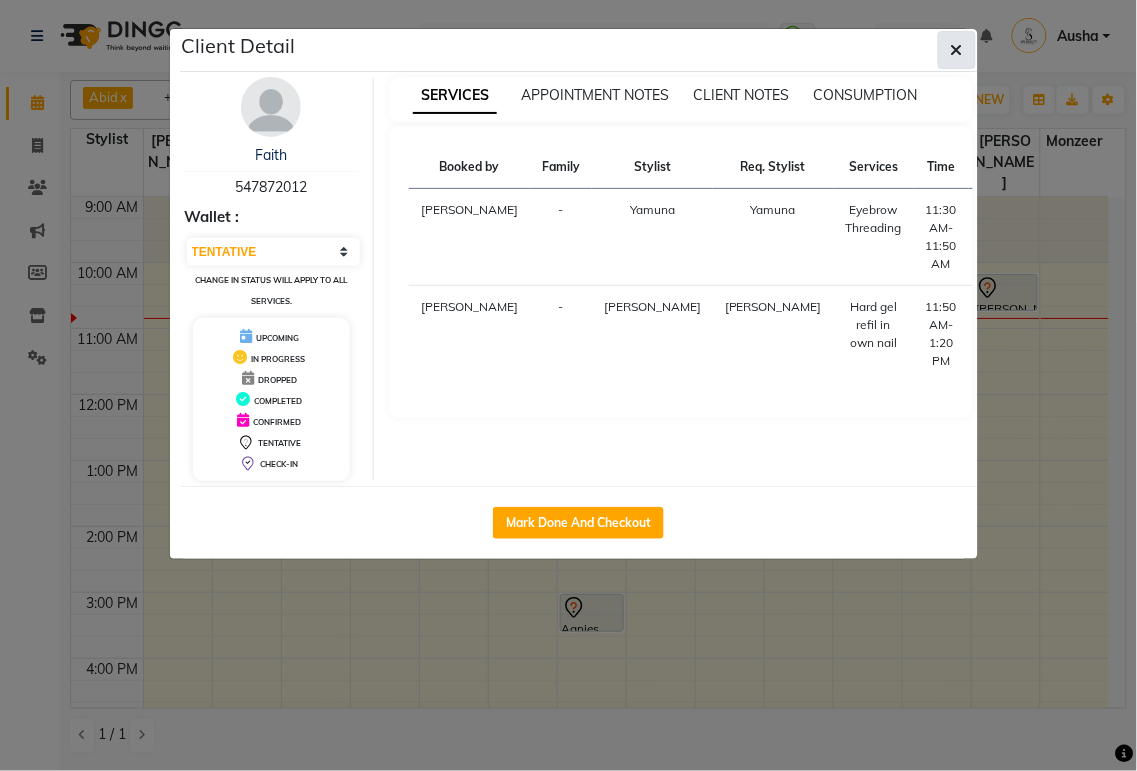 click 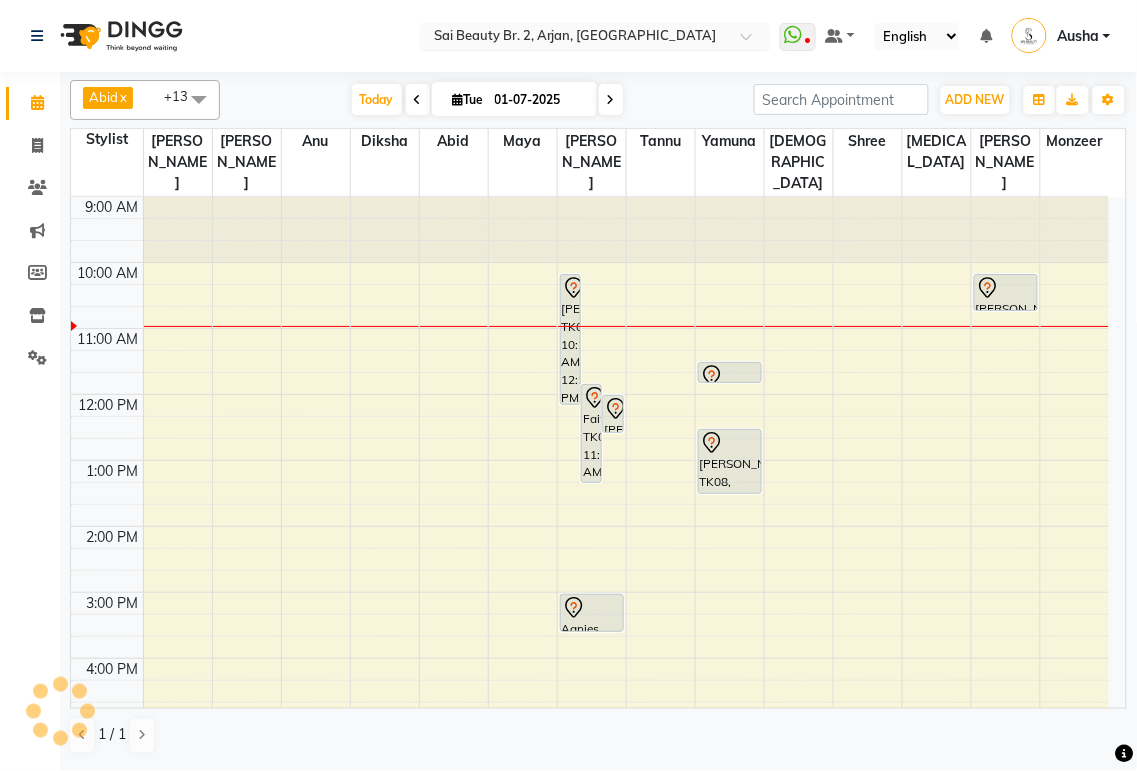 click at bounding box center (575, 38) 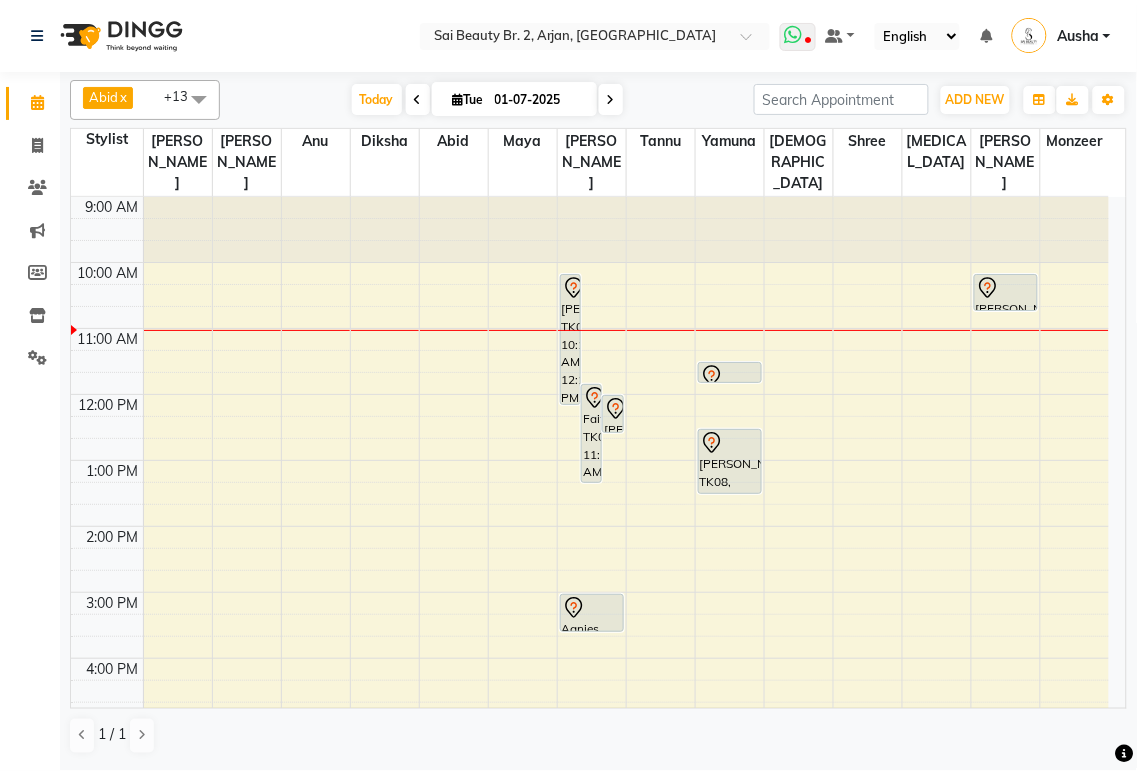 click at bounding box center (794, 35) 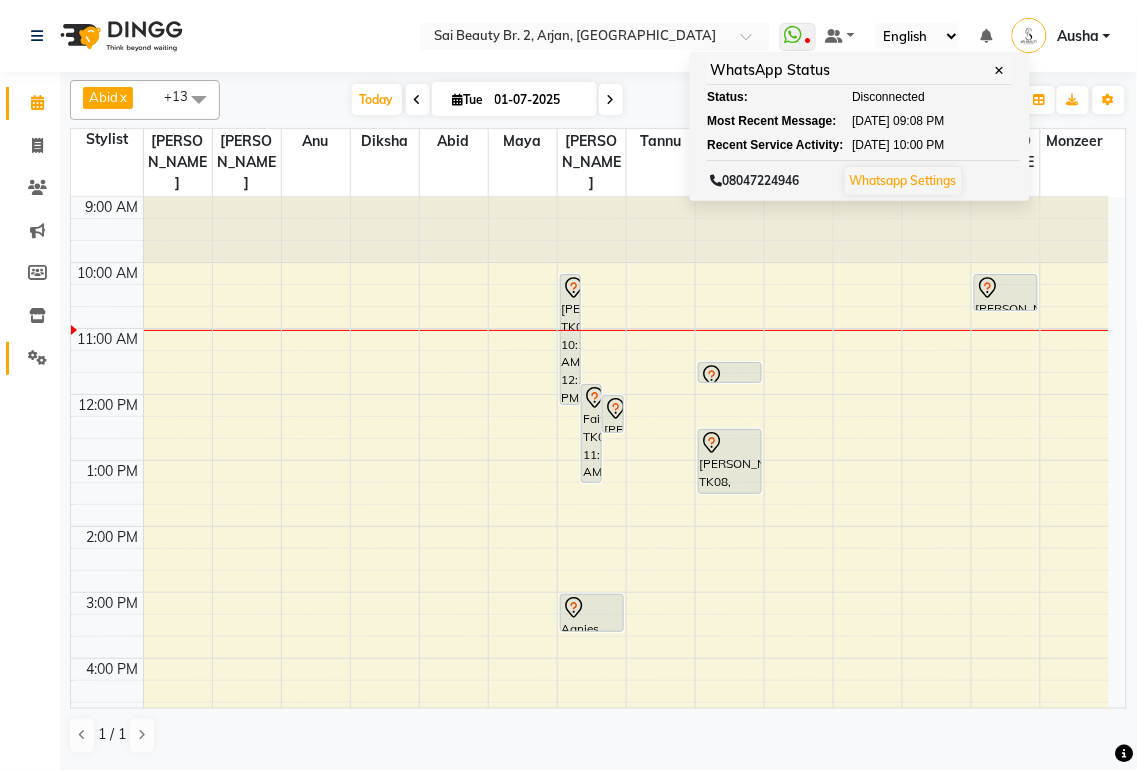 click 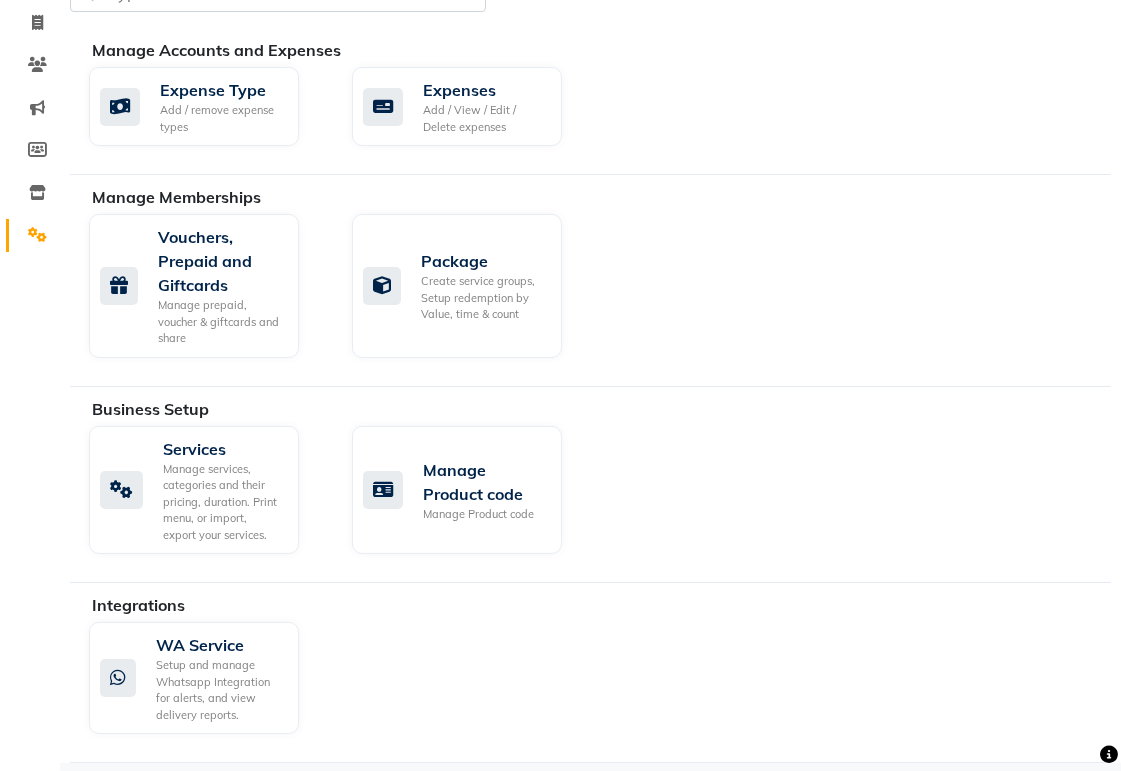 scroll, scrollTop: 113, scrollLeft: 0, axis: vertical 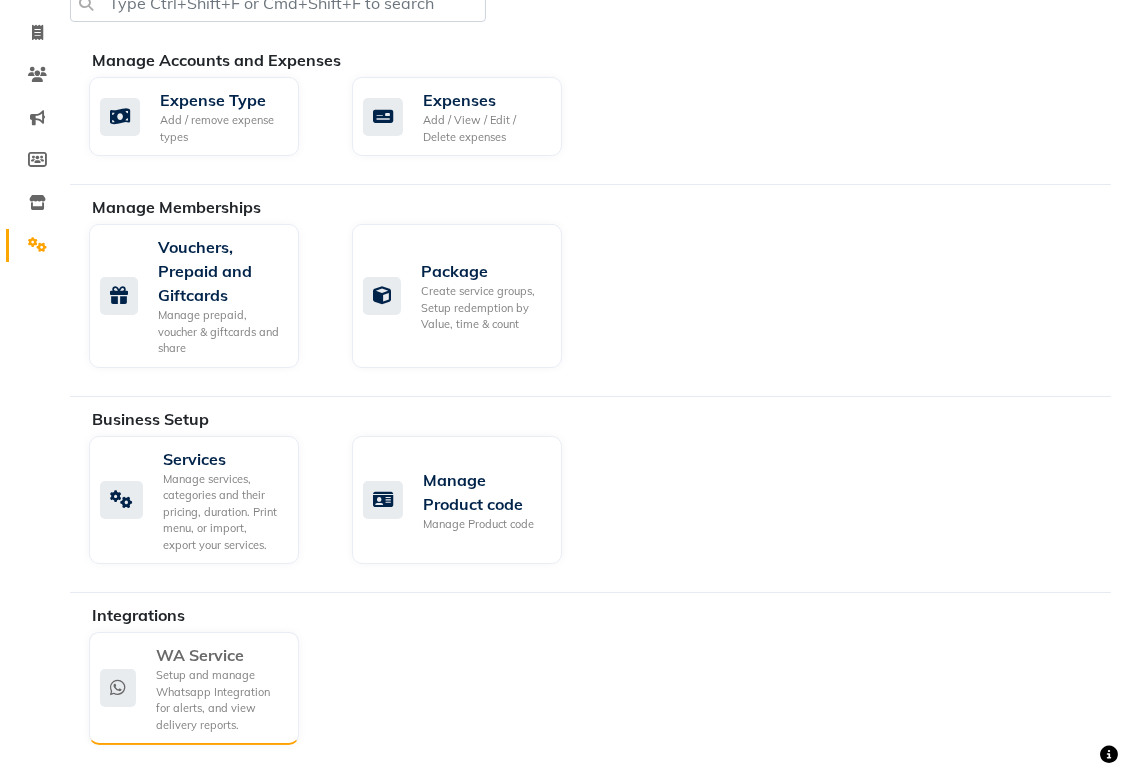 click on "WA Service" 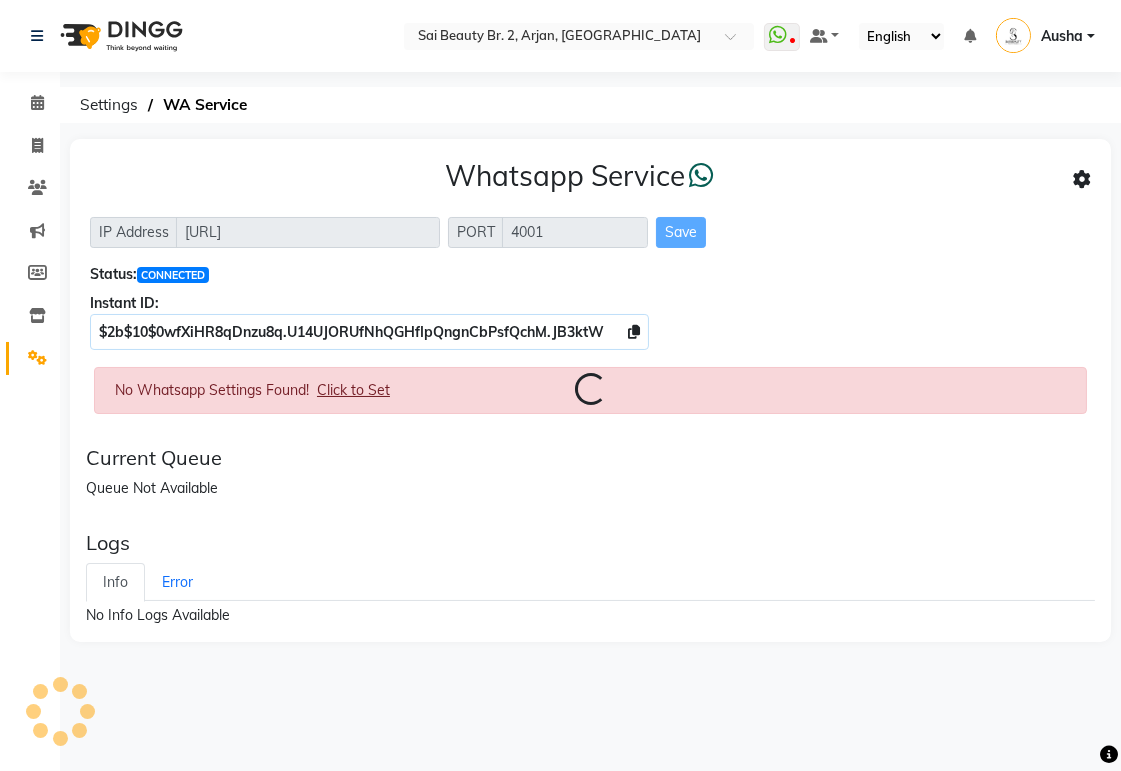 scroll, scrollTop: 0, scrollLeft: 0, axis: both 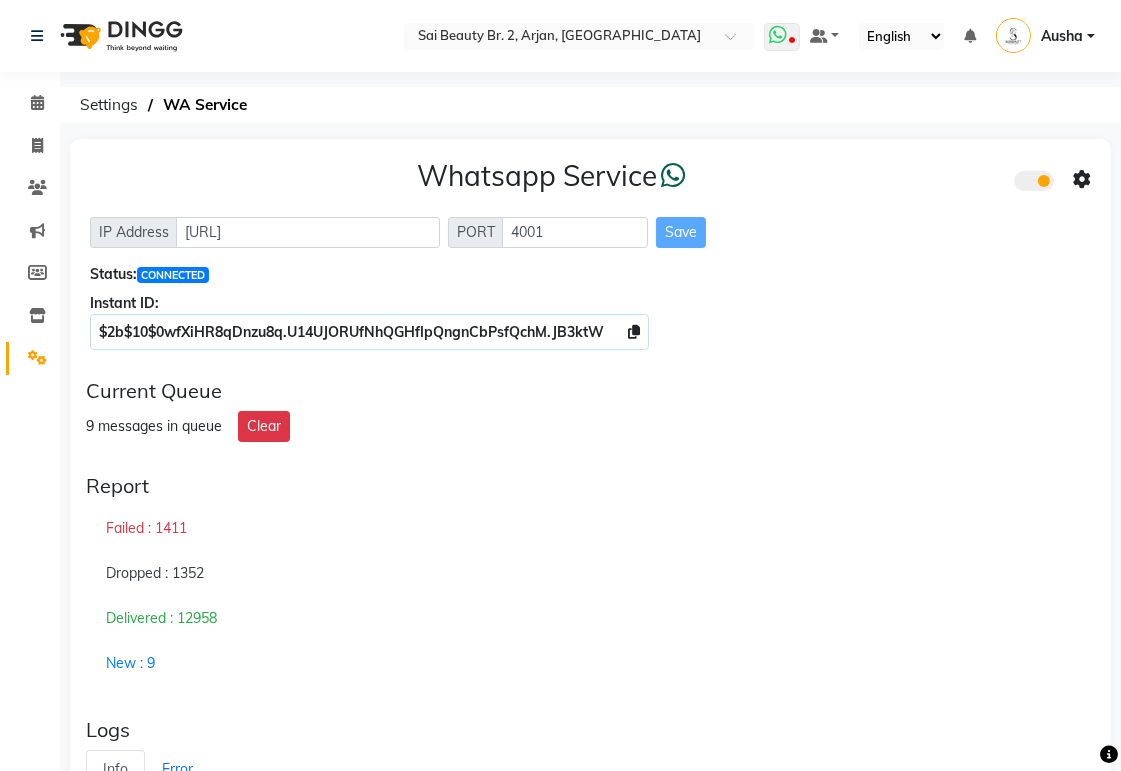click at bounding box center (792, 42) 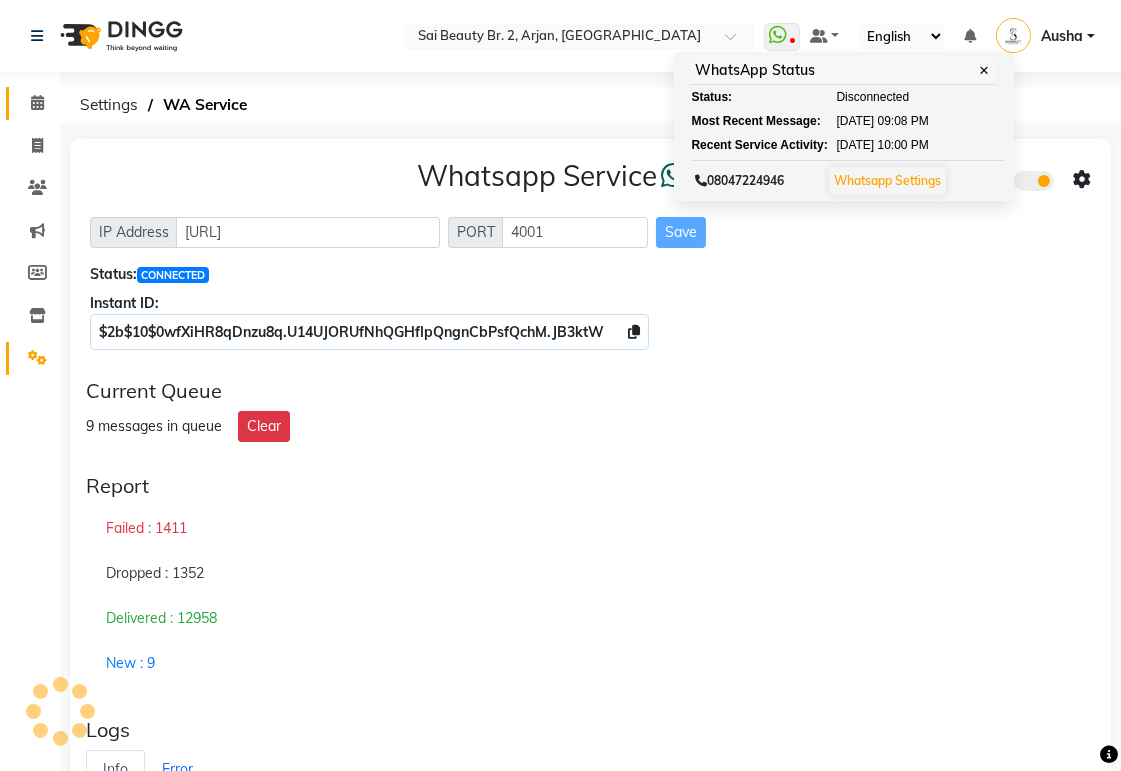 click 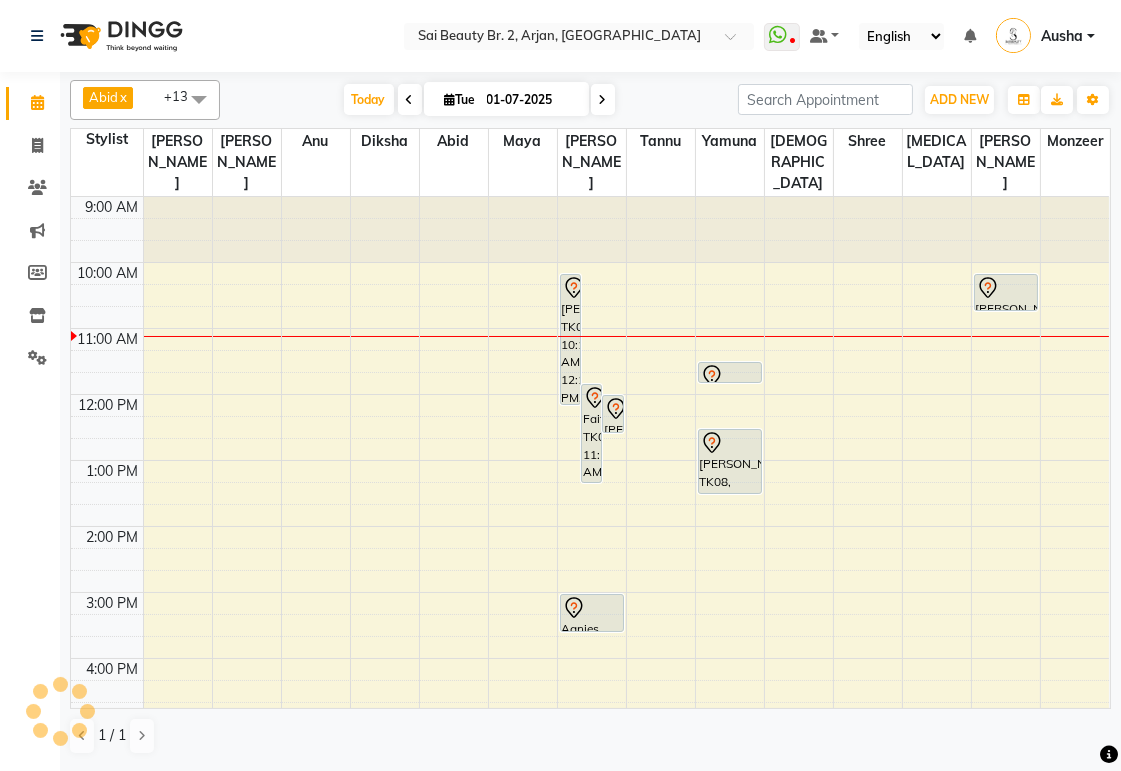 scroll, scrollTop: 0, scrollLeft: 0, axis: both 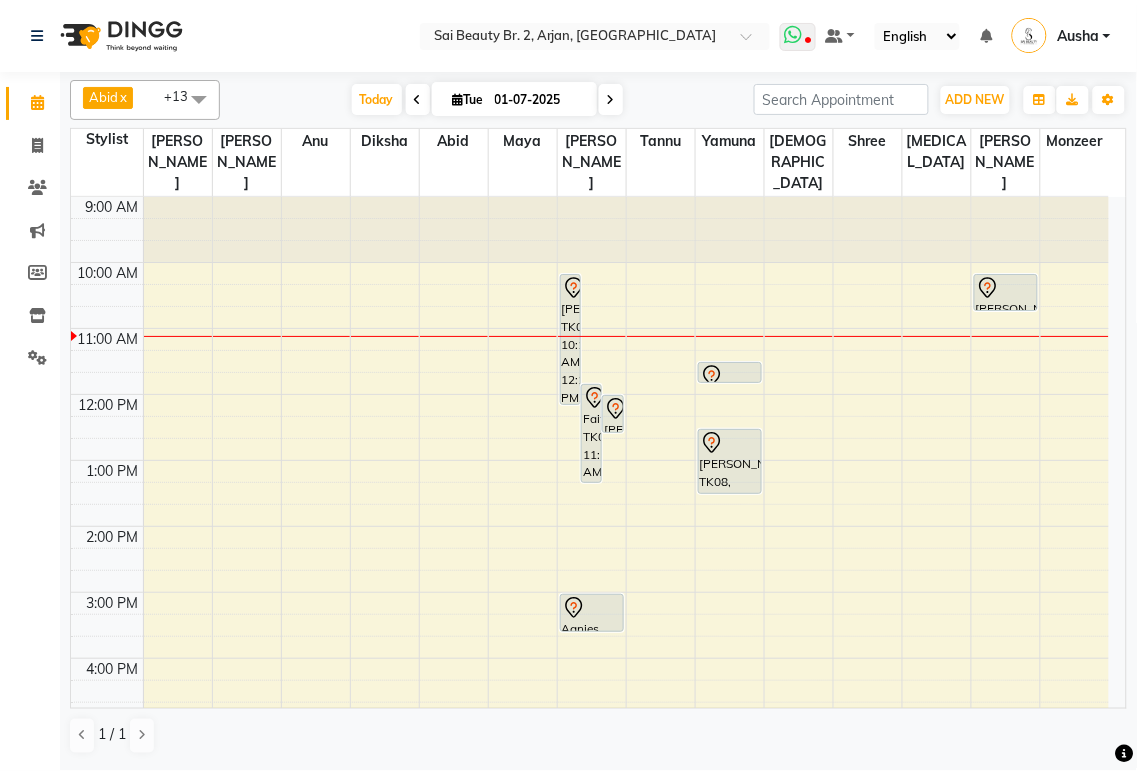 click at bounding box center (808, 42) 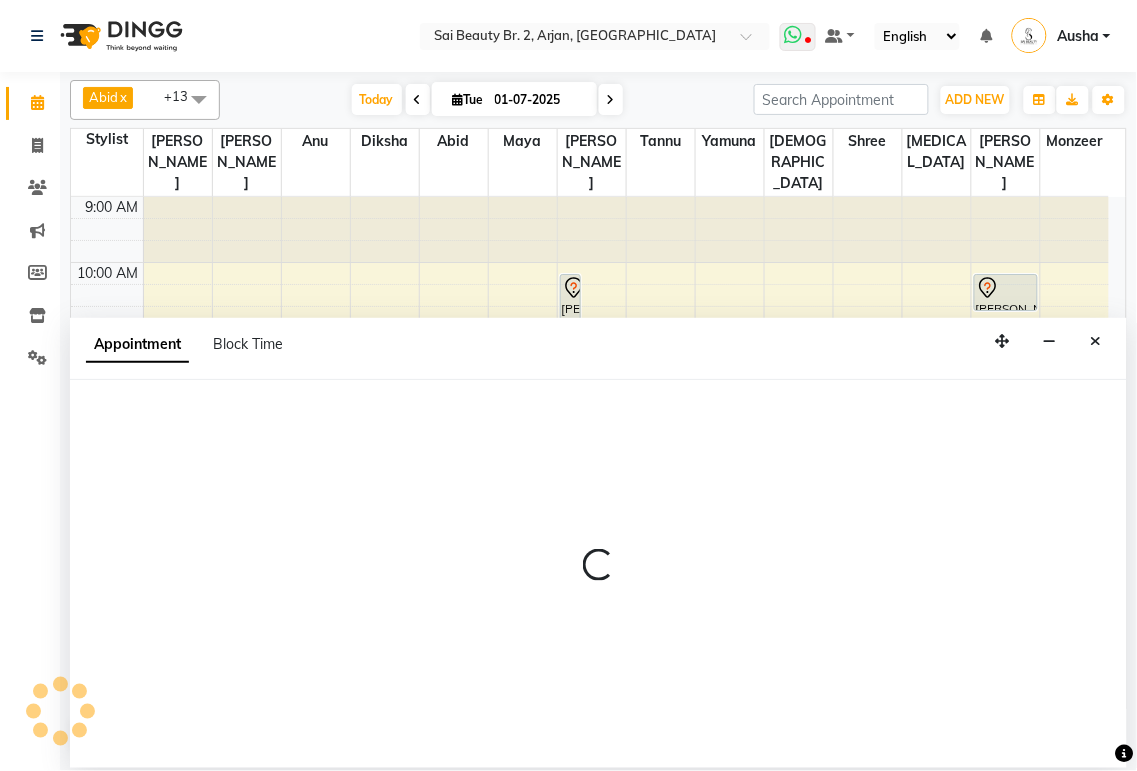 select on "66493" 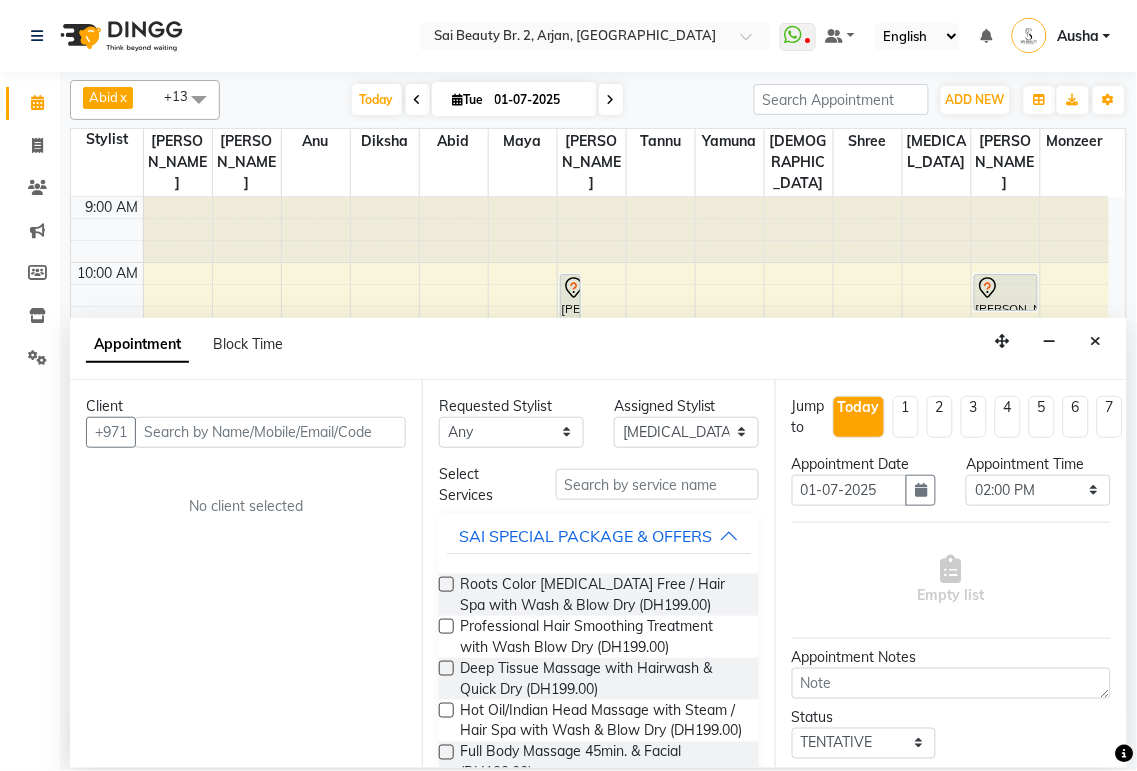 click at bounding box center (626, 317) 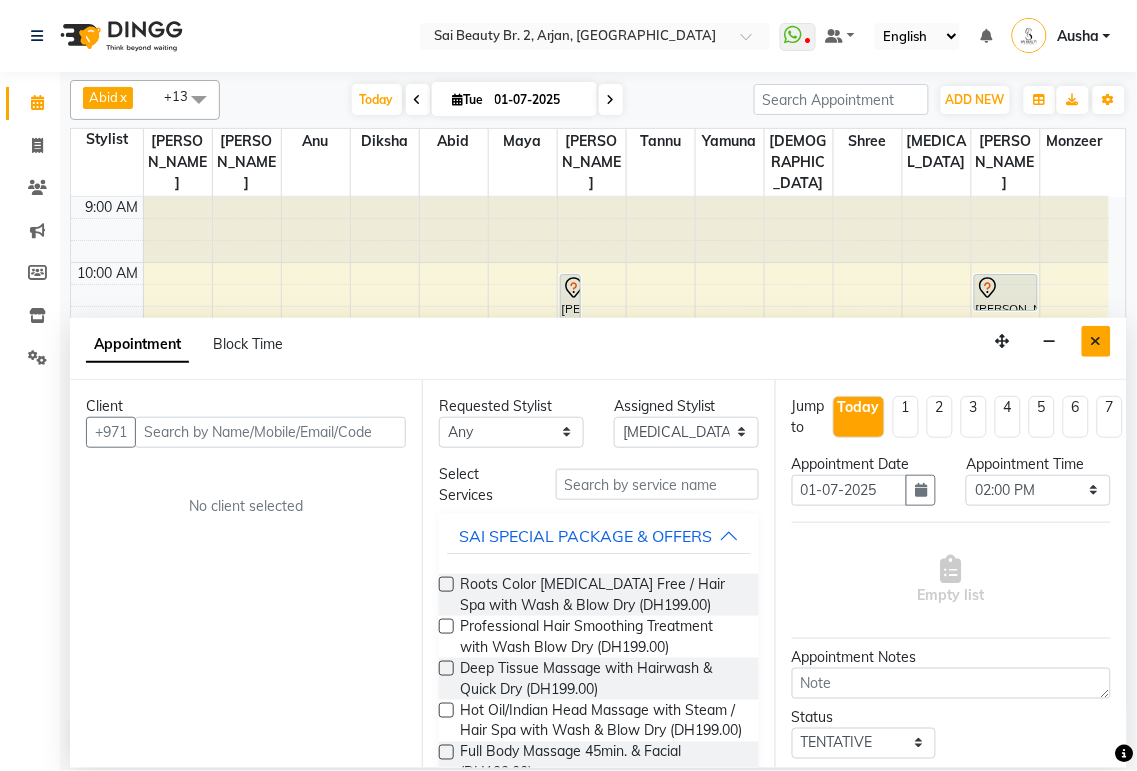click at bounding box center [1096, 341] 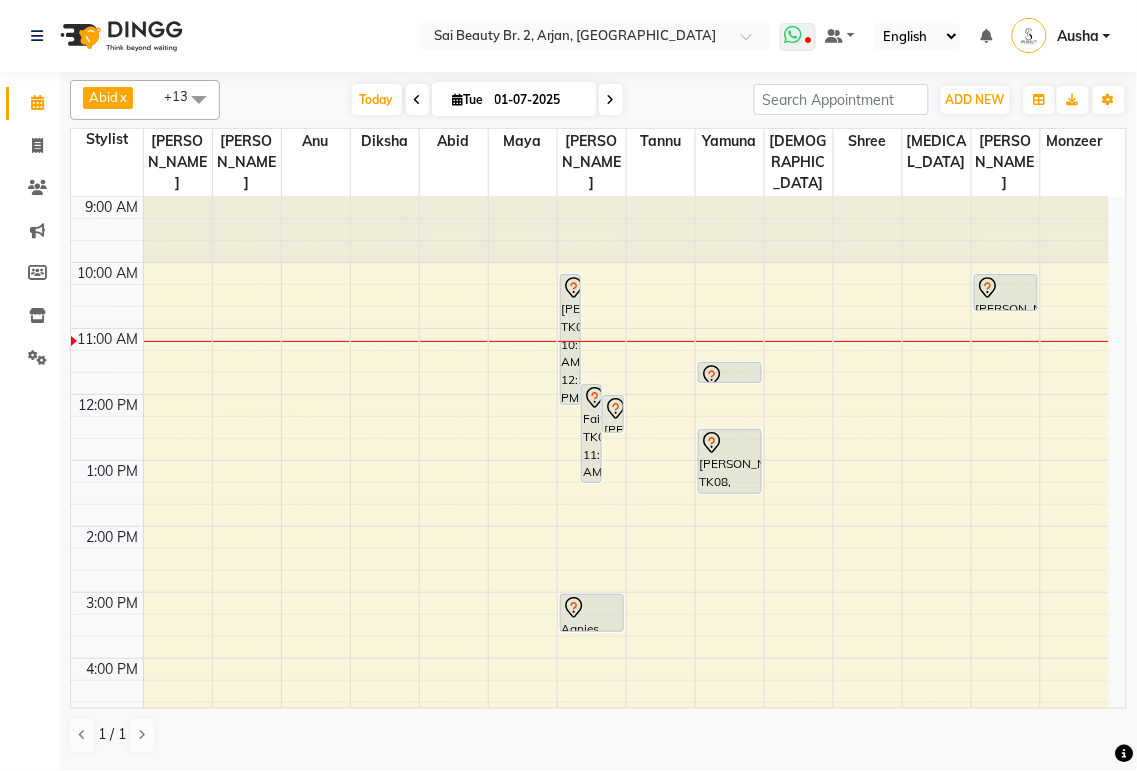 click at bounding box center [794, 35] 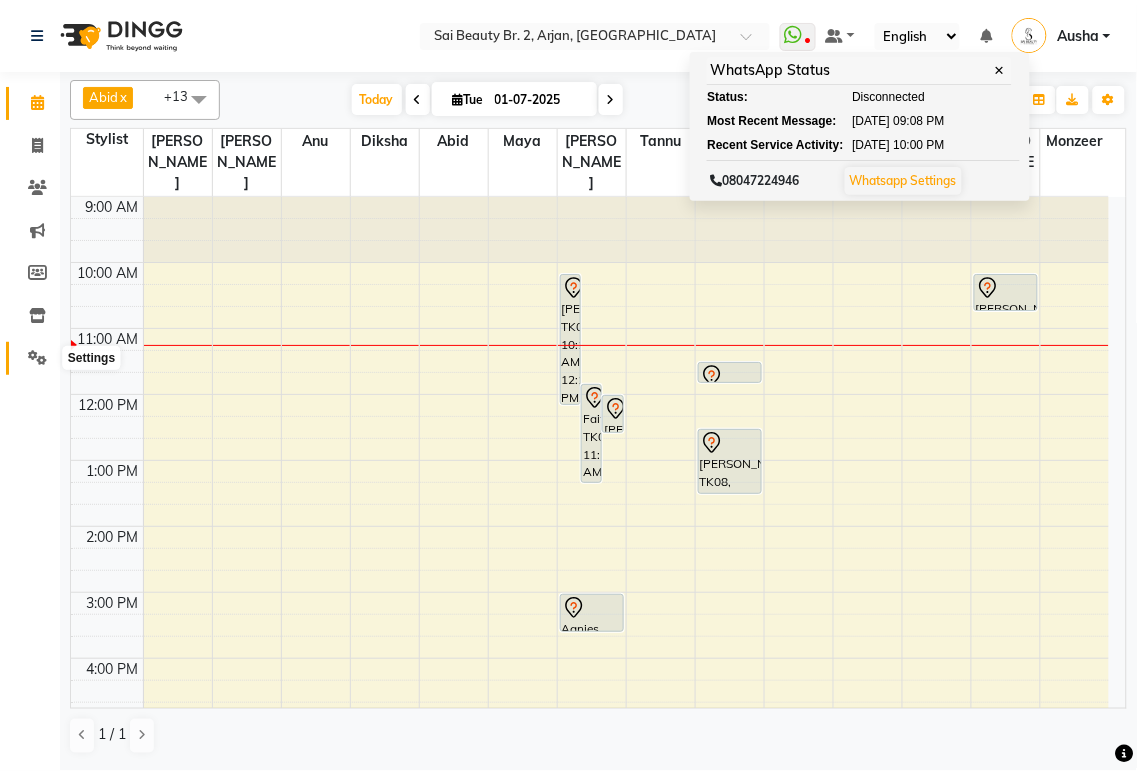 click 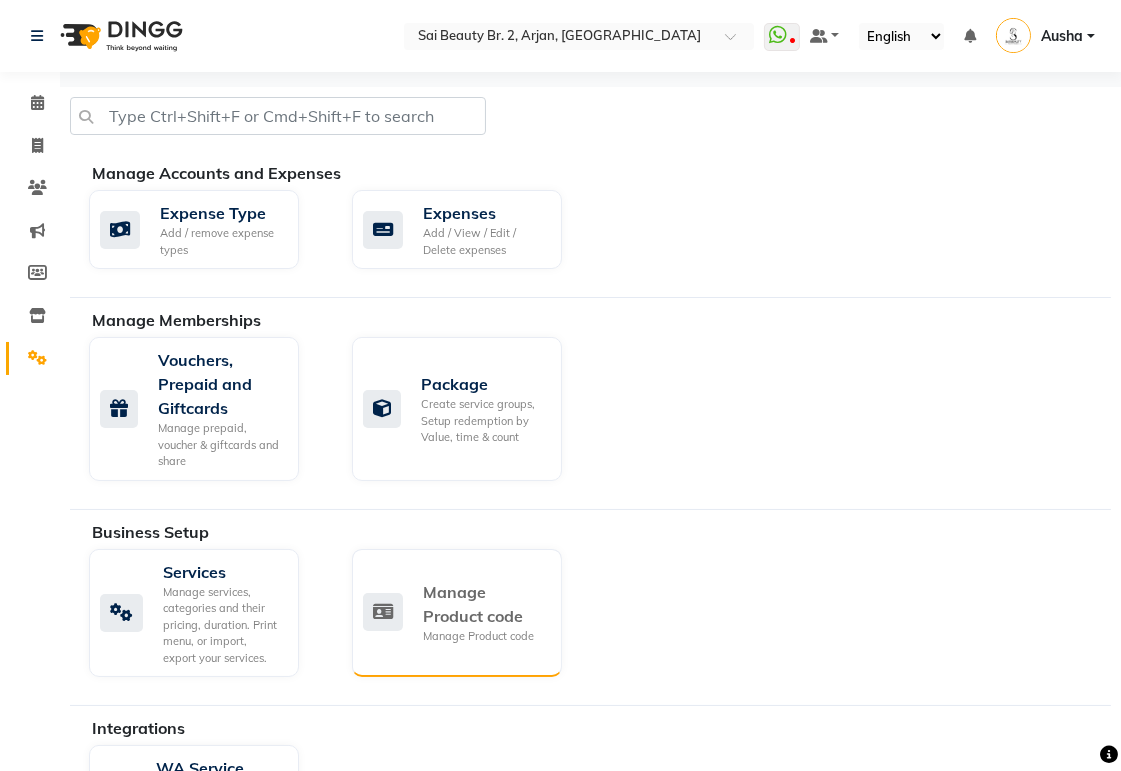 scroll, scrollTop: 124, scrollLeft: 0, axis: vertical 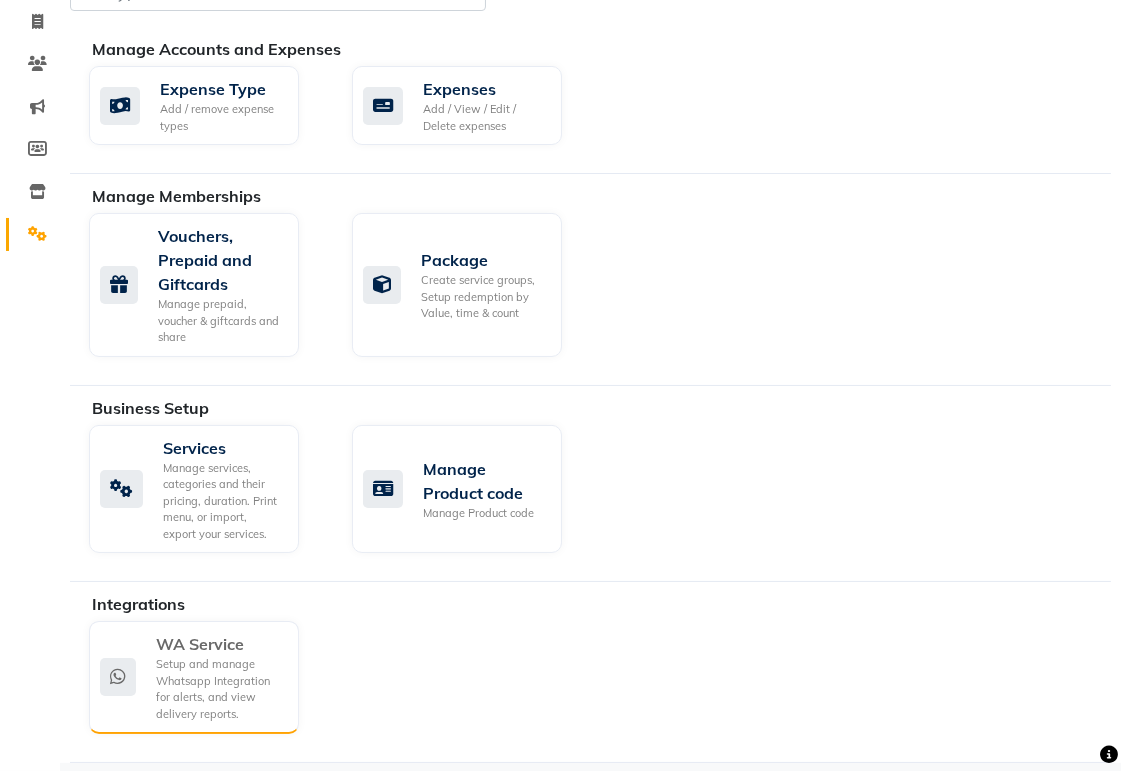 click on "WA Service" 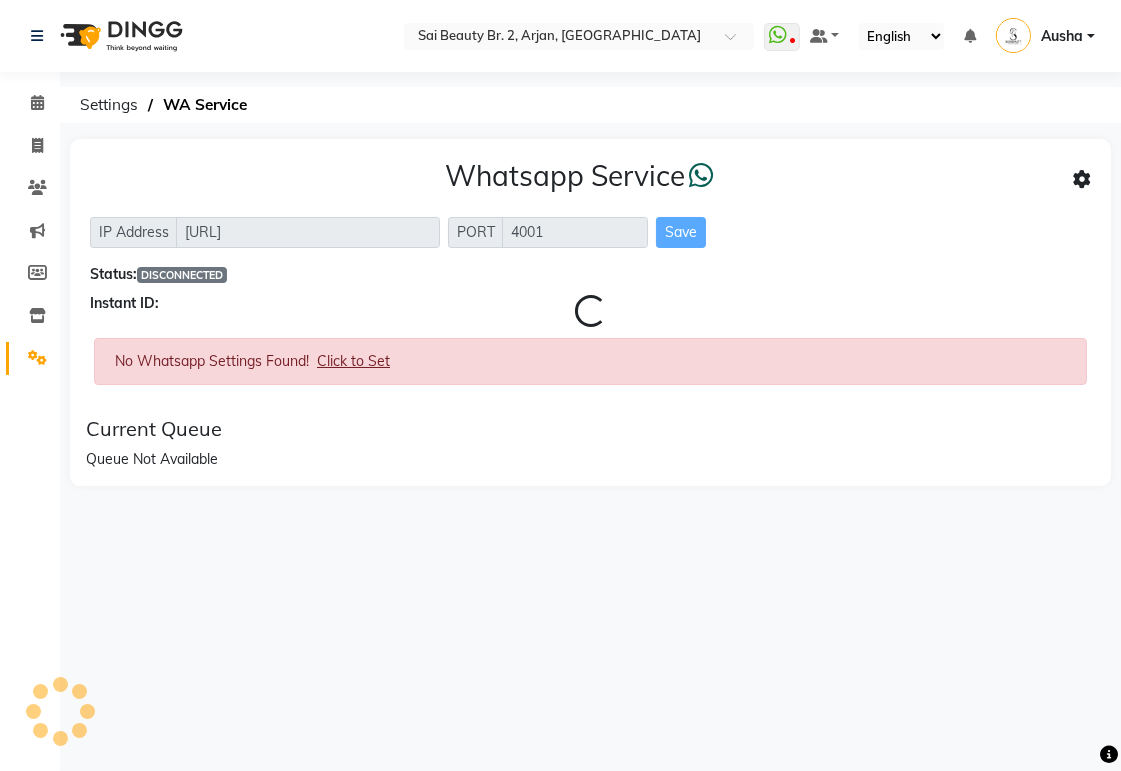 scroll, scrollTop: 0, scrollLeft: 0, axis: both 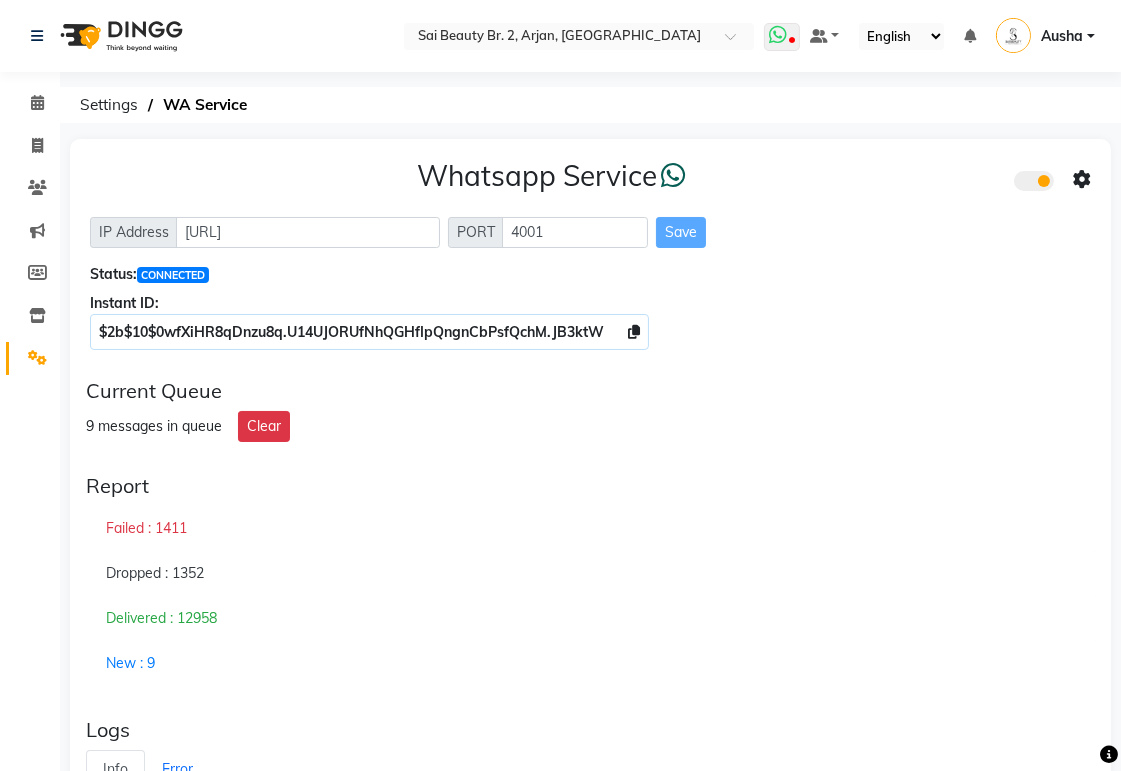 click at bounding box center [792, 42] 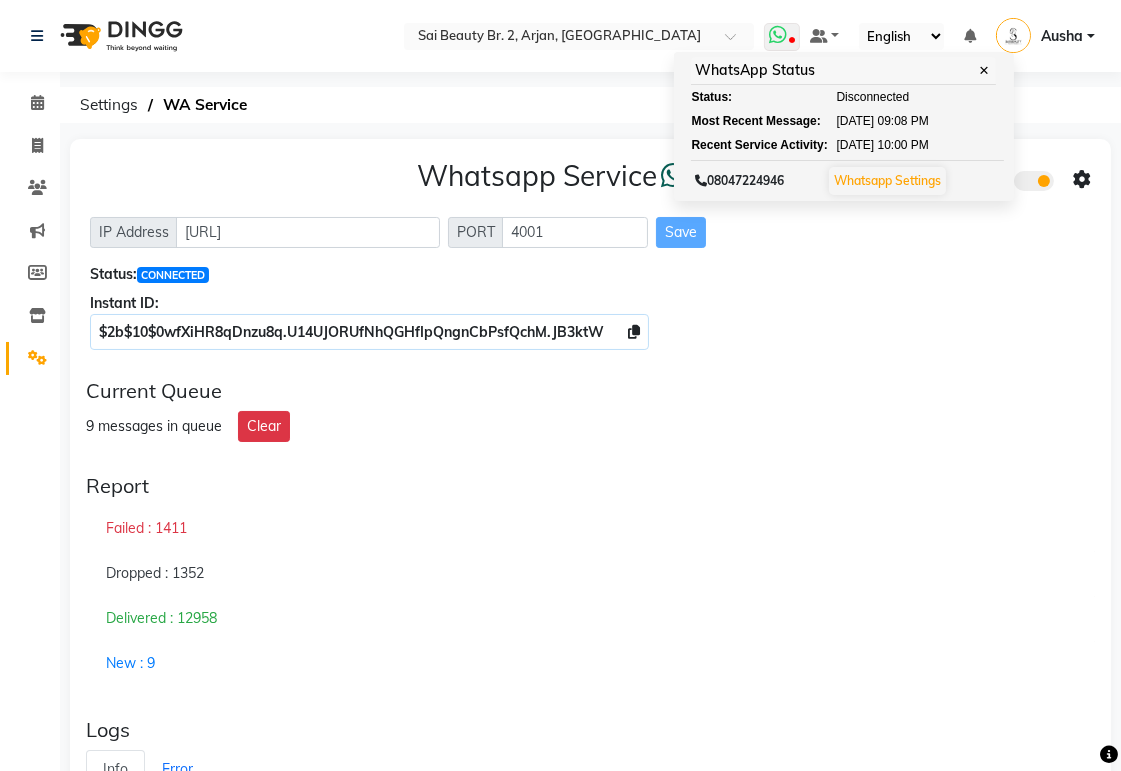 click on "Whatsapp Settings" at bounding box center [887, 180] 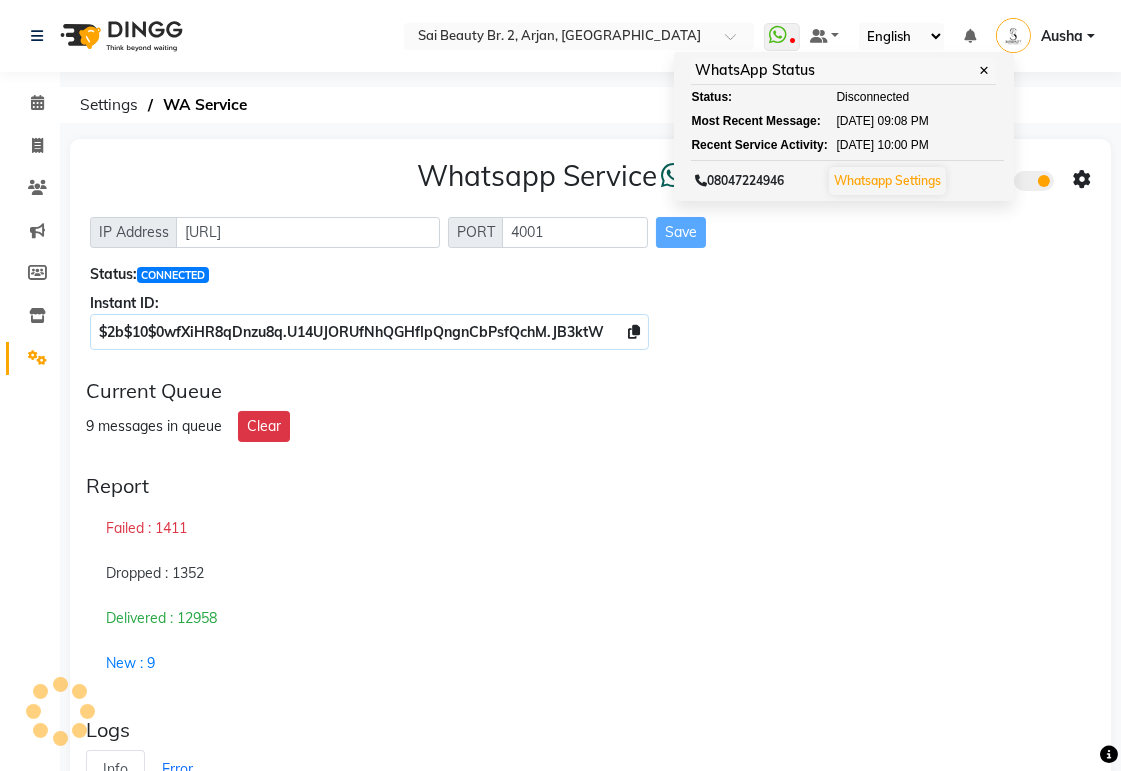 click on "IP Address http://localhost PORT 4001 Save" 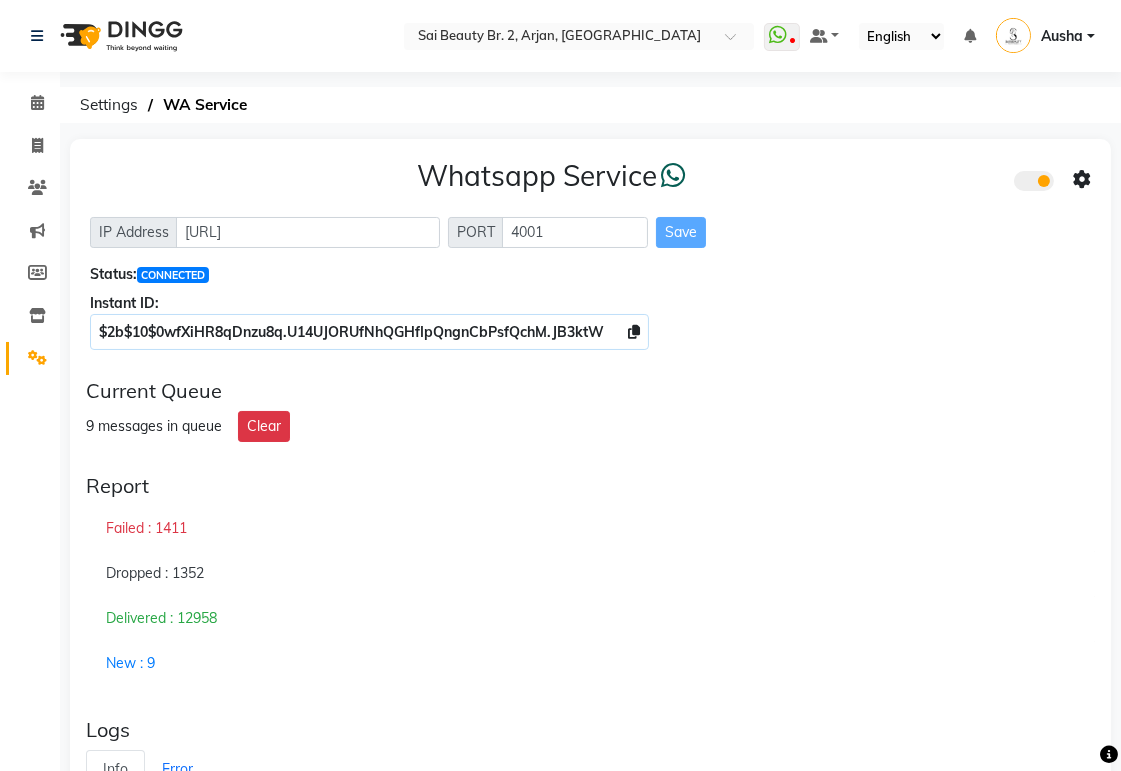click on "9 messages in queue Clear" 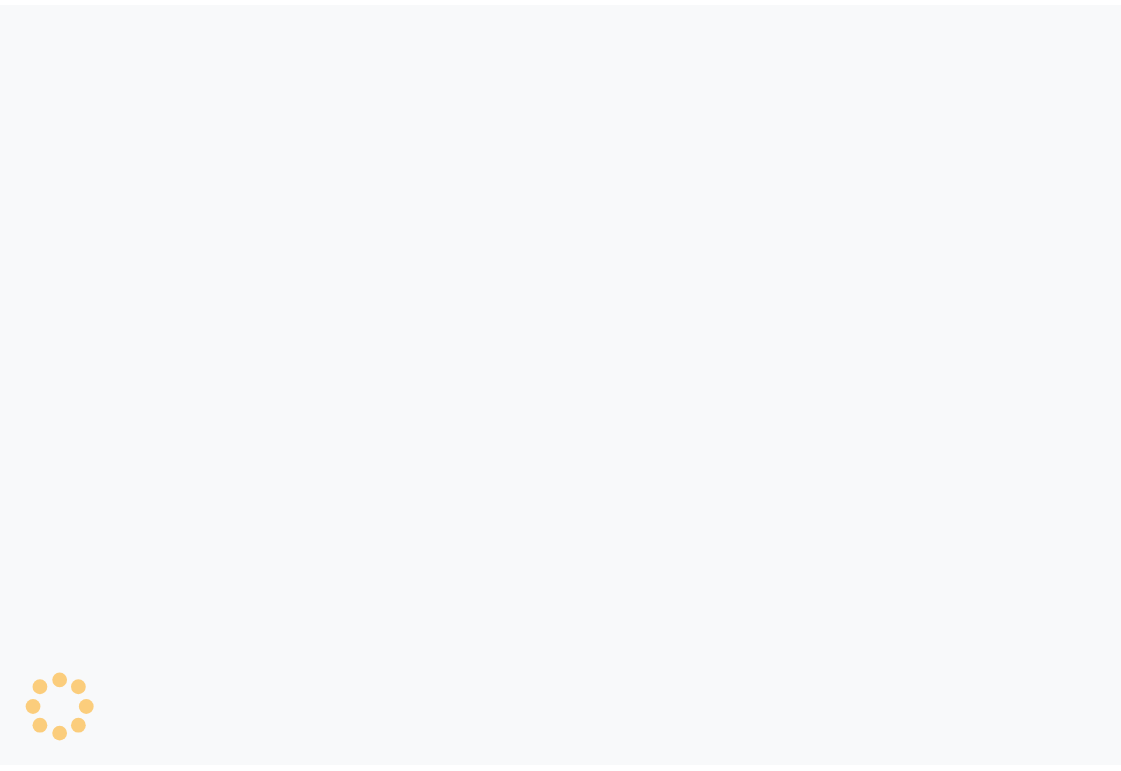 scroll, scrollTop: 0, scrollLeft: 0, axis: both 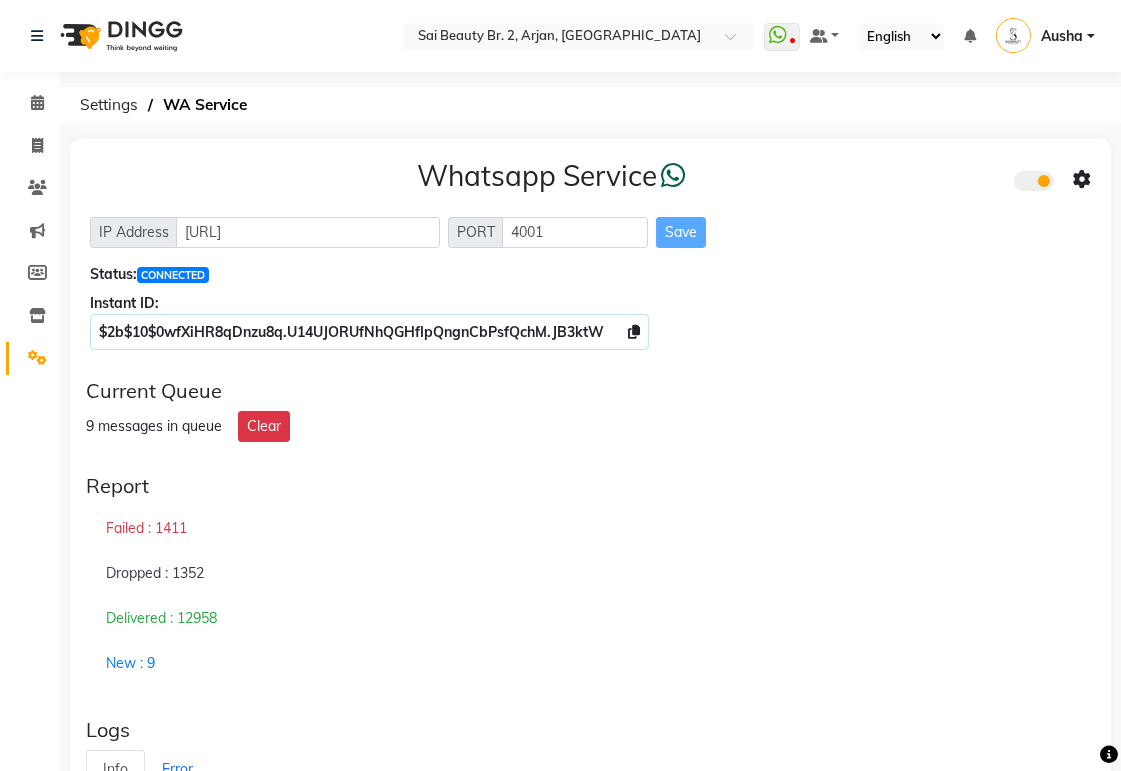 click on "Whatsapp Service  IP Address [URL] PORT 4001 Save Status:  CONNECTED Instant ID: $2b$10$0wfXiHR8qDnzu8q.U14UJORUfNhQGHflpQngnCbPsfQchM.JB3ktW" 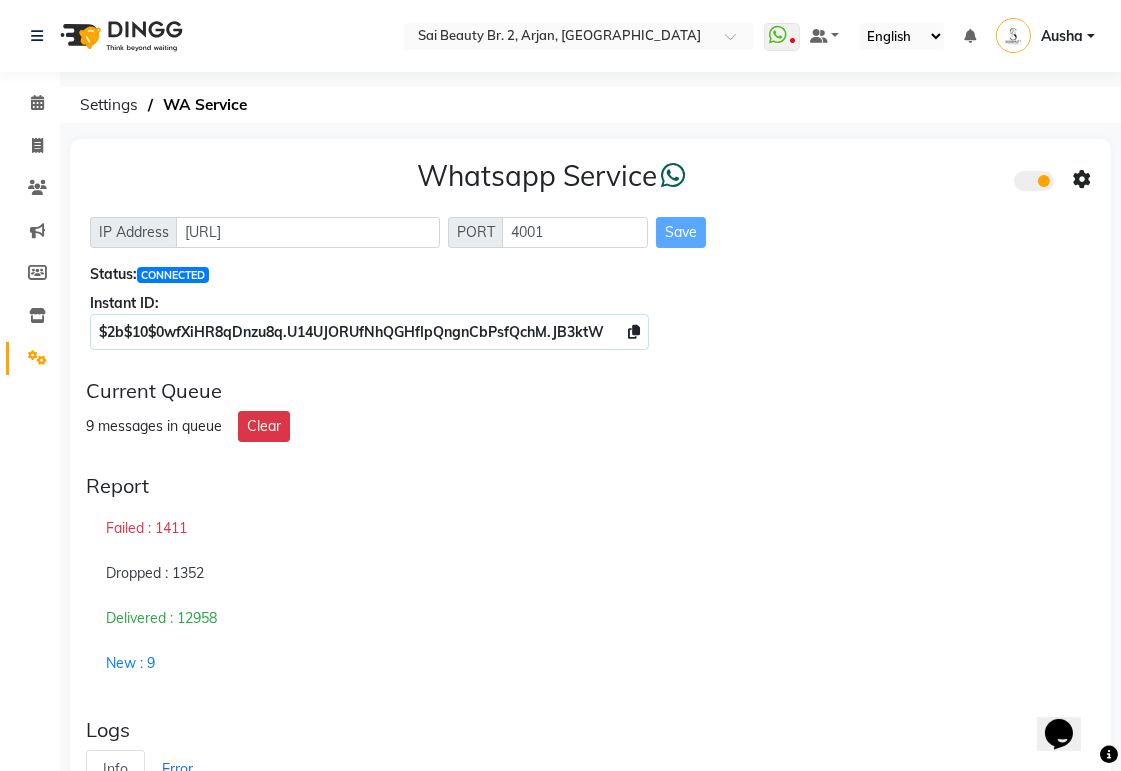 scroll, scrollTop: 0, scrollLeft: 0, axis: both 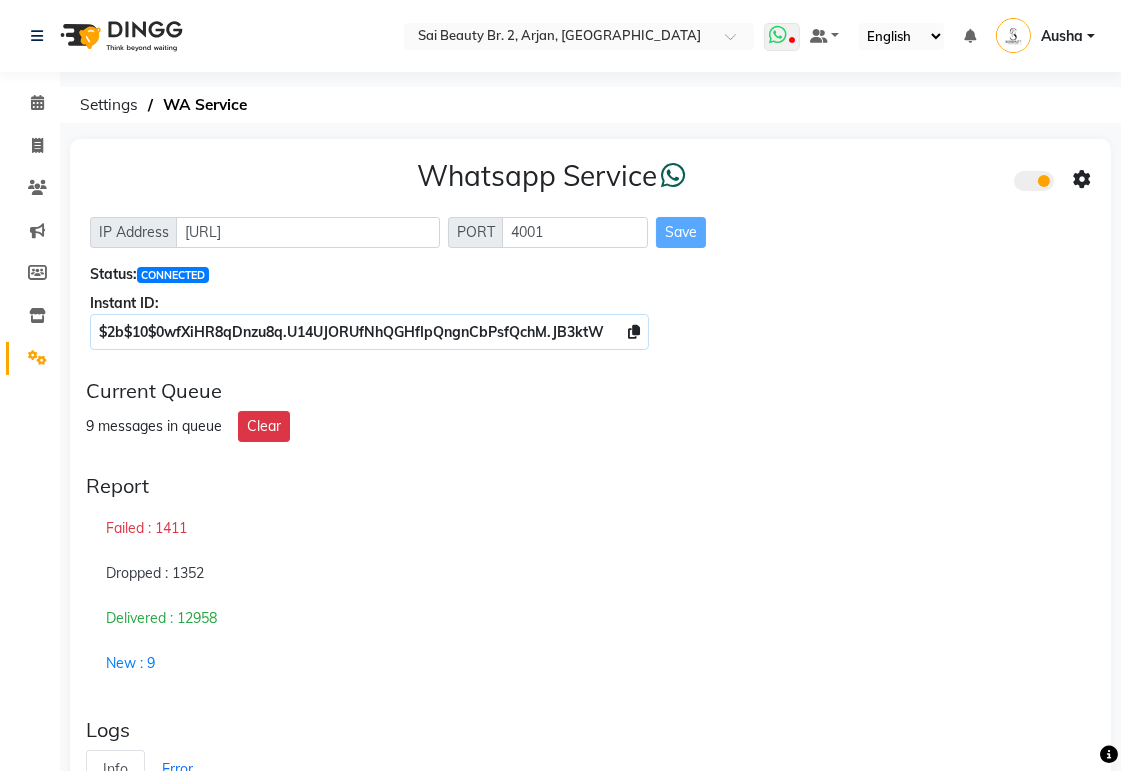 click at bounding box center (782, 37) 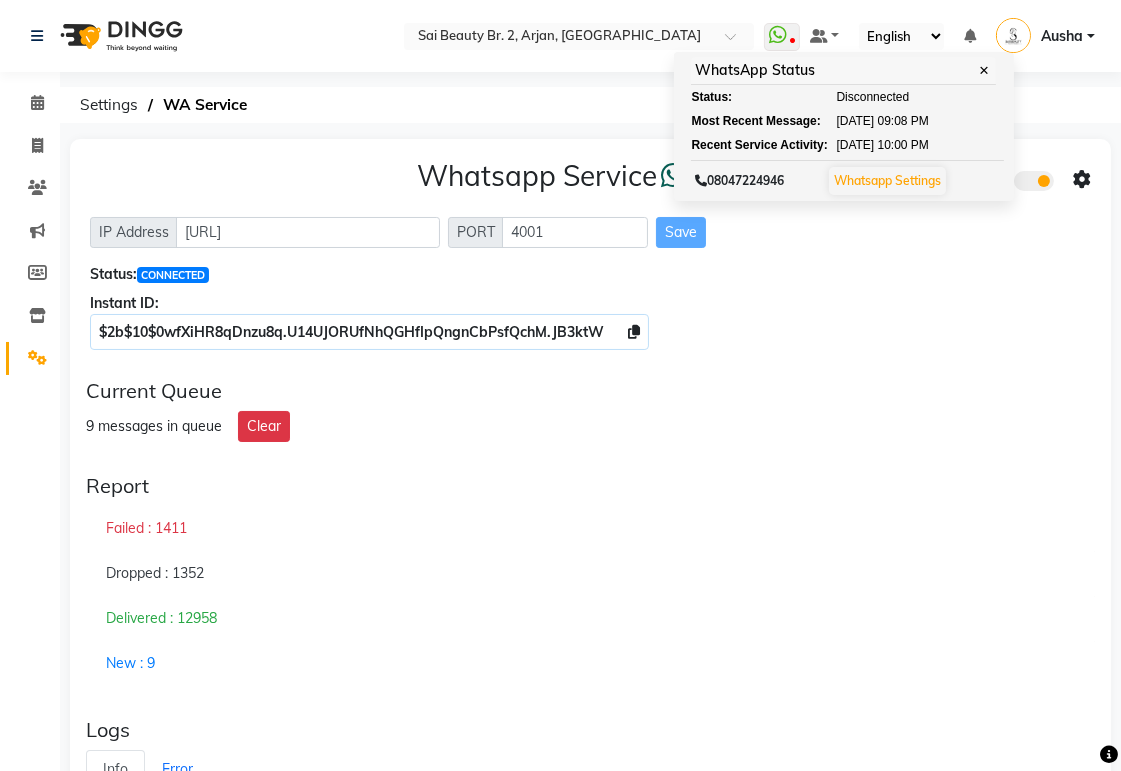 click on "$2b$10$0wfXiHR8qDnzu8q.U14UJORUfNhQGHflpQngnCbPsfQchM.JB3ktW" 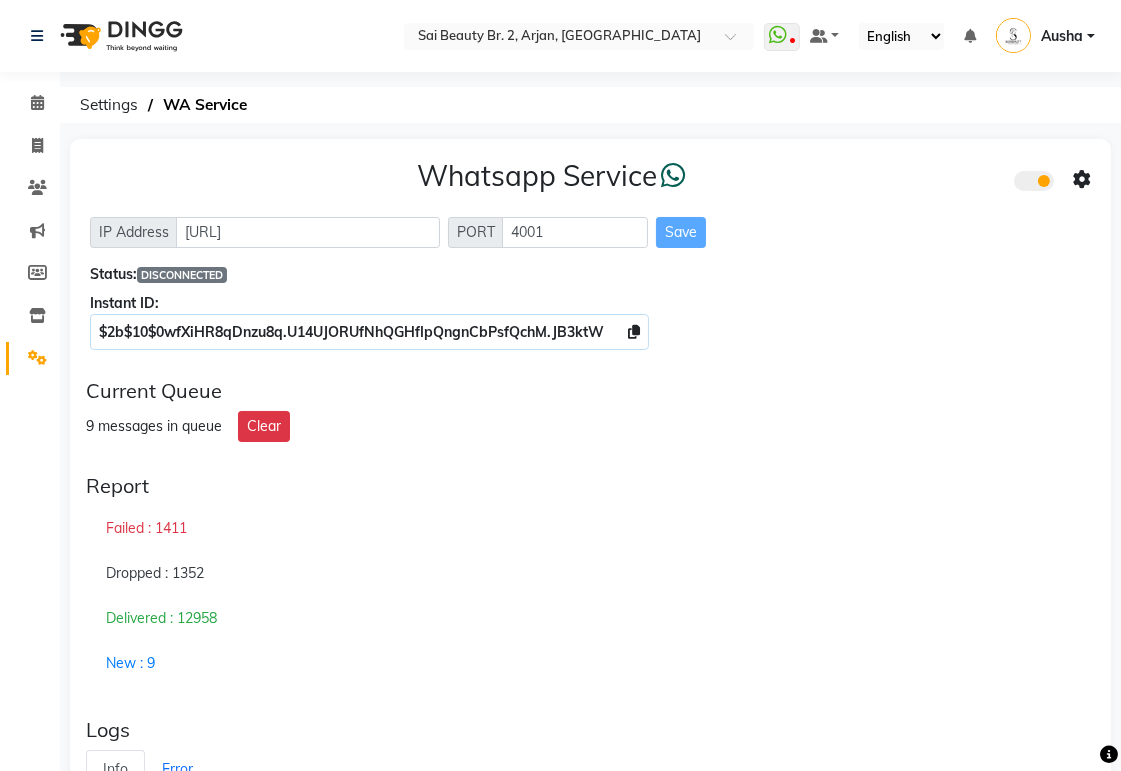 click on "Select Location × Sai Beauty Br. 2, Arjan, [GEOGRAPHIC_DATA]  WhatsApp Status  ✕ Status:  Disconnected Most Recent Message: [DATE]     09:08 PM Recent Service Activity: [DATE]     10:00 PM  08047224946 Whatsapp Settings Default Panel My Panel English ENGLISH Español العربية मराठी हिंदी ગુજરાતી தமிழ் 中文 Notifications nothing to show Ausha Manage Profile Change Password Sign out  Version:3.14.0" 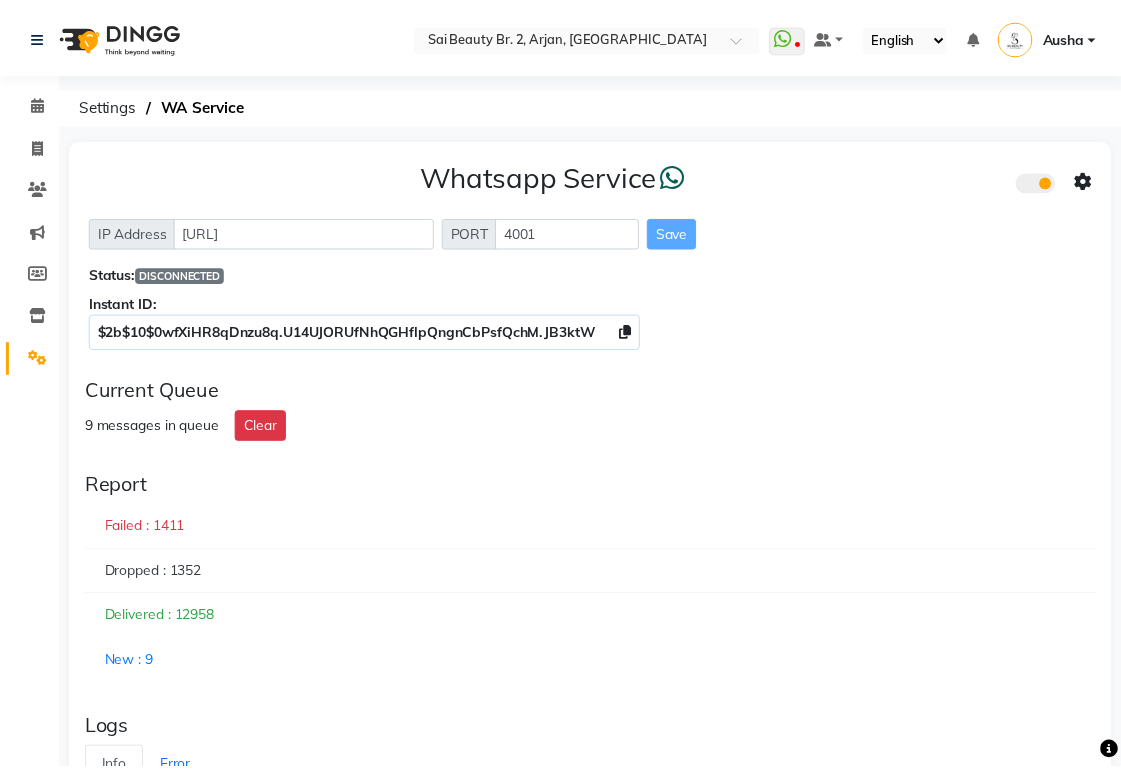 scroll, scrollTop: 0, scrollLeft: 0, axis: both 